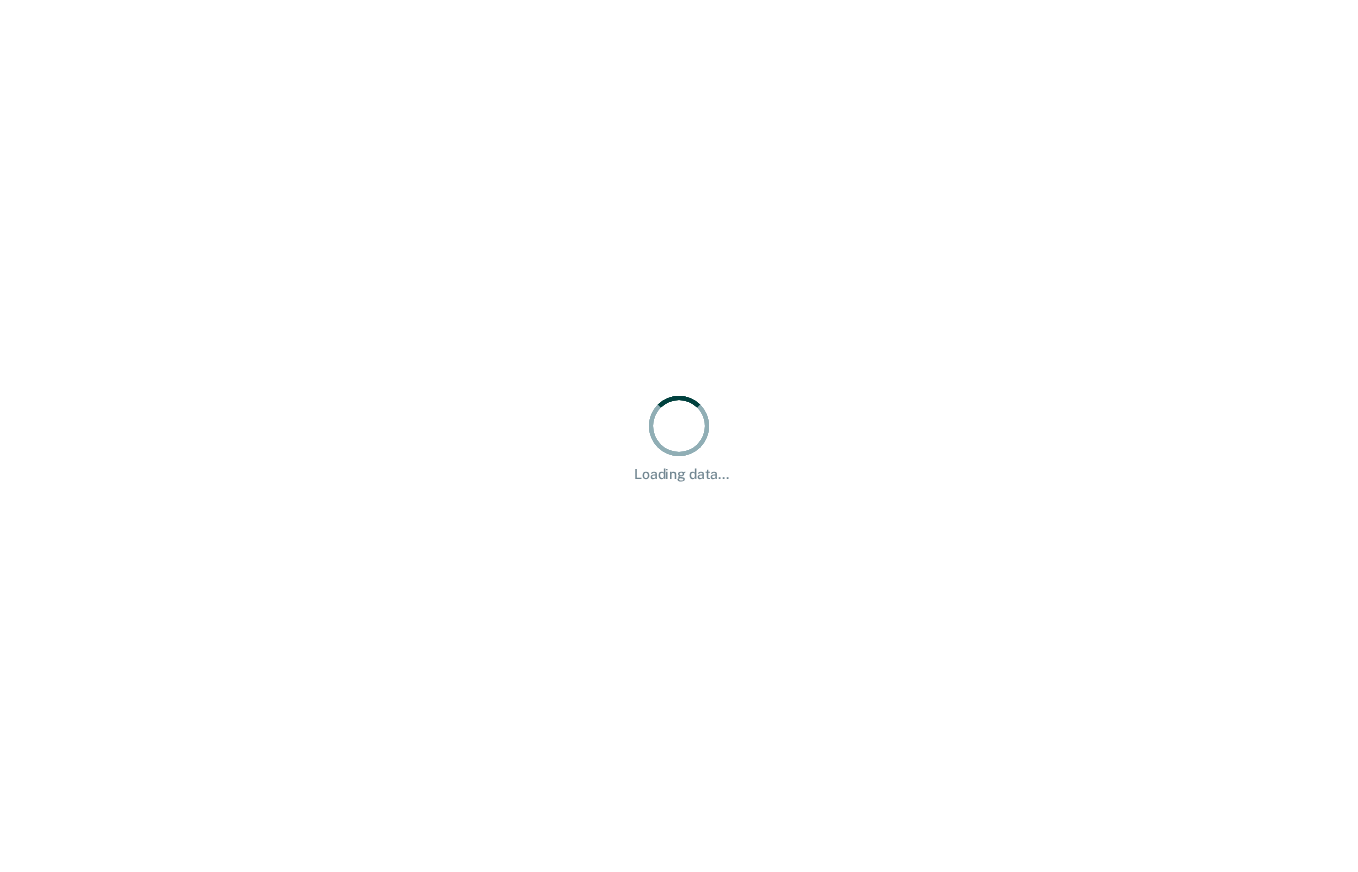 scroll, scrollTop: 0, scrollLeft: 0, axis: both 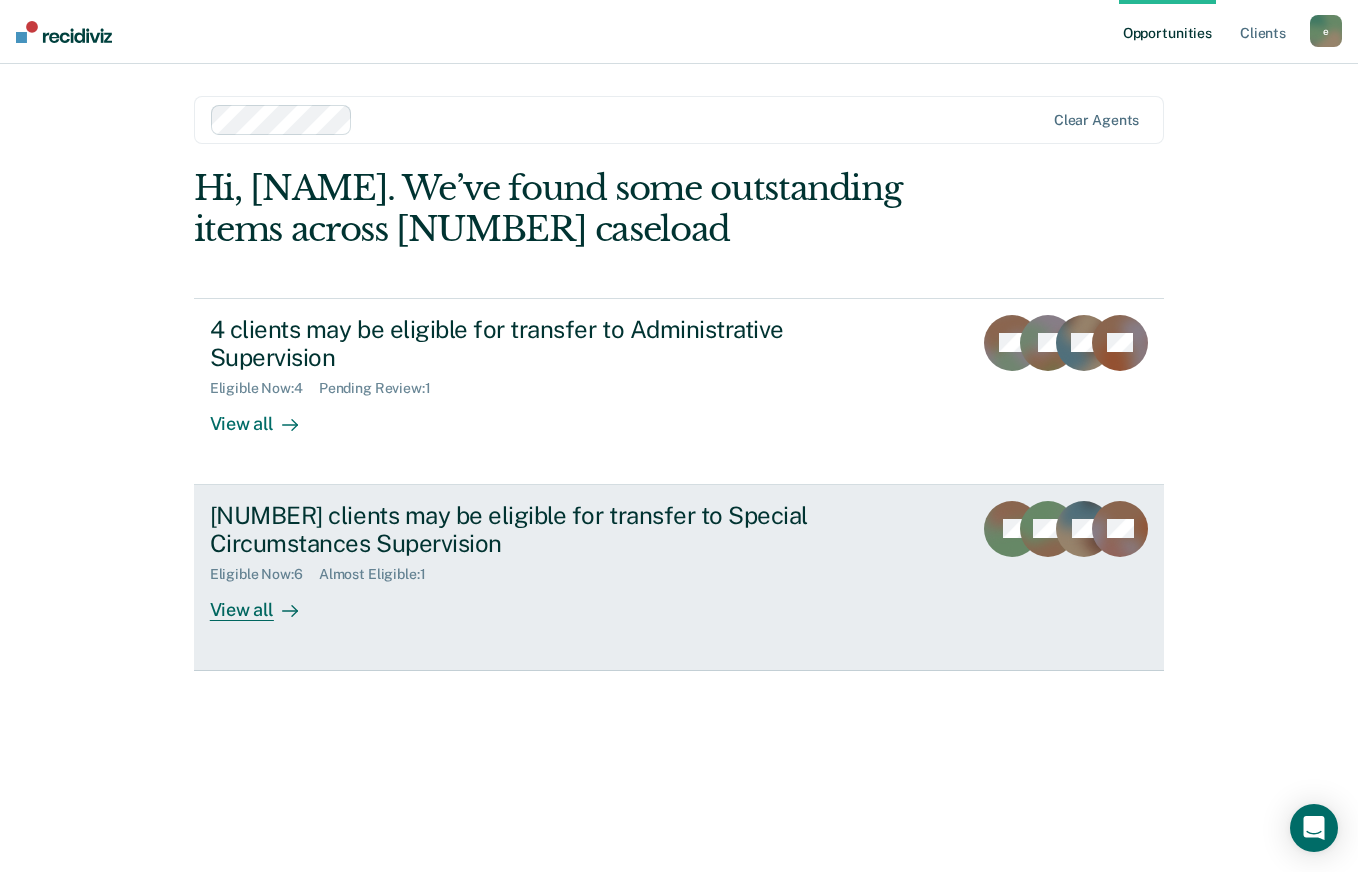 click on "View all" at bounding box center [266, 602] 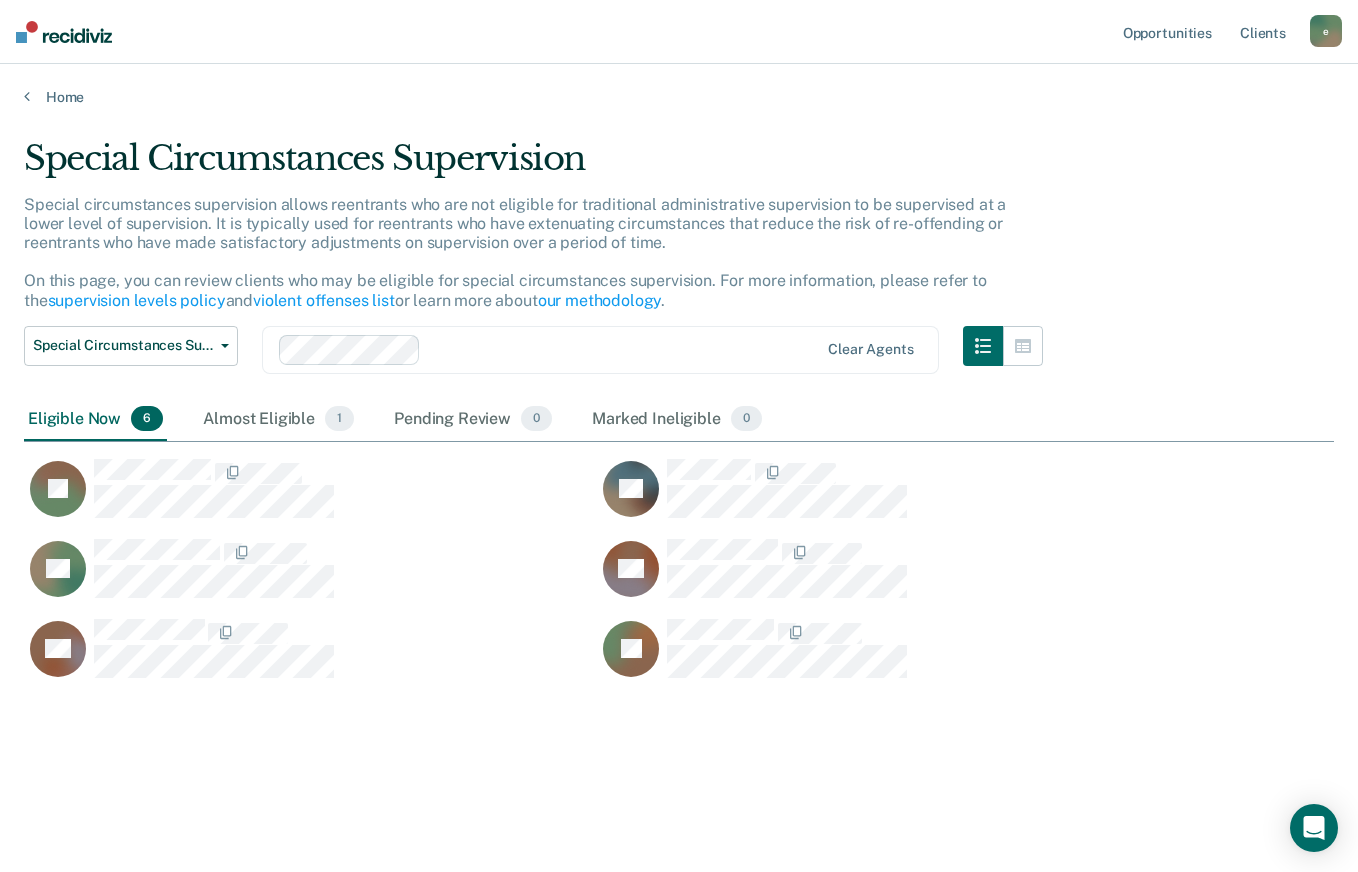 scroll, scrollTop: 16, scrollLeft: 16, axis: both 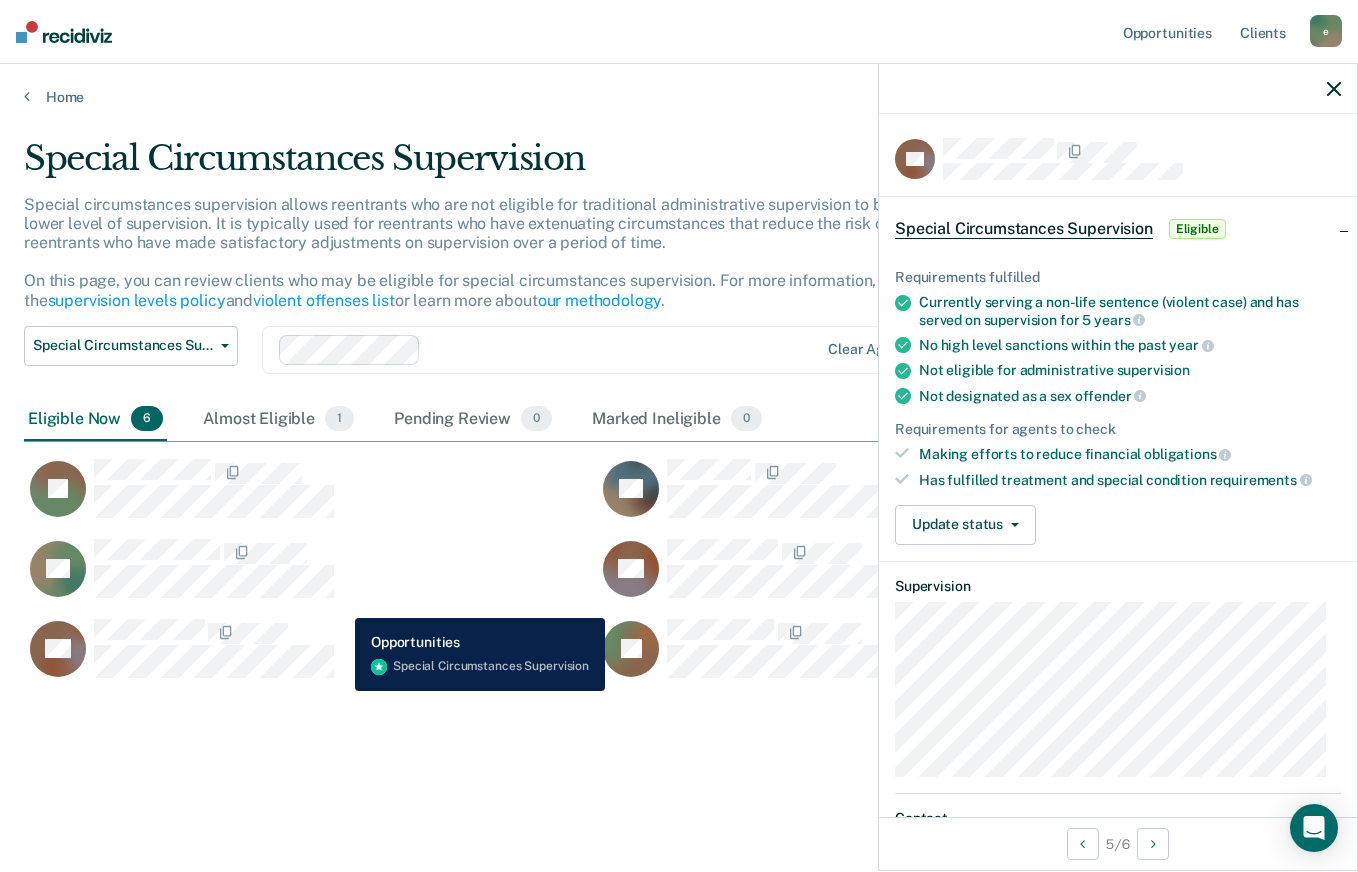 click 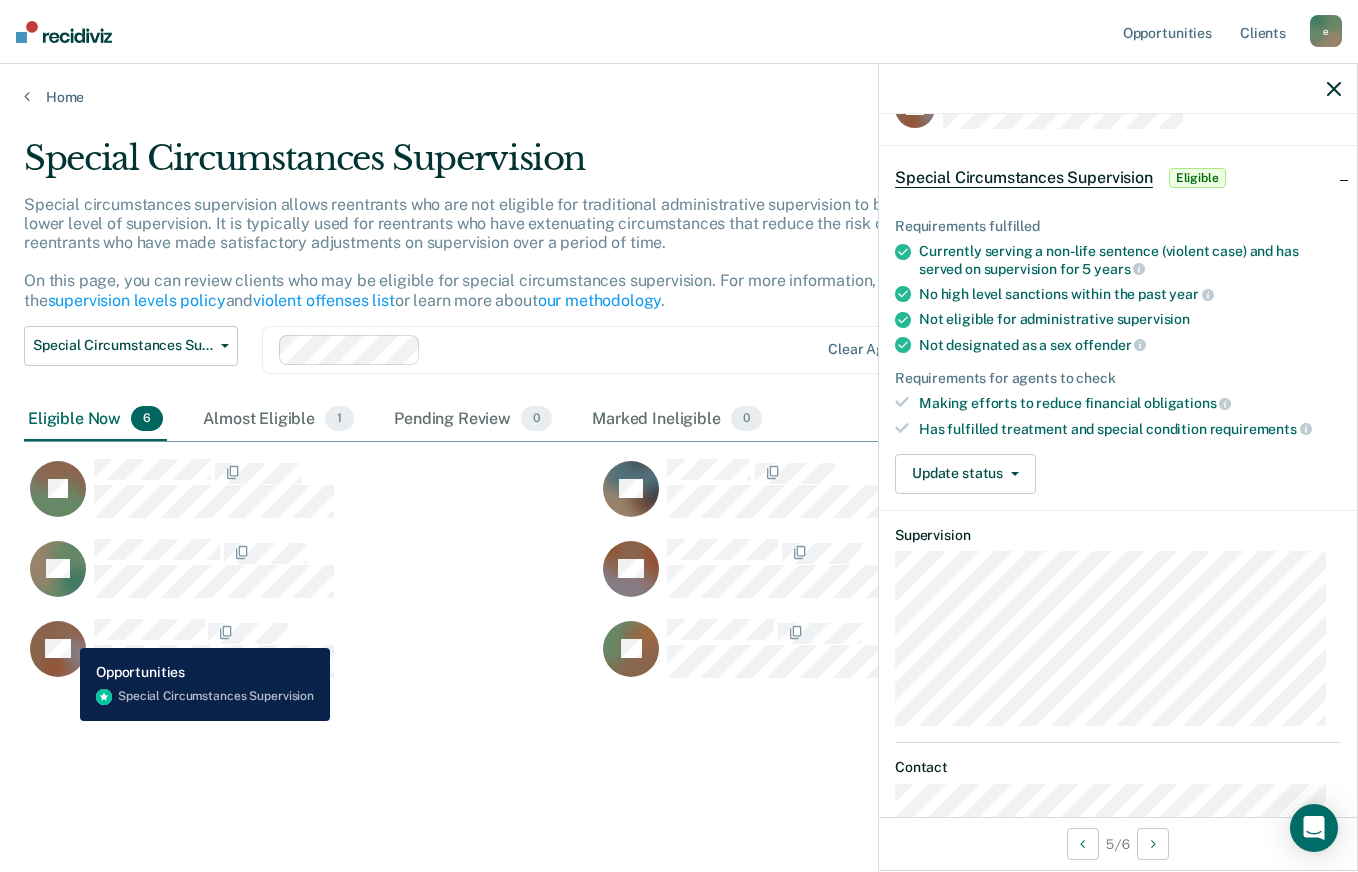 scroll, scrollTop: 0, scrollLeft: 0, axis: both 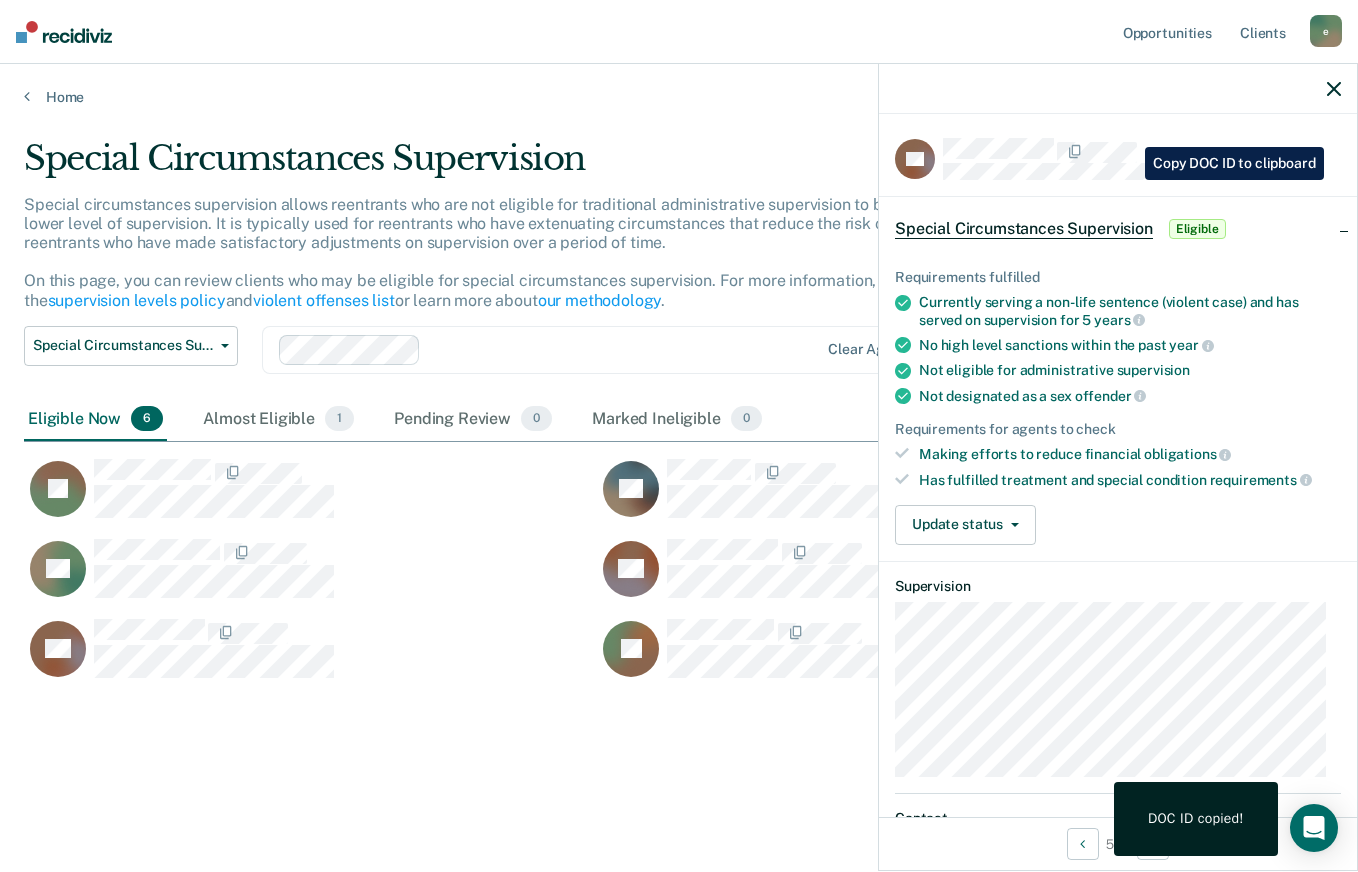 click on "DOC ID copied!" at bounding box center [1196, 819] 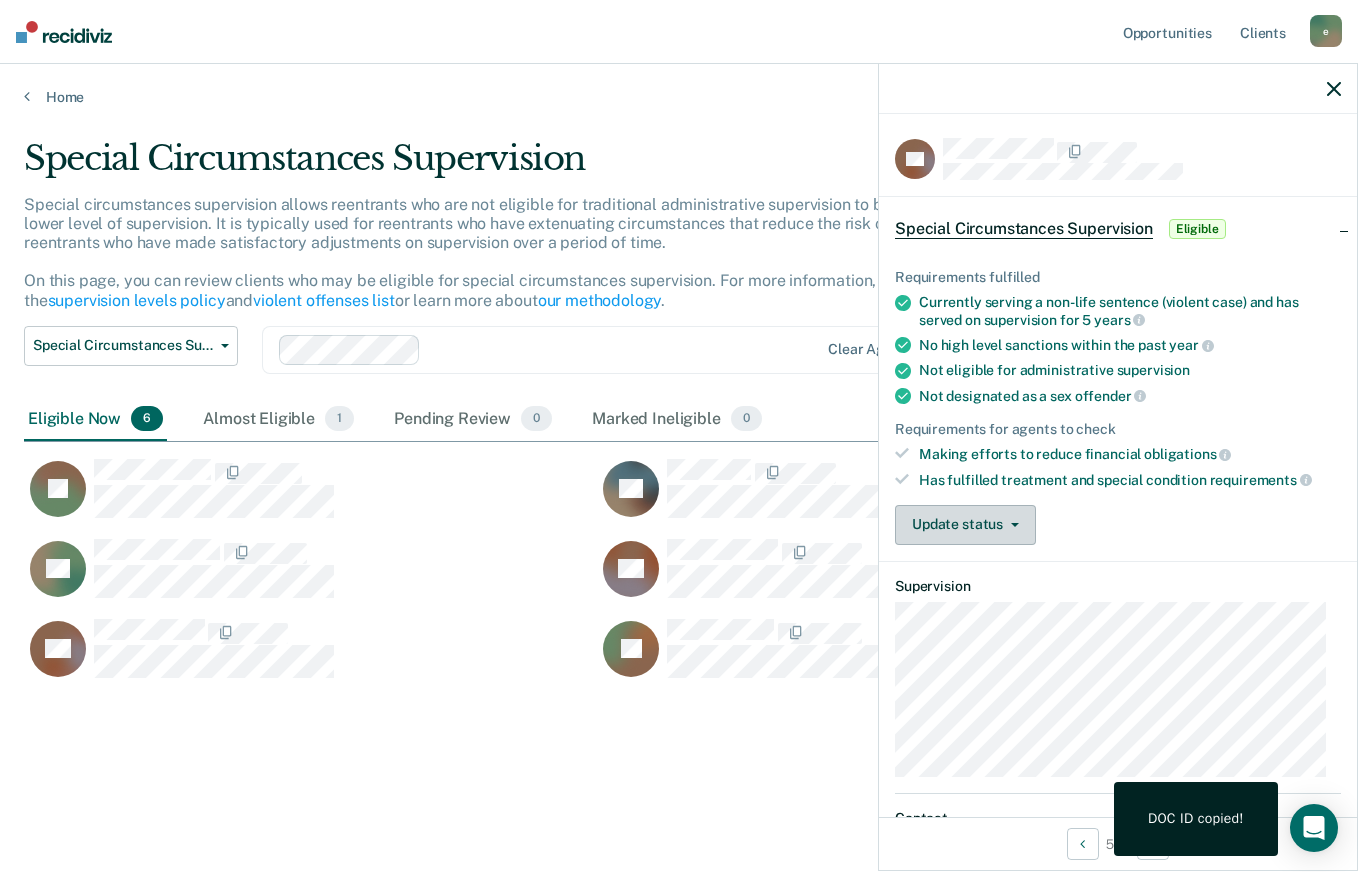 click 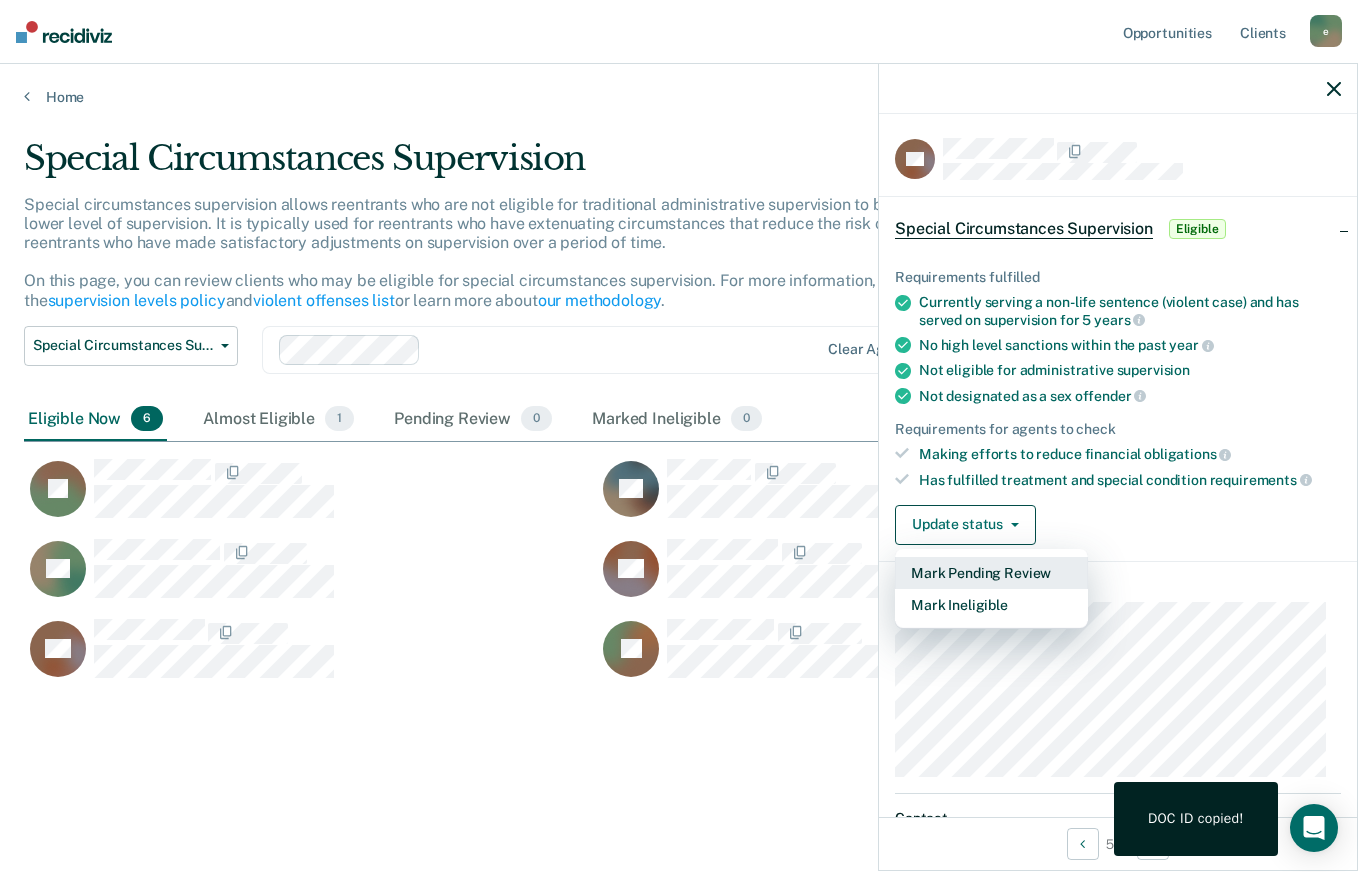 click on "Mark Pending Review" at bounding box center (991, 573) 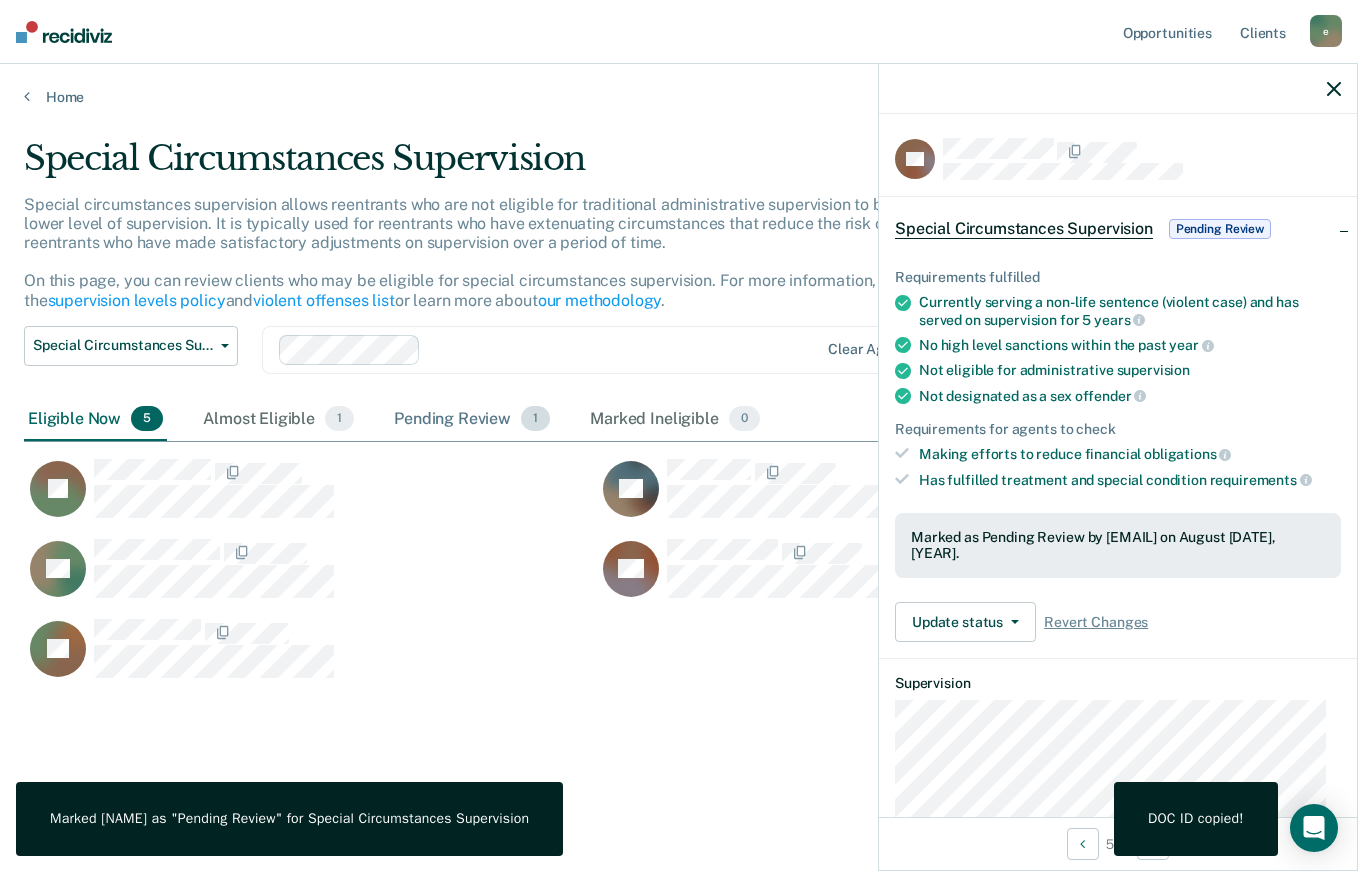 click on "Pending Review 1" at bounding box center (472, 420) 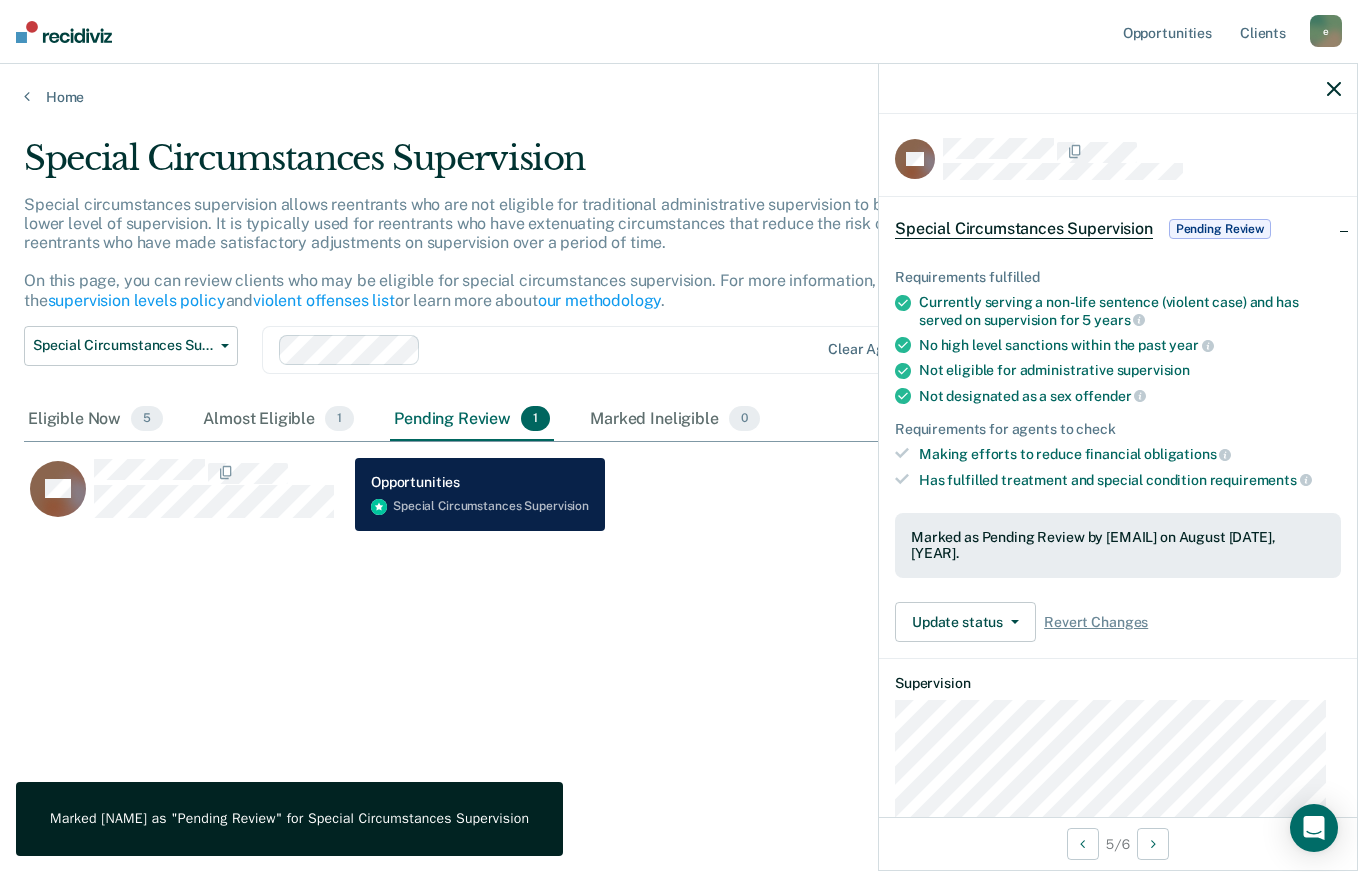 click 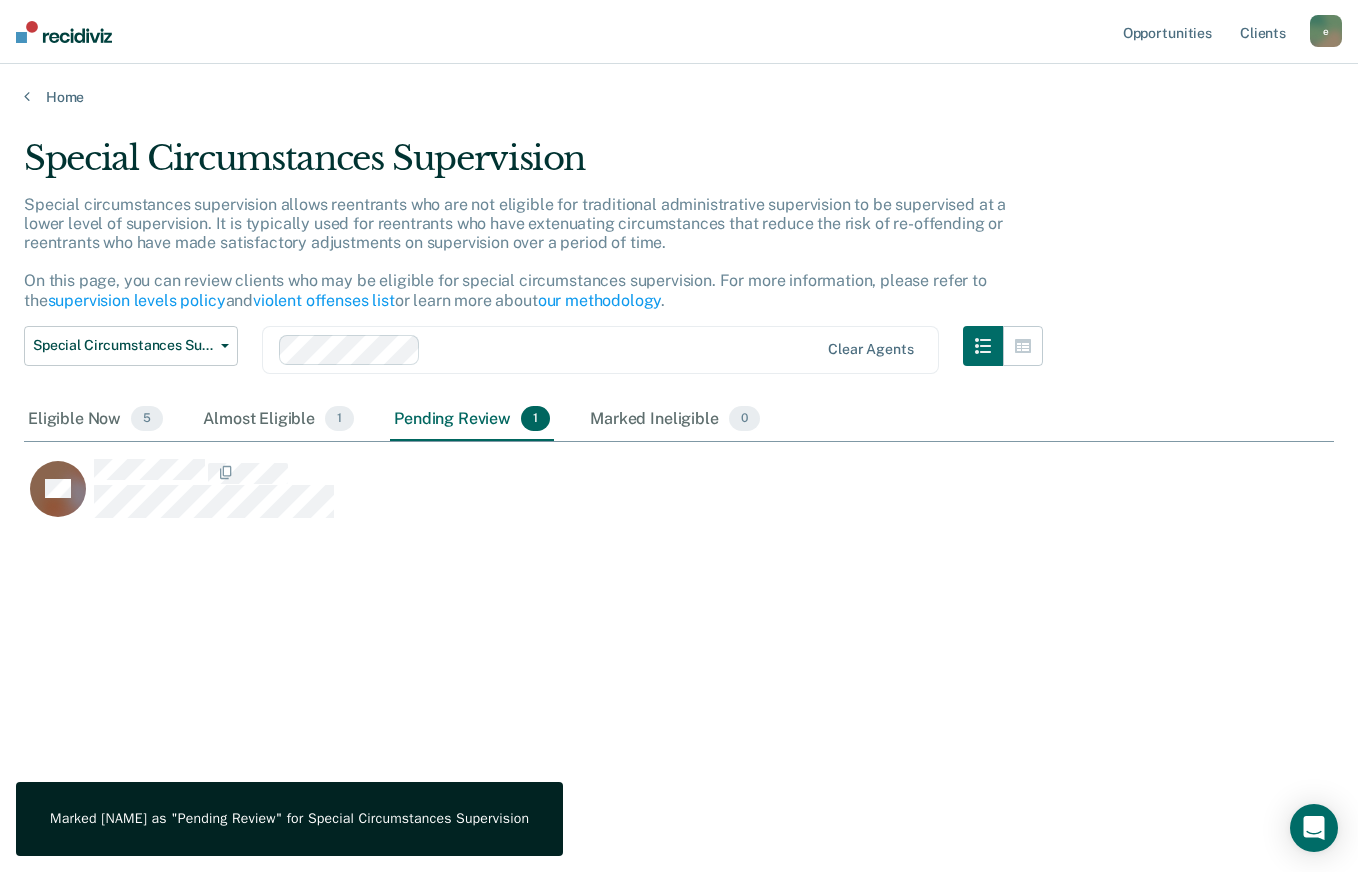click 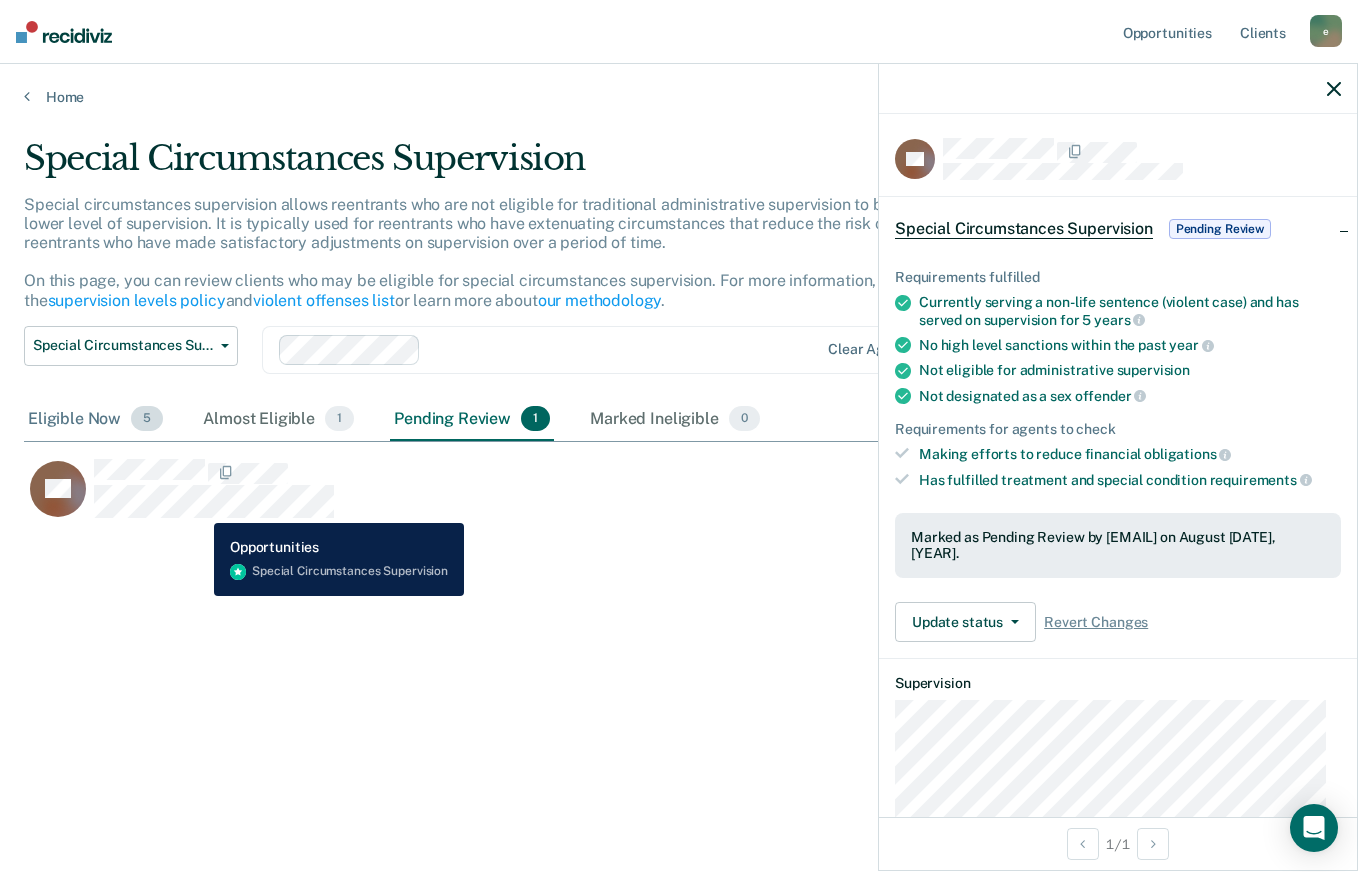 click on "Eligible Now 5" at bounding box center [95, 420] 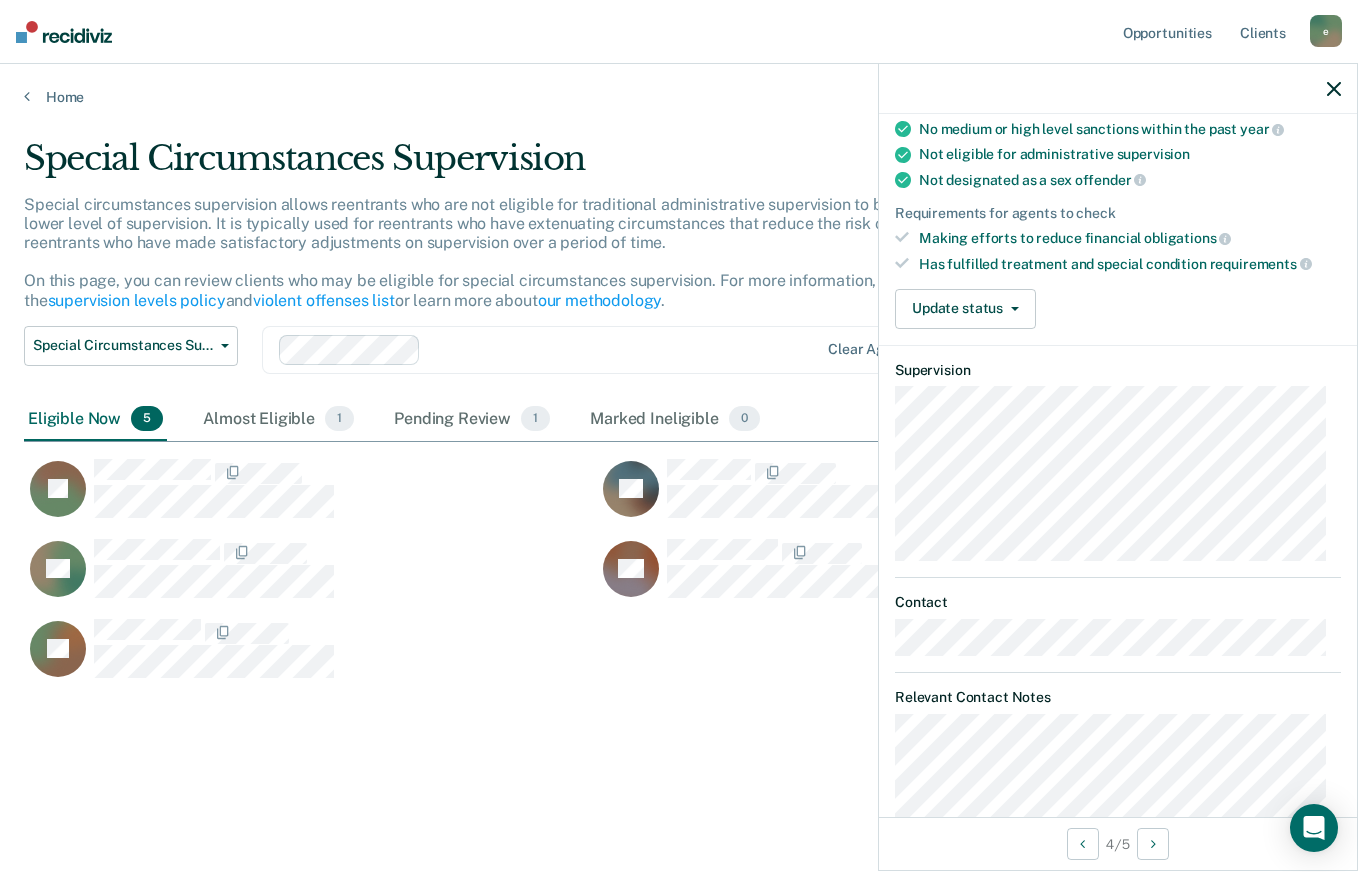 scroll, scrollTop: 0, scrollLeft: 0, axis: both 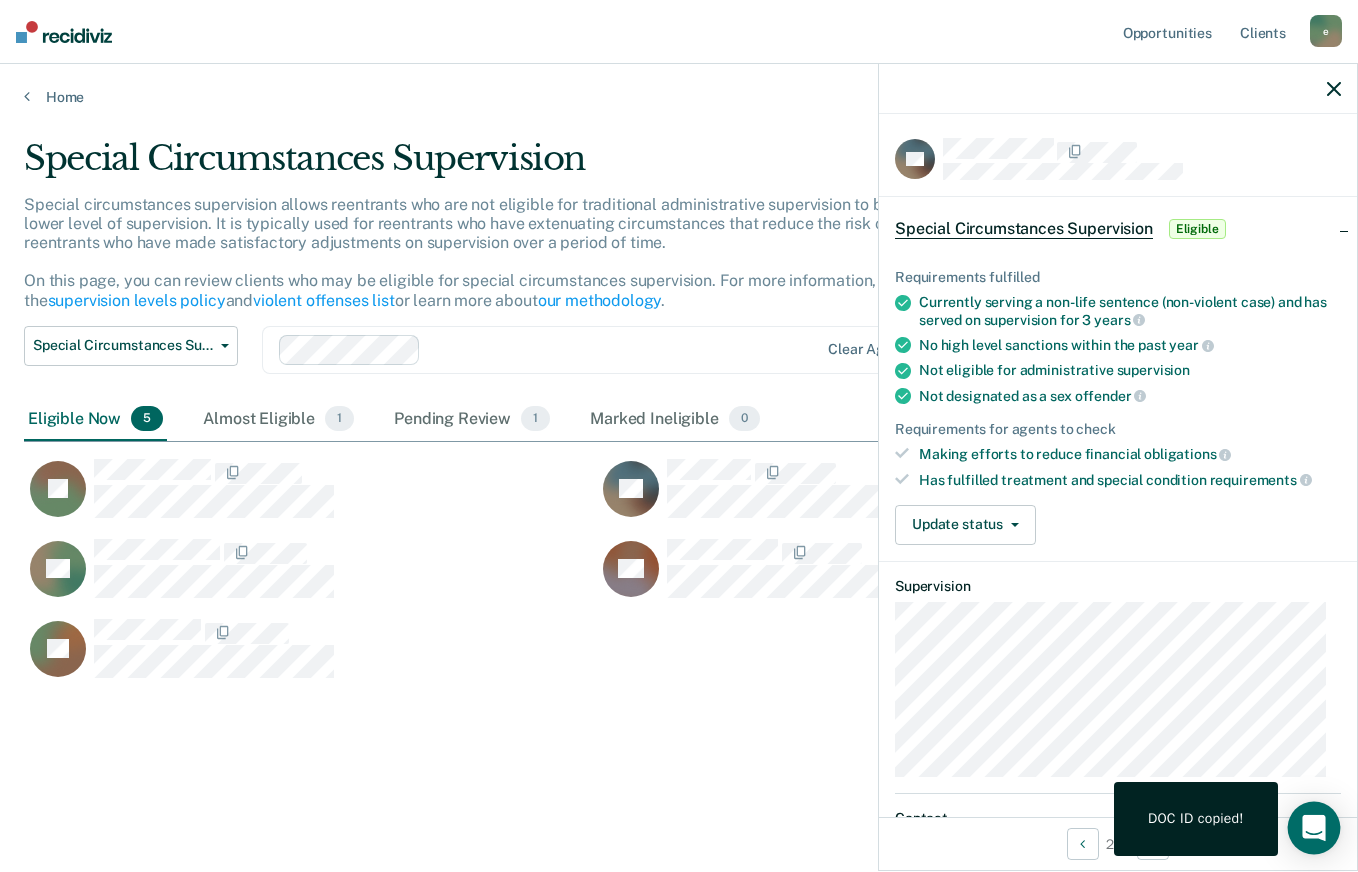 click 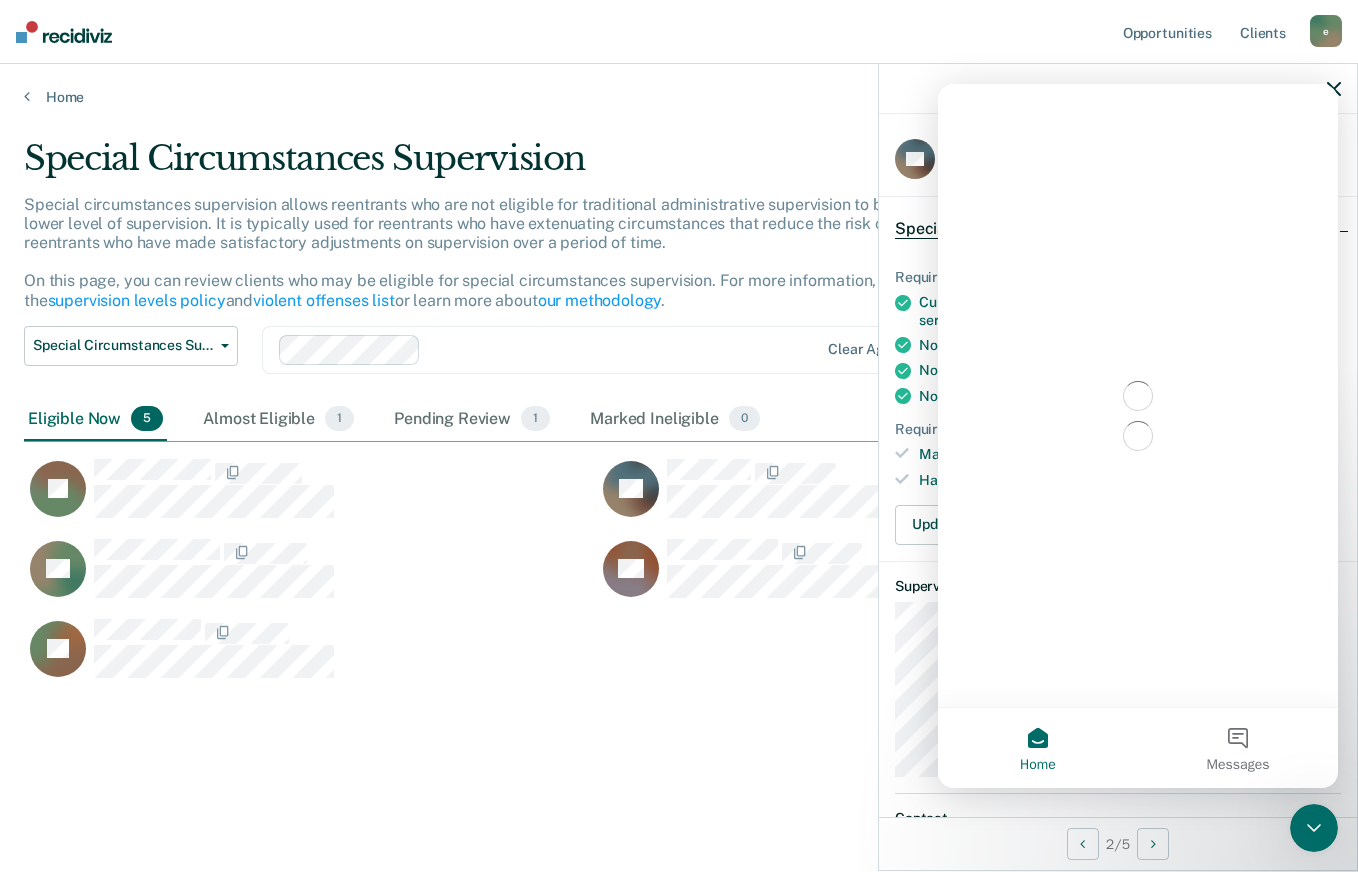 scroll, scrollTop: 0, scrollLeft: 0, axis: both 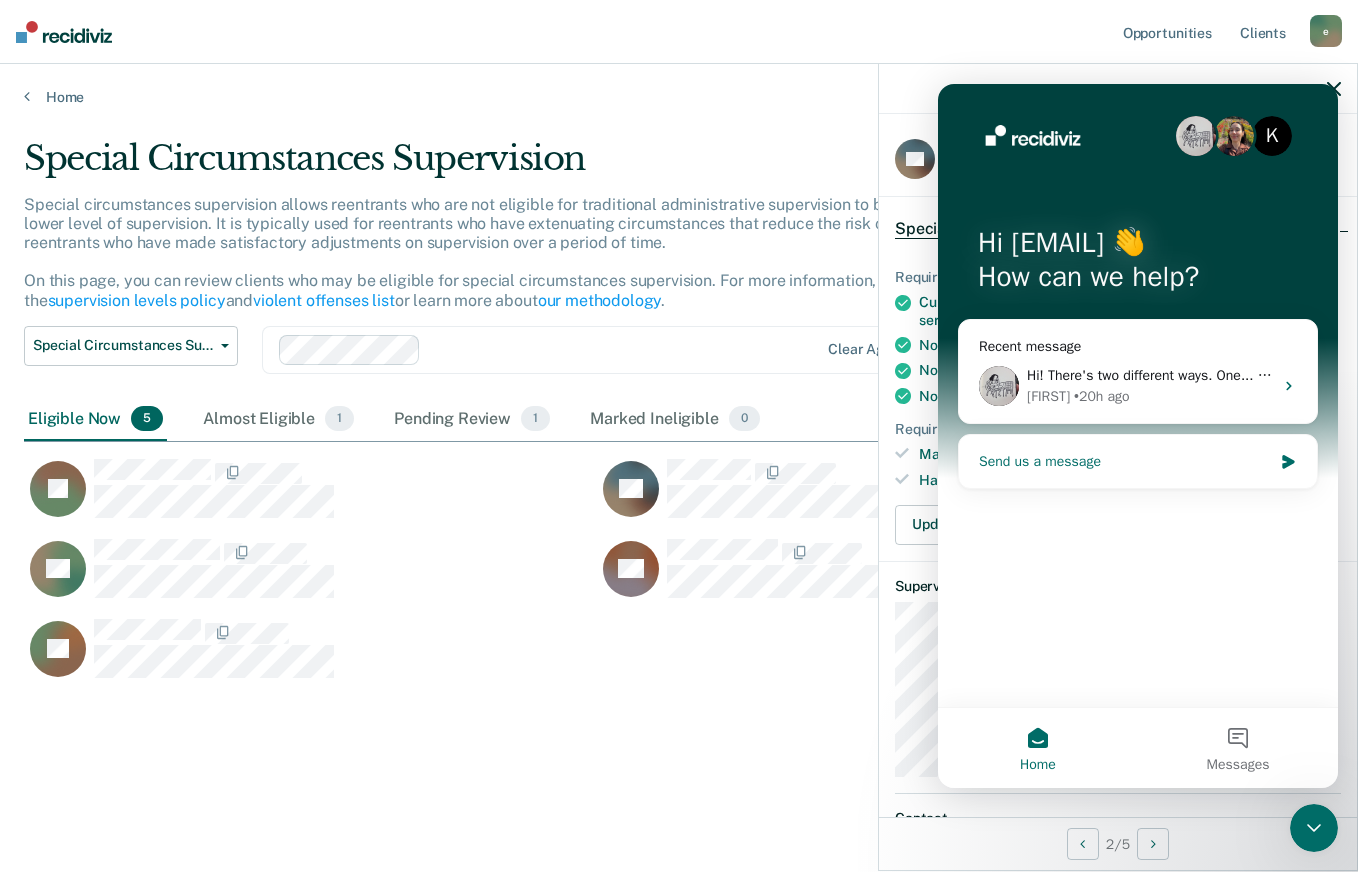 click on "Send us a message" at bounding box center [1138, 461] 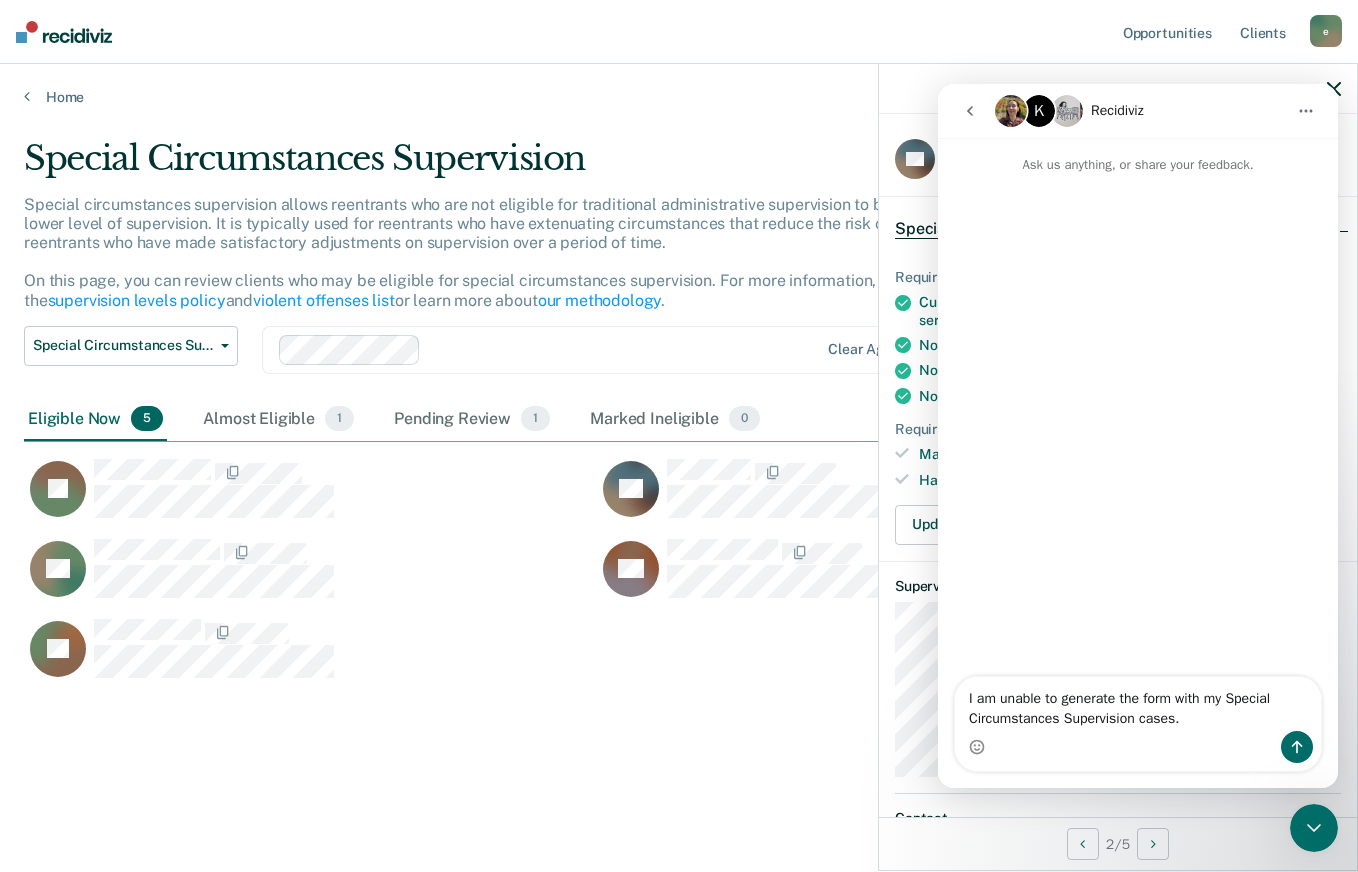 type on "I am unable to generate the form with my Special Circumstances Supervision cases." 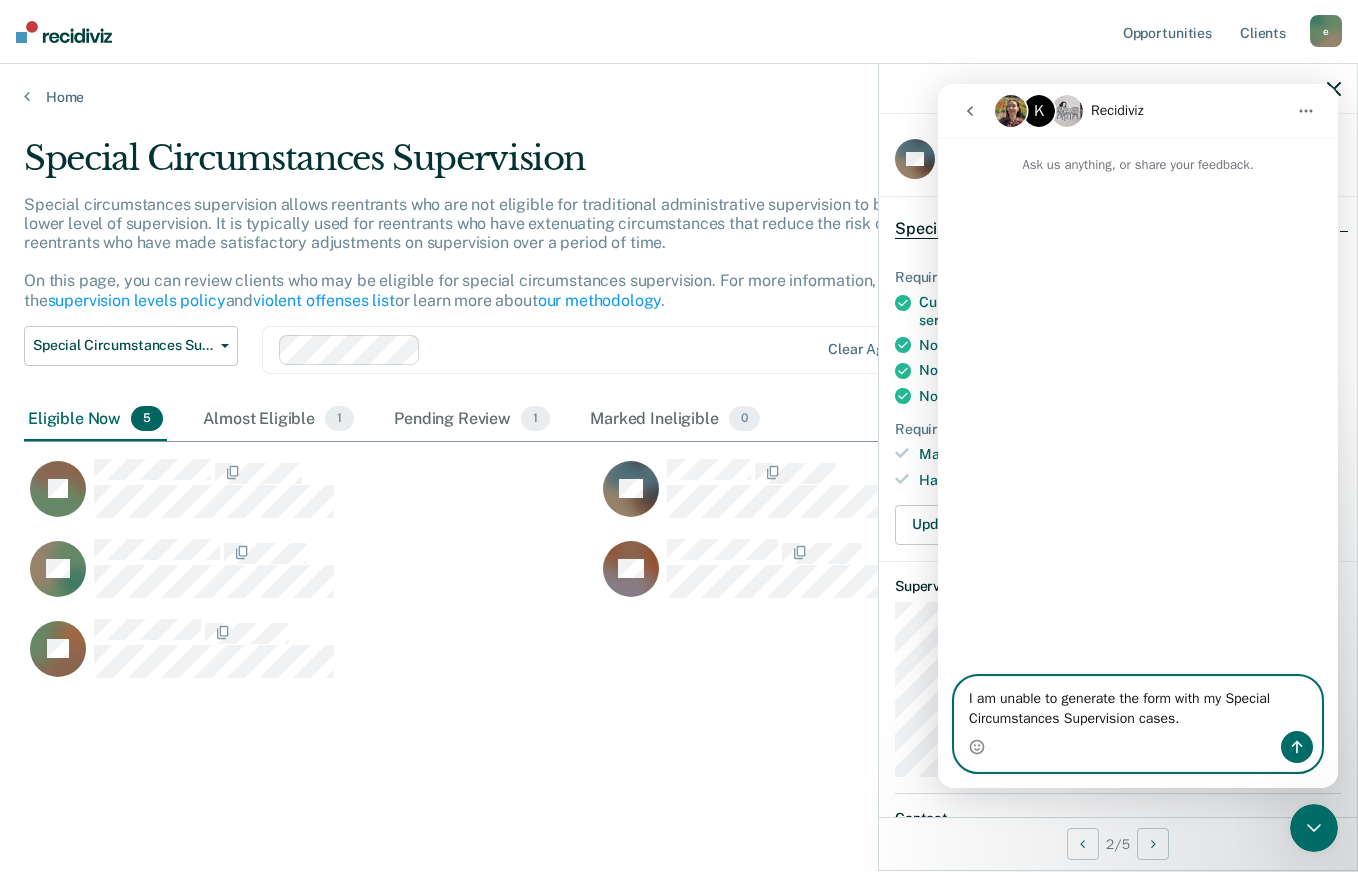 type 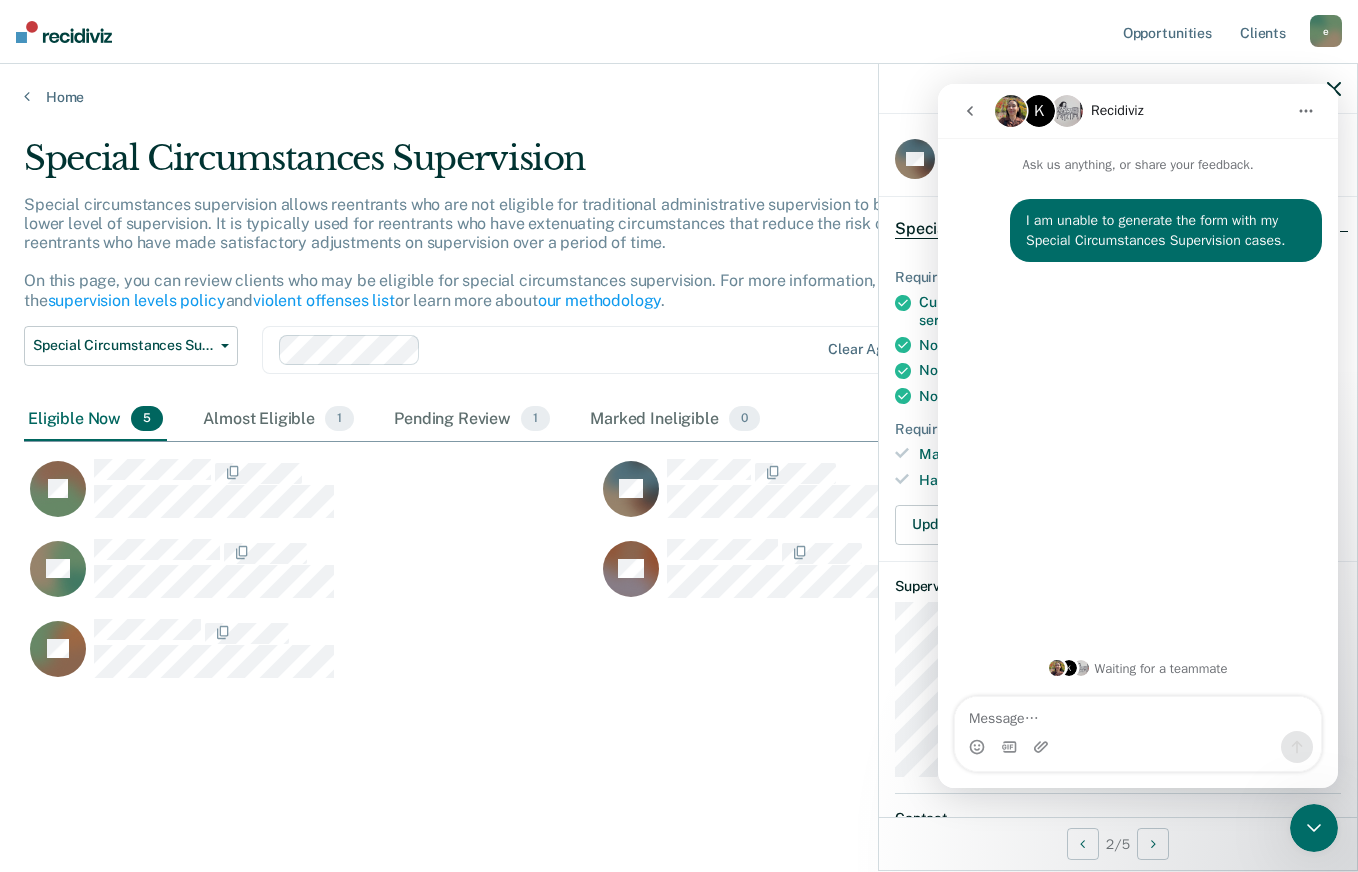 click on "Special Circumstances Supervision   Special circumstances supervision allows reentrants who are not eligible for traditional administrative supervision to be supervised at a lower level of supervision. It is typically used for reentrants who have extenuating circumstances that reduce the risk of re-offending or reentrants who have made satisfactory adjustments on supervision over a period of time. On this page, you can review clients who may be eligible for special circumstances supervision. For more information, please refer to the  supervision levels policy  and  violent offenses list  or learn more about  our methodology .  Special Circumstances Supervision Administrative Supervision Special Circumstances Supervision Clear   agents Eligible Now 5 Almost Eligible 1 Pending Review 1 Marked Ineligible 0
To pick up a draggable item, press the space bar.
While dragging, use the arrow keys to move the item.
Press space again to drop the item in its new position, or press escape to cancel.
JP   JM" at bounding box center (679, 462) 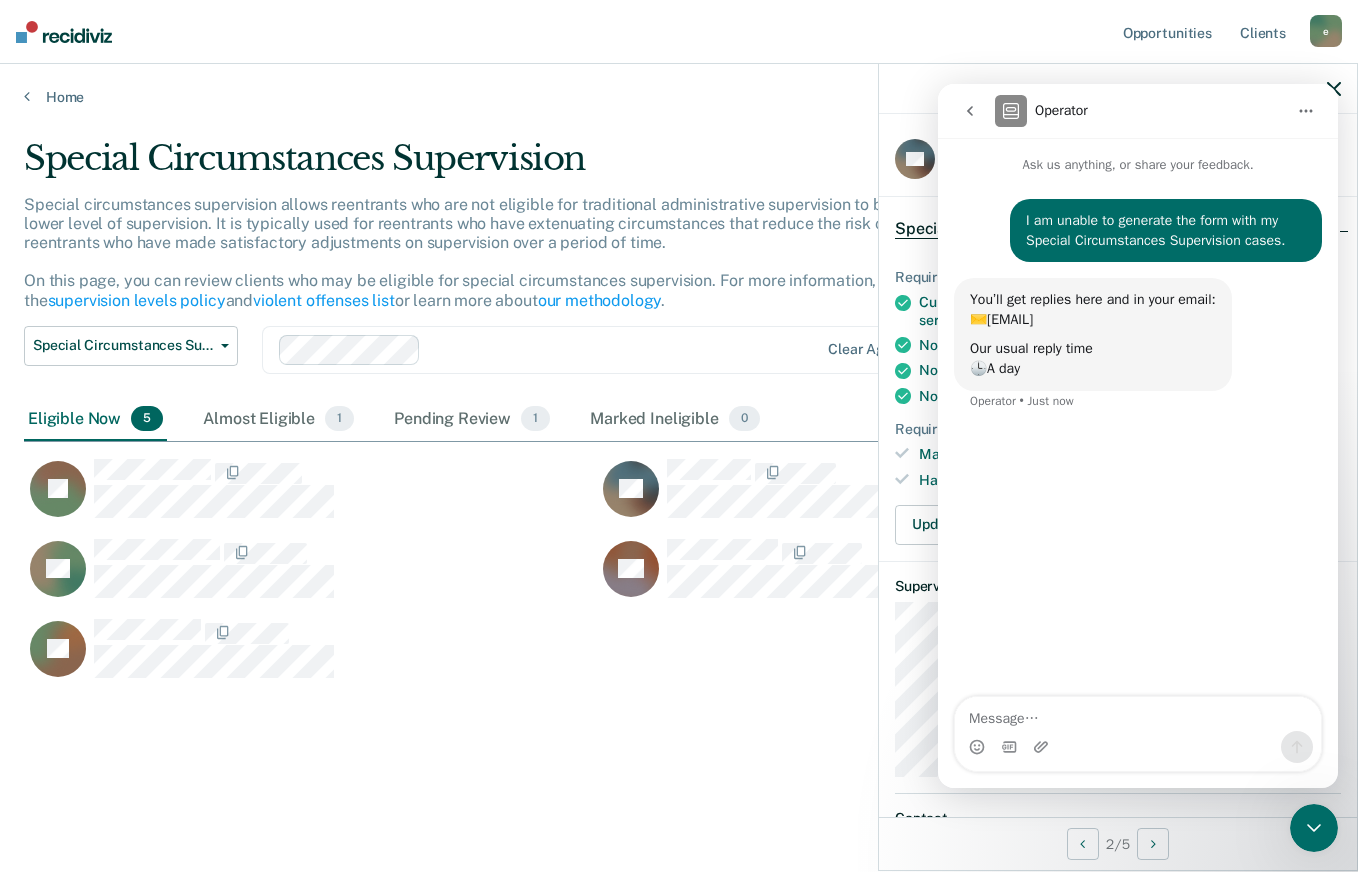 click 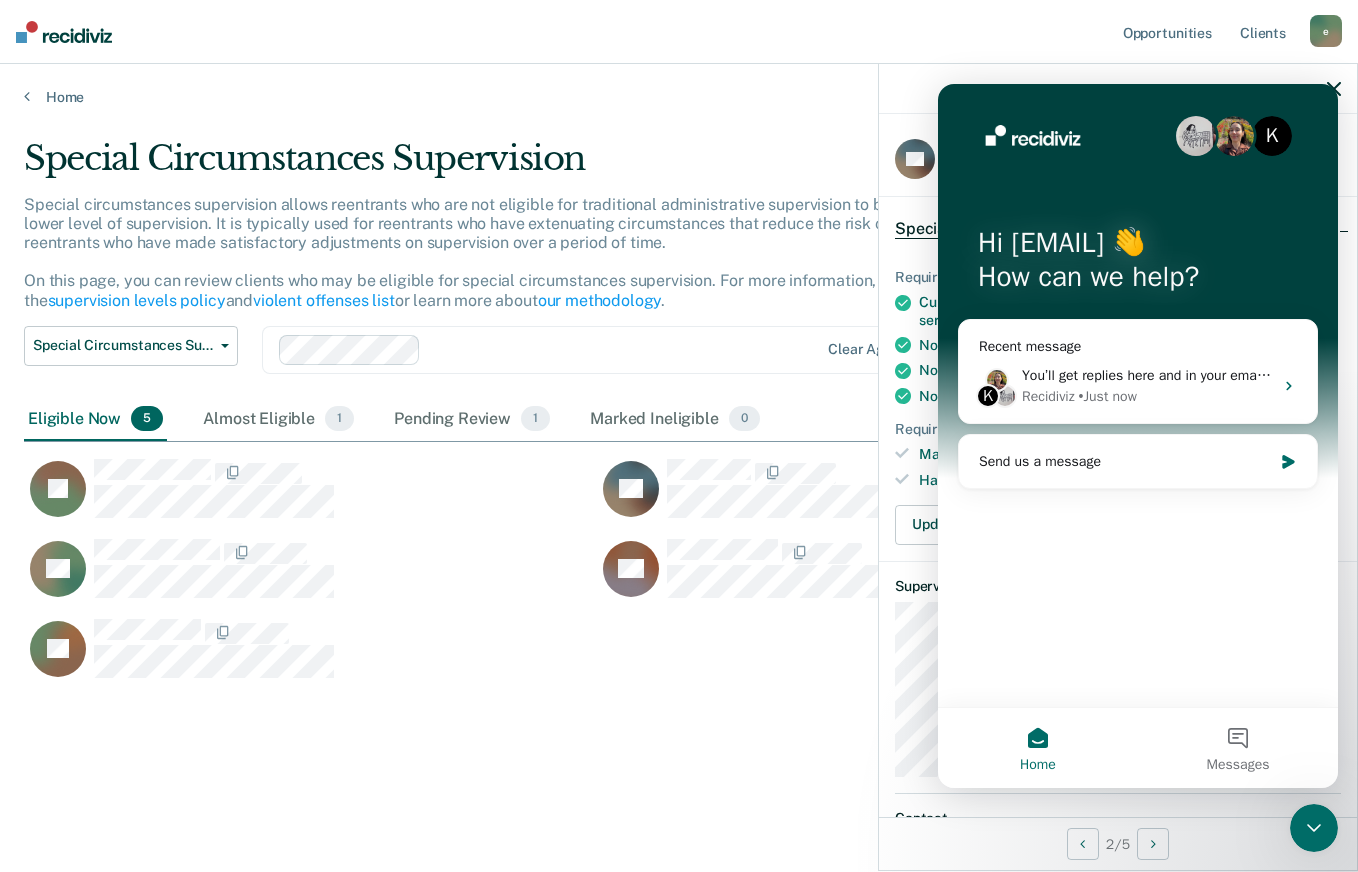 click on "AJ" at bounding box center [597, 658] 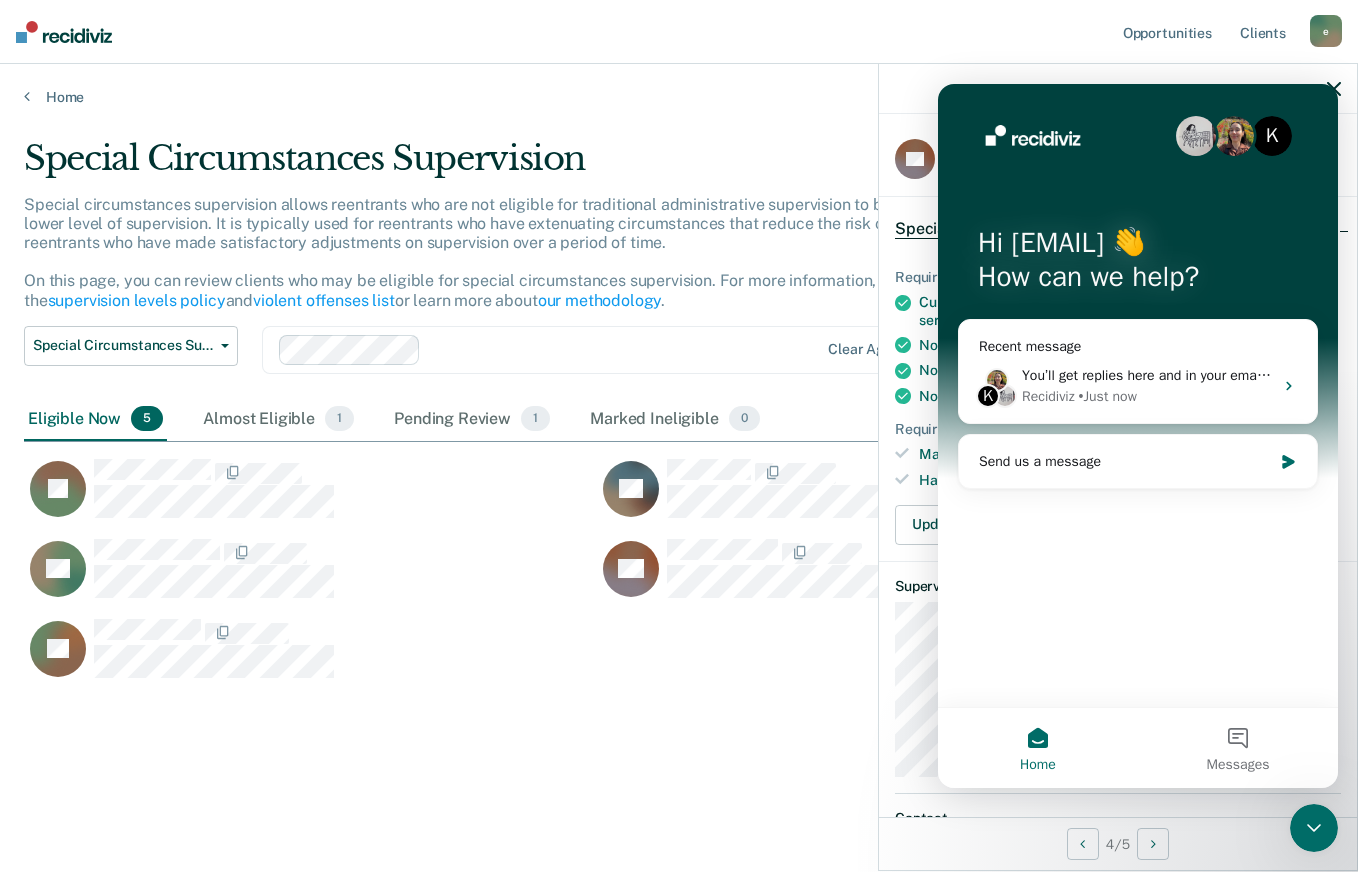 click at bounding box center [1334, 88] 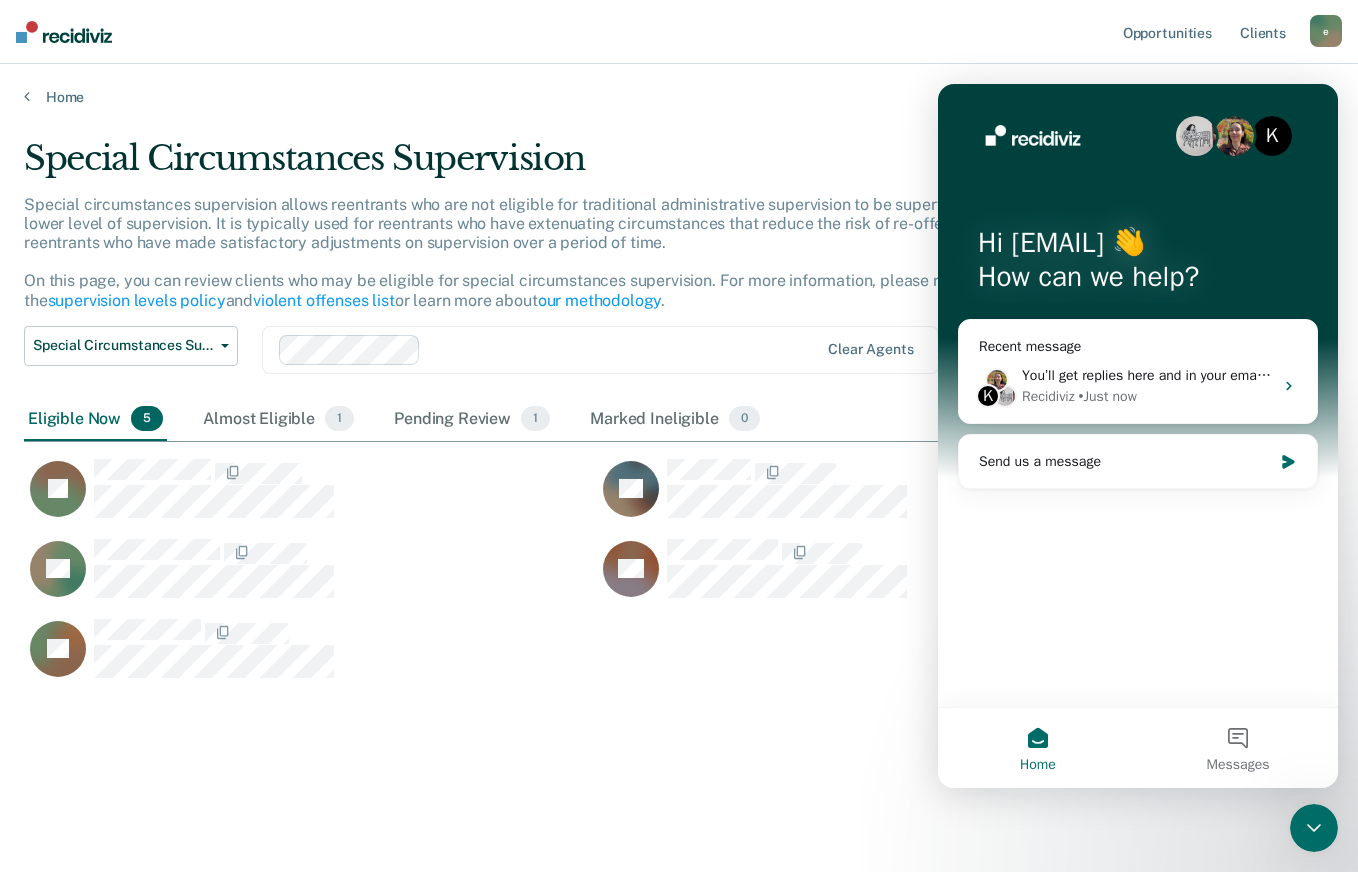click on "K" at bounding box center [1272, 136] 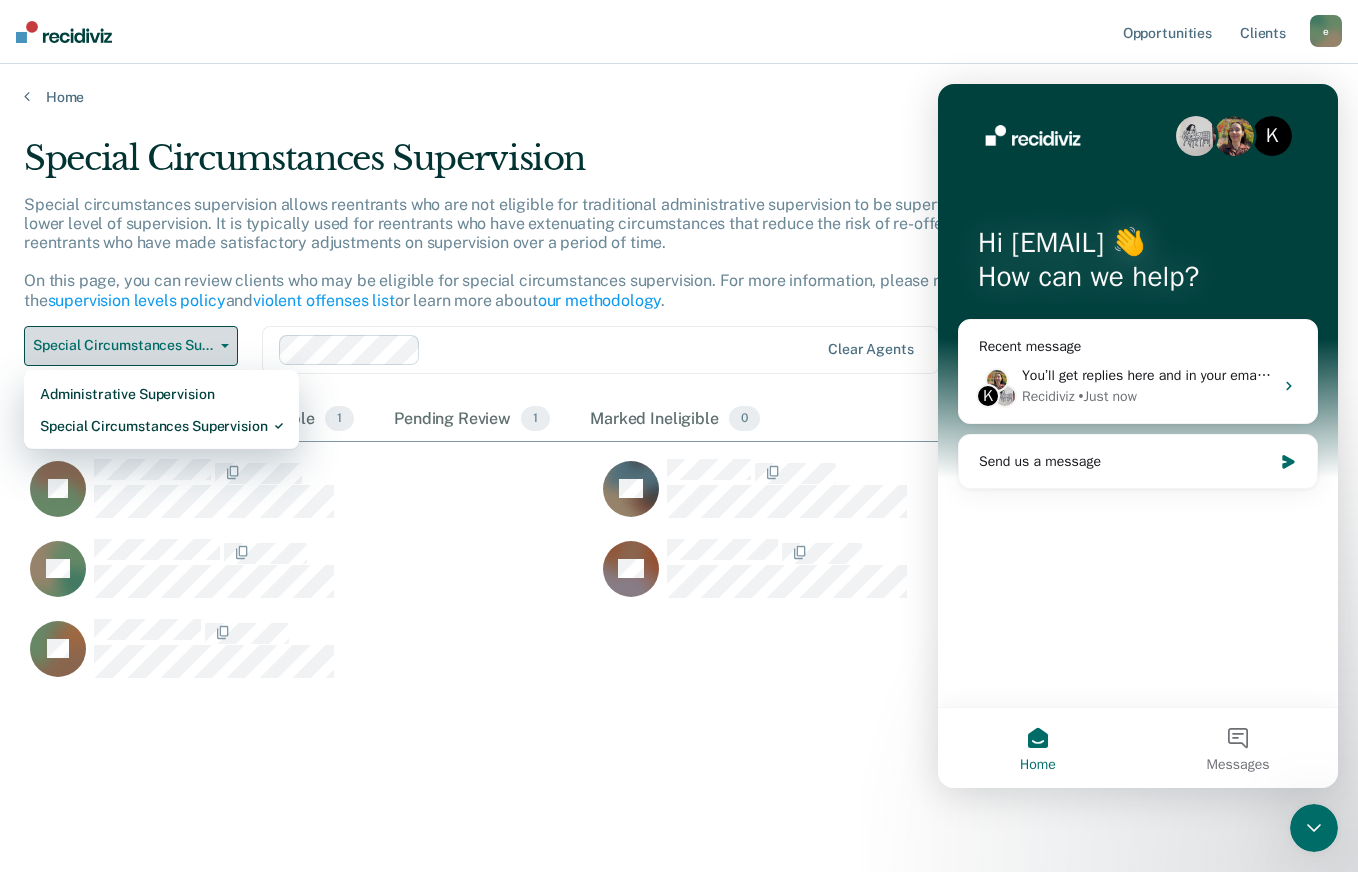 click on "Special Circumstances Supervision" at bounding box center [161, 426] 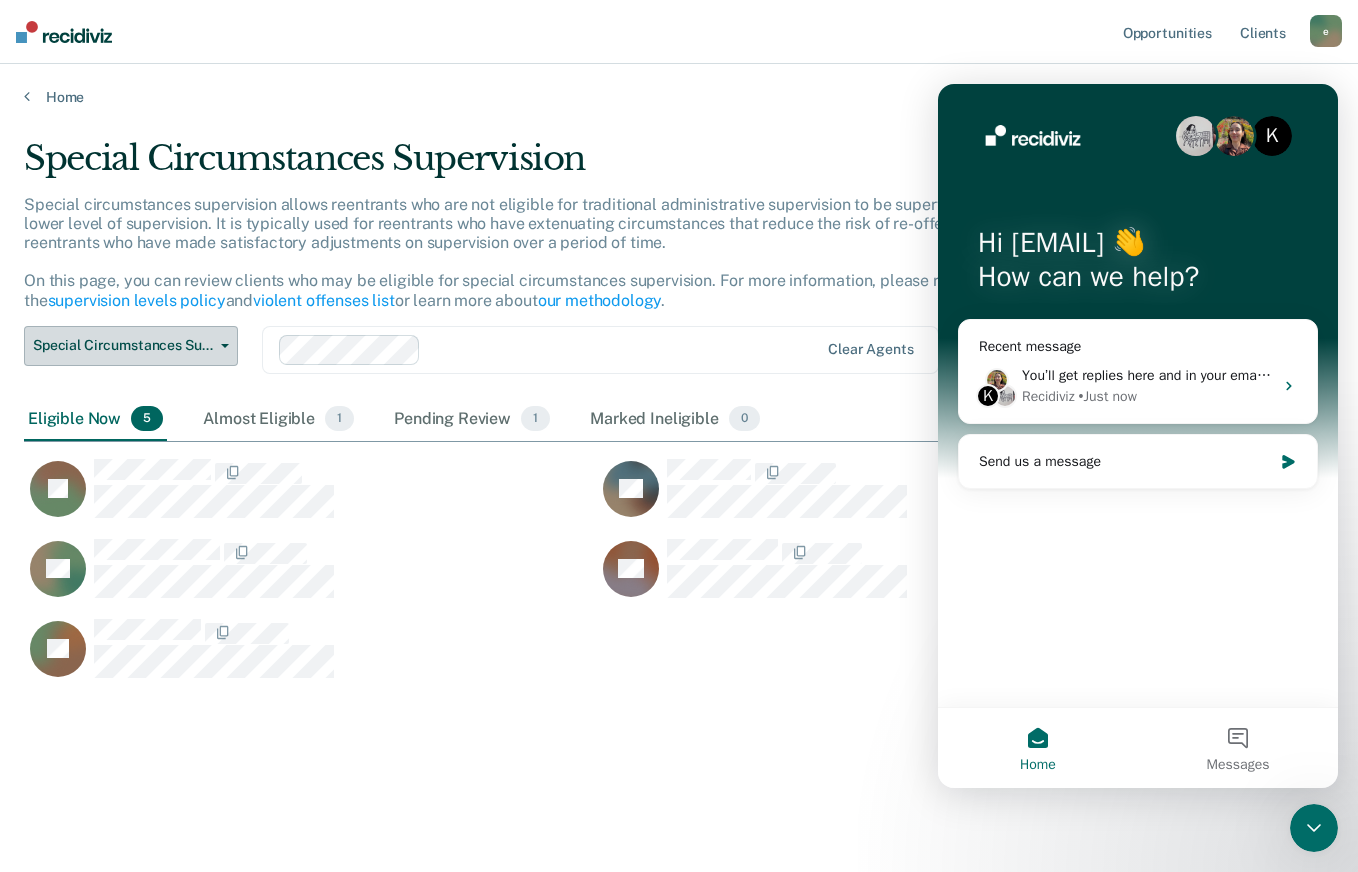 click on "Special Circumstances Supervision" at bounding box center (123, 345) 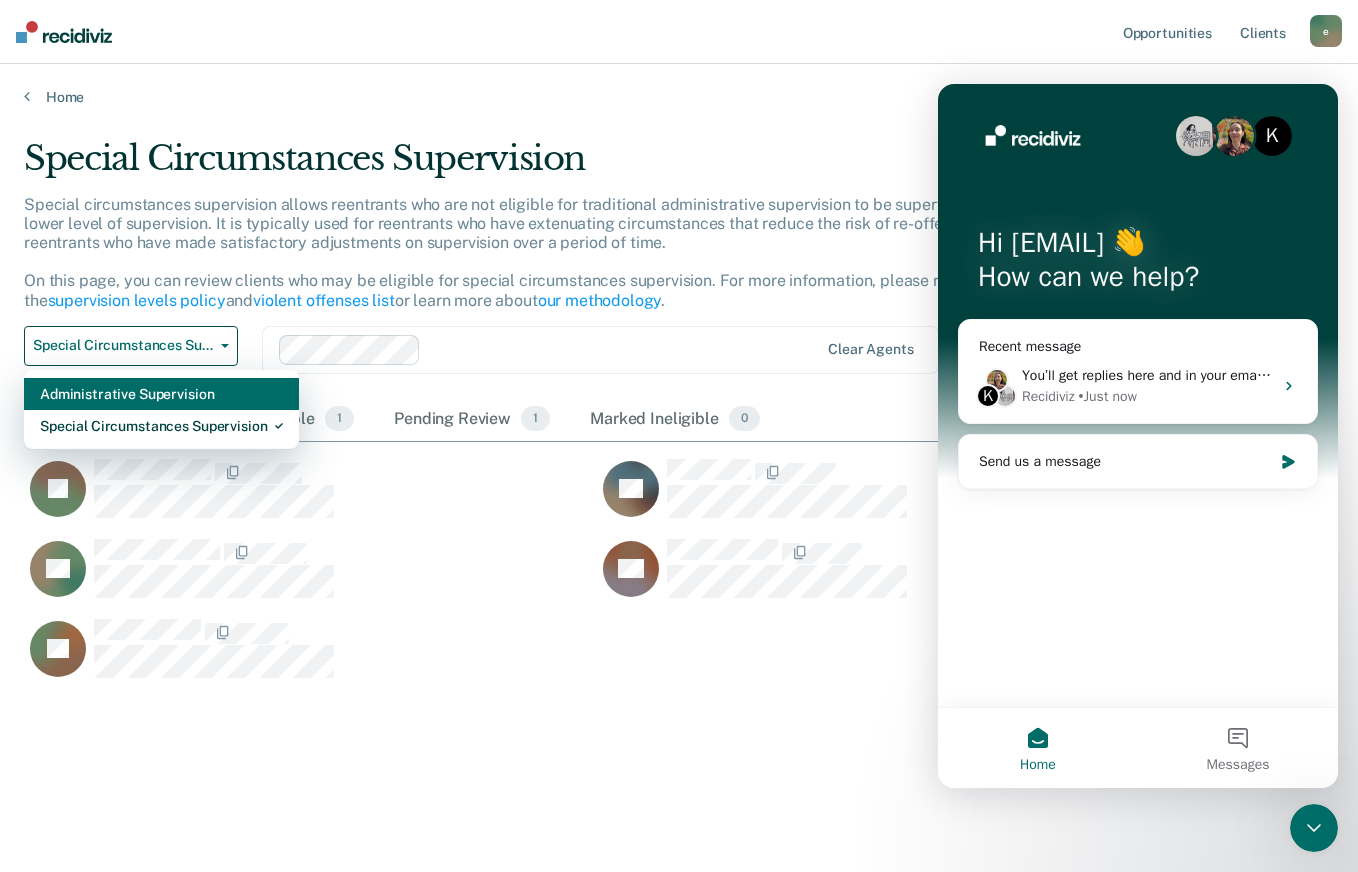 click on "Administrative Supervision" at bounding box center (161, 394) 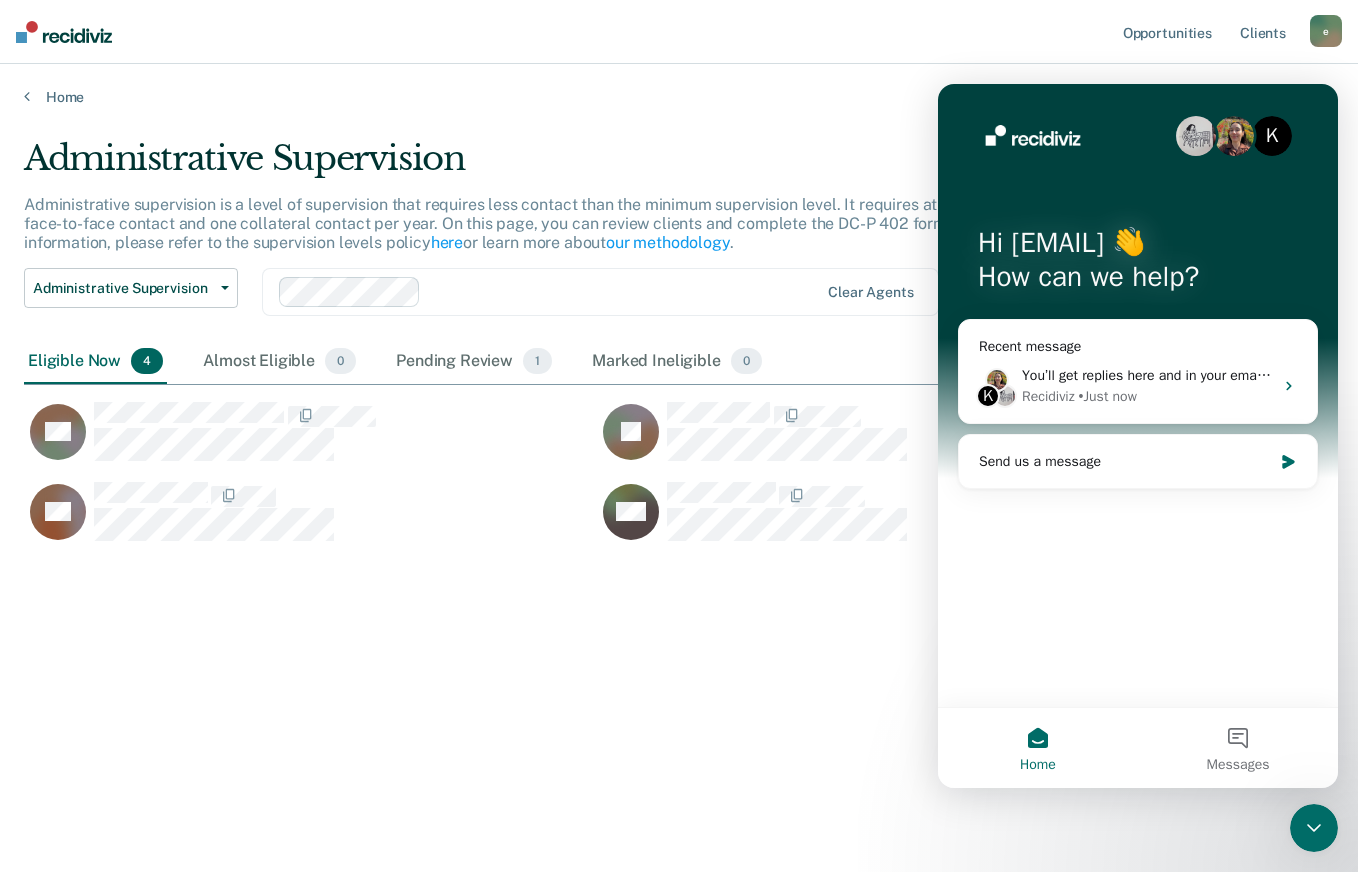 click 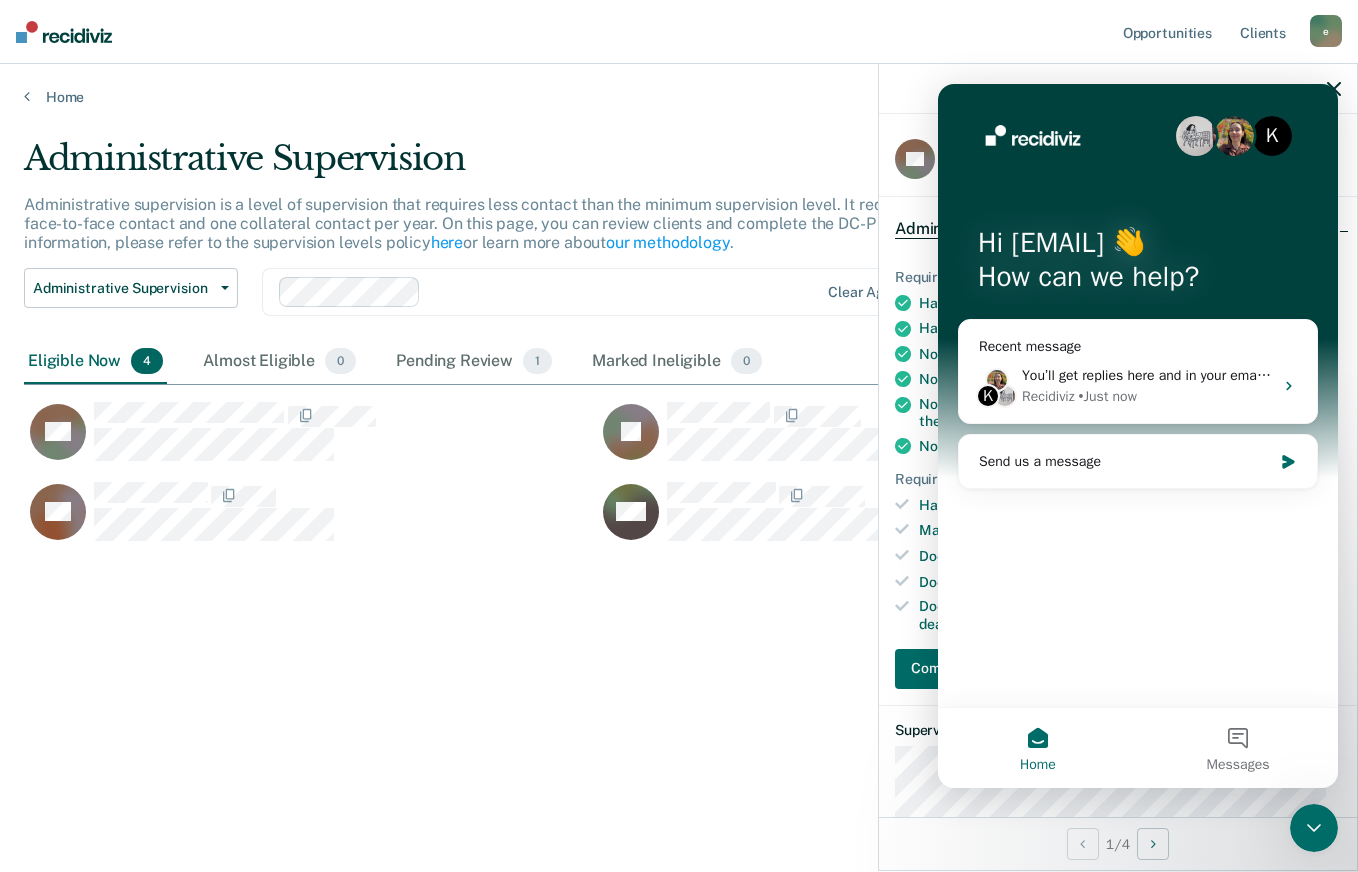click 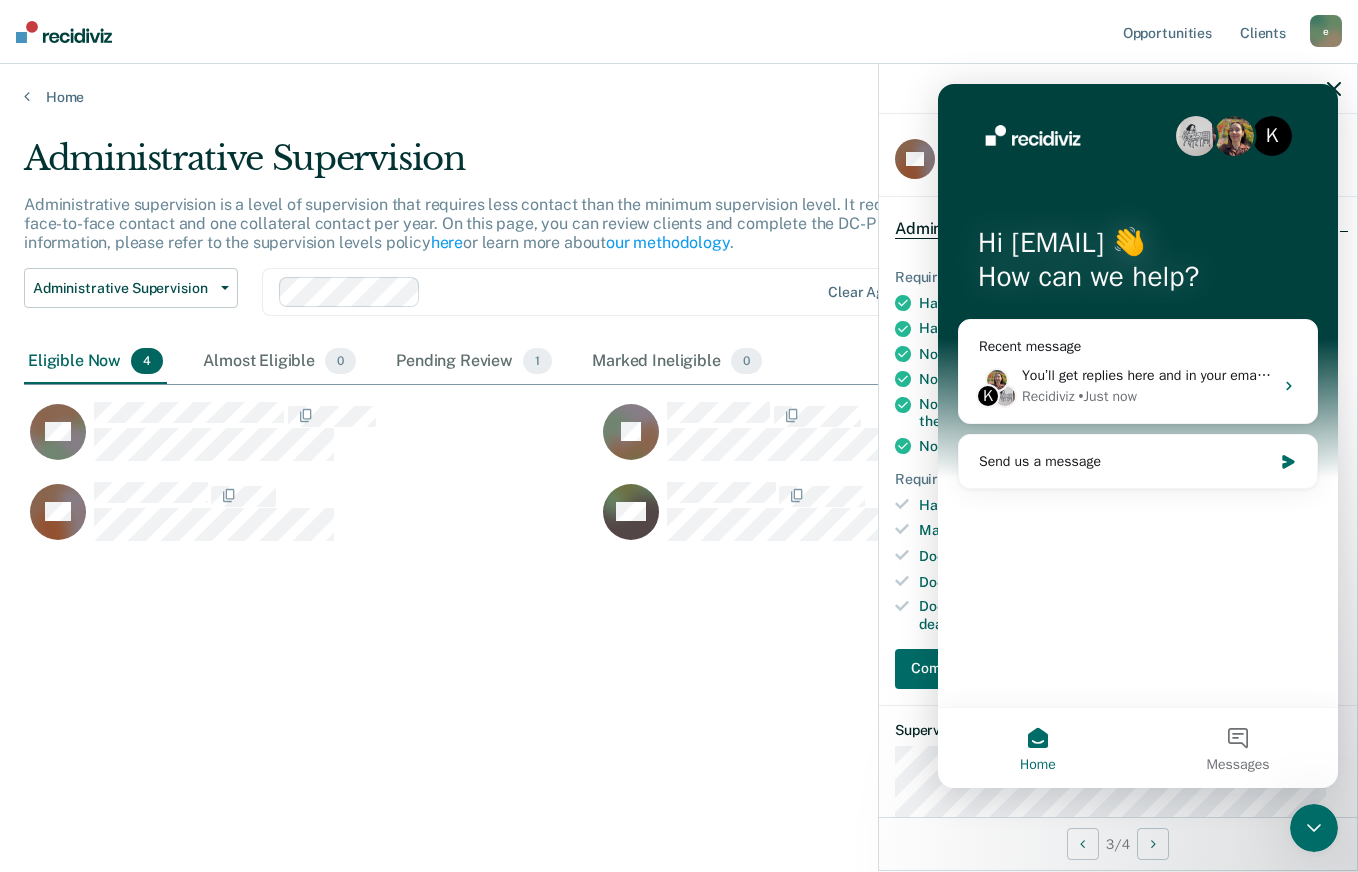 click 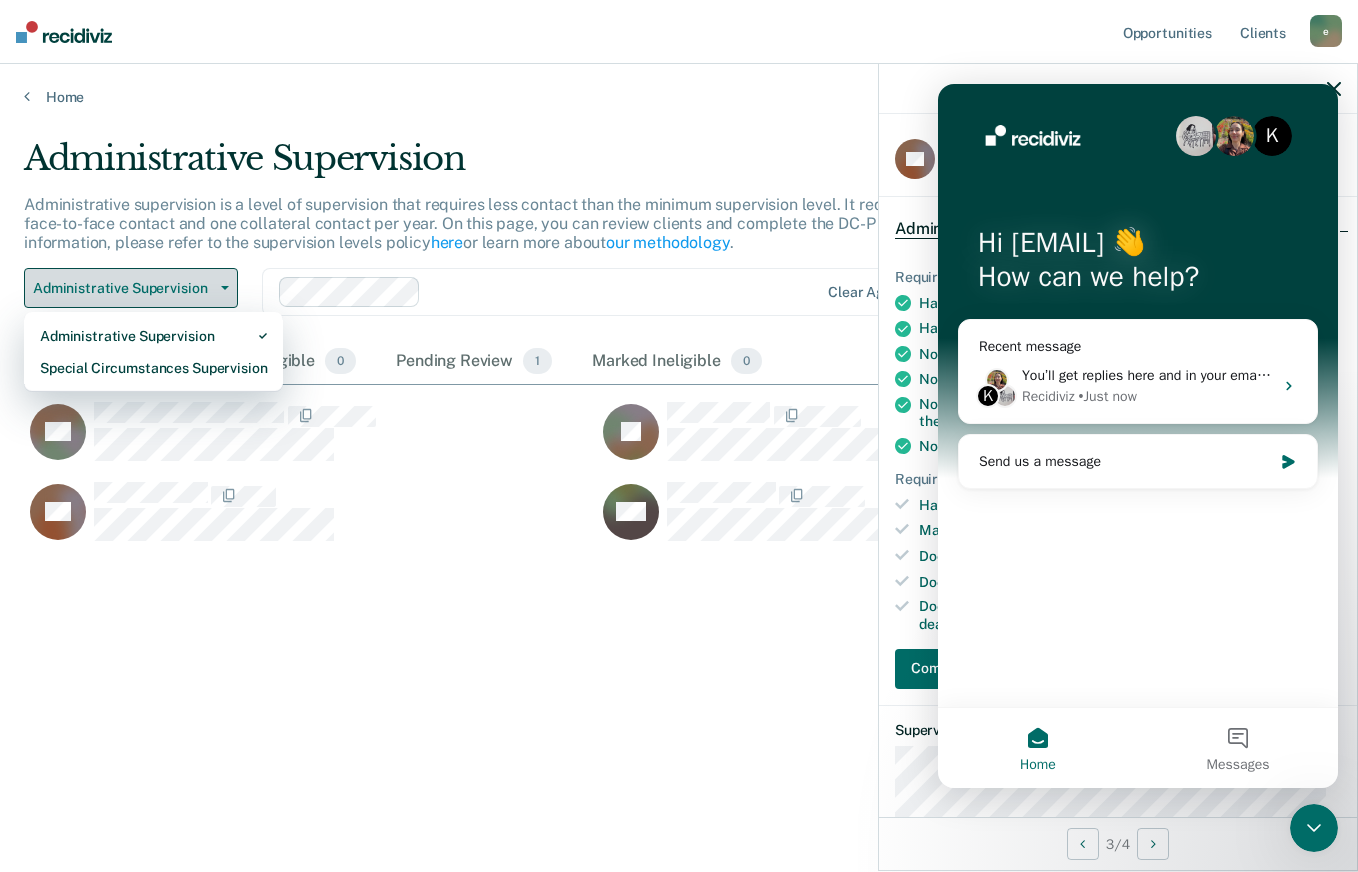 click on "Special Circumstances Supervision" at bounding box center [153, 368] 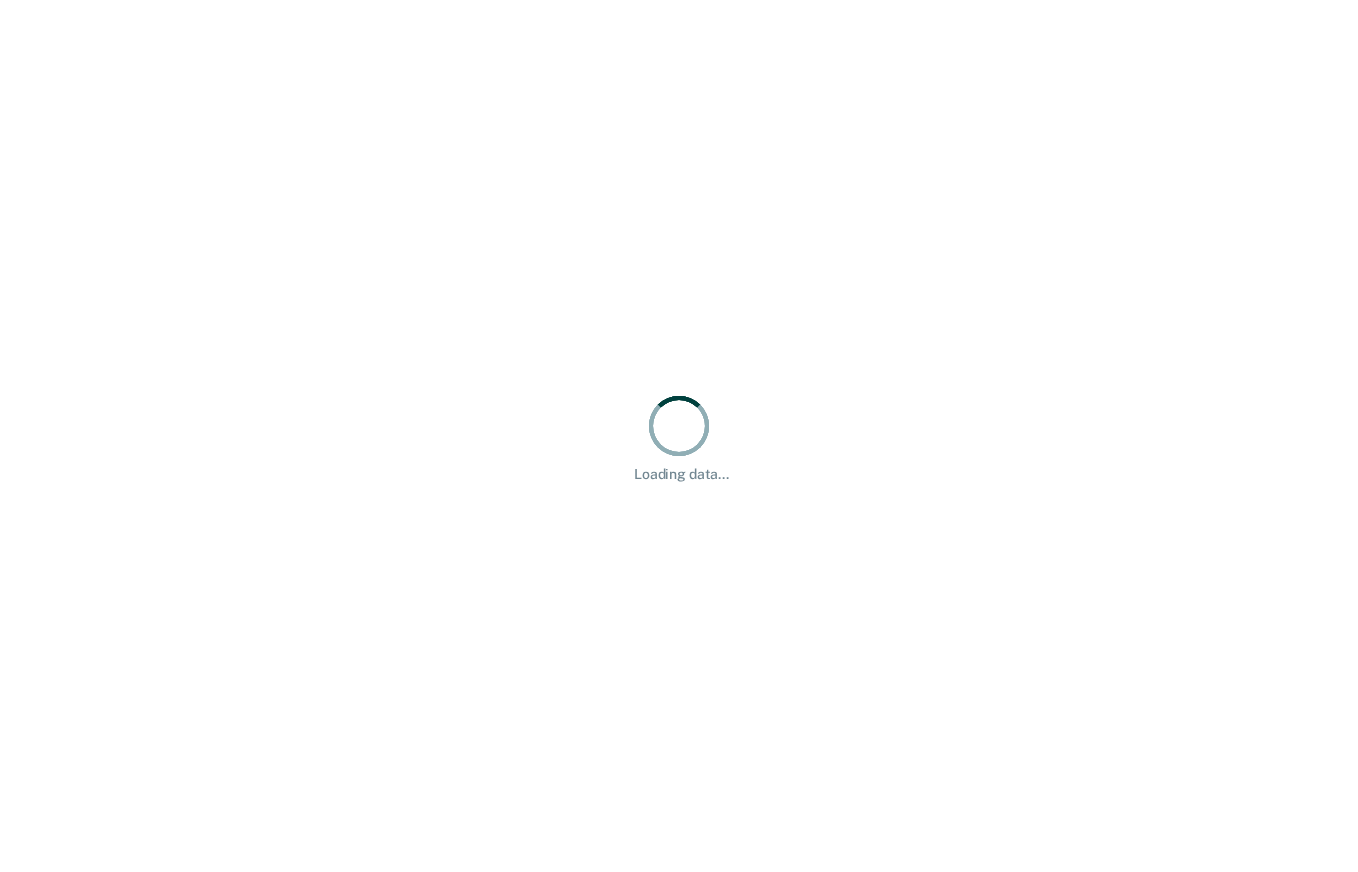 scroll, scrollTop: 0, scrollLeft: 0, axis: both 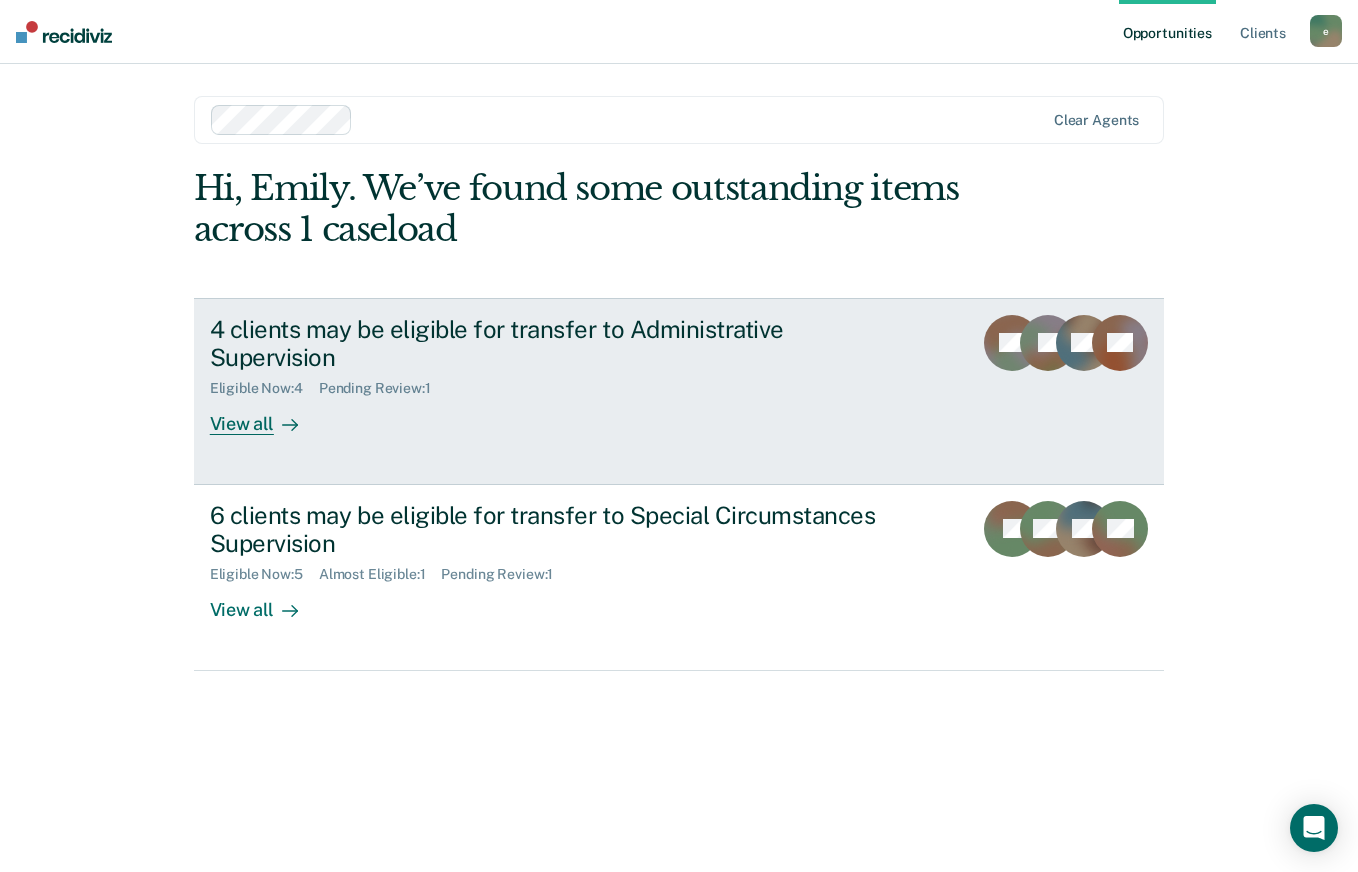 click on "View all" at bounding box center [266, 416] 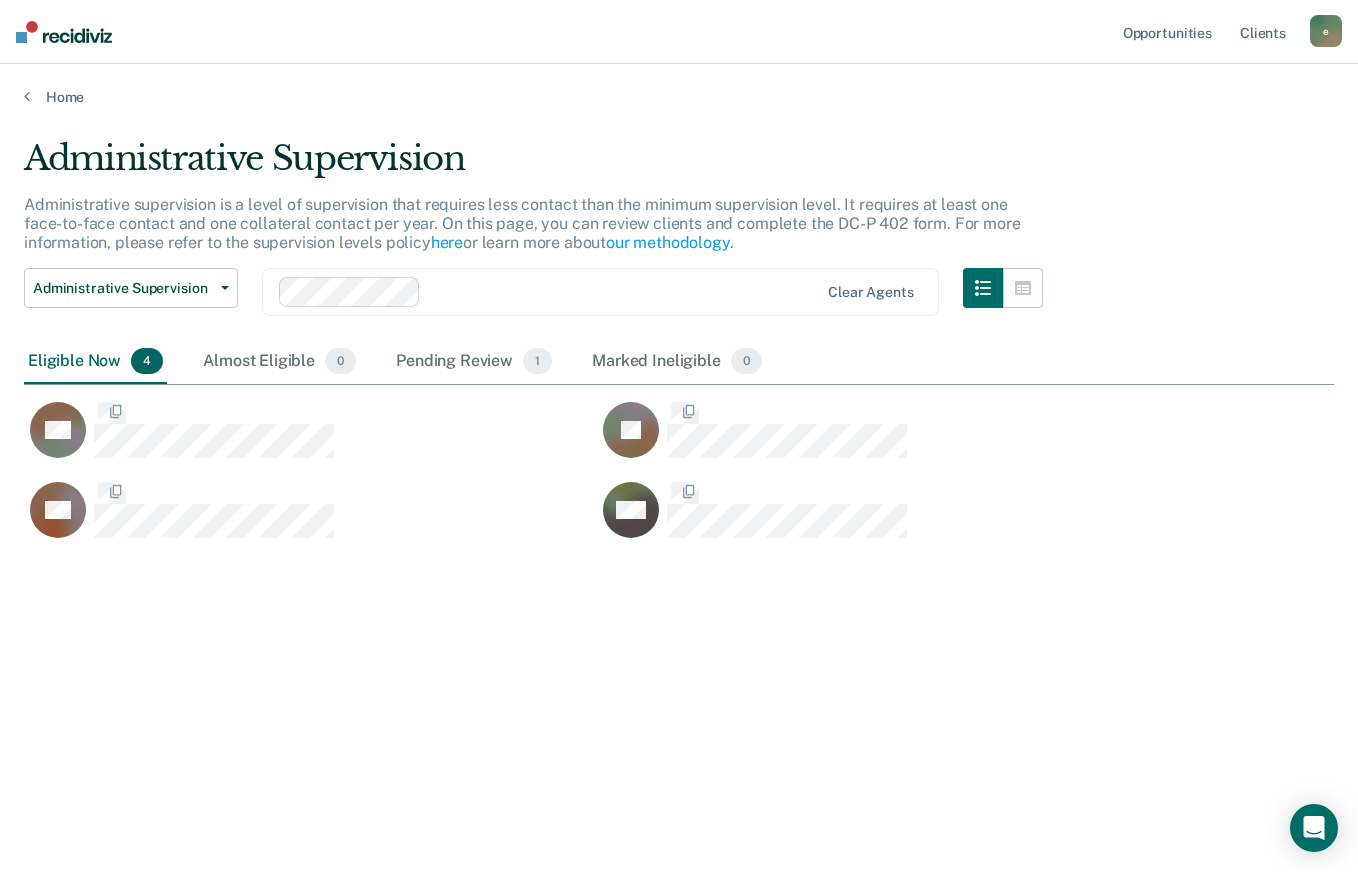 scroll, scrollTop: 16, scrollLeft: 16, axis: both 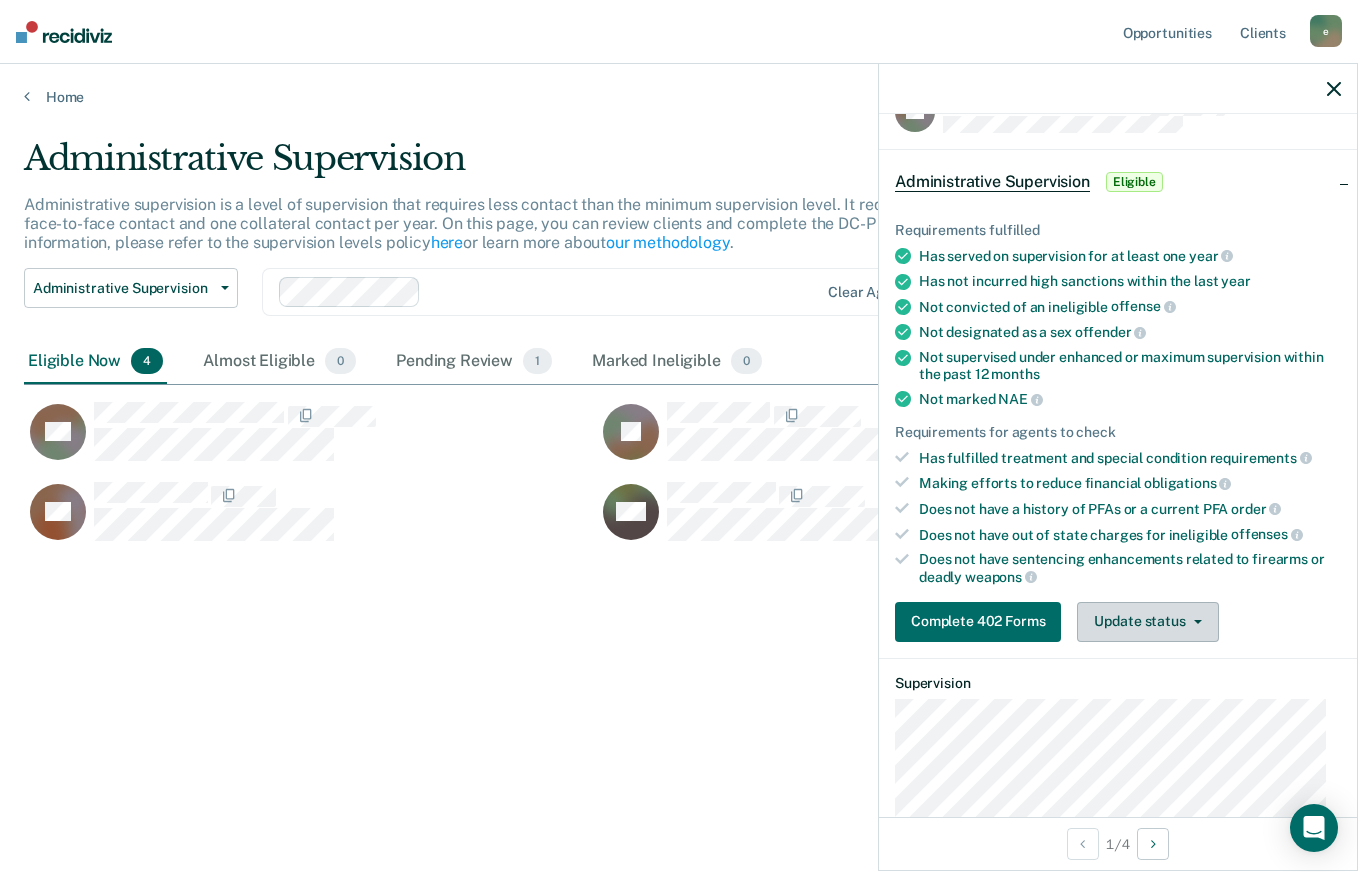 click 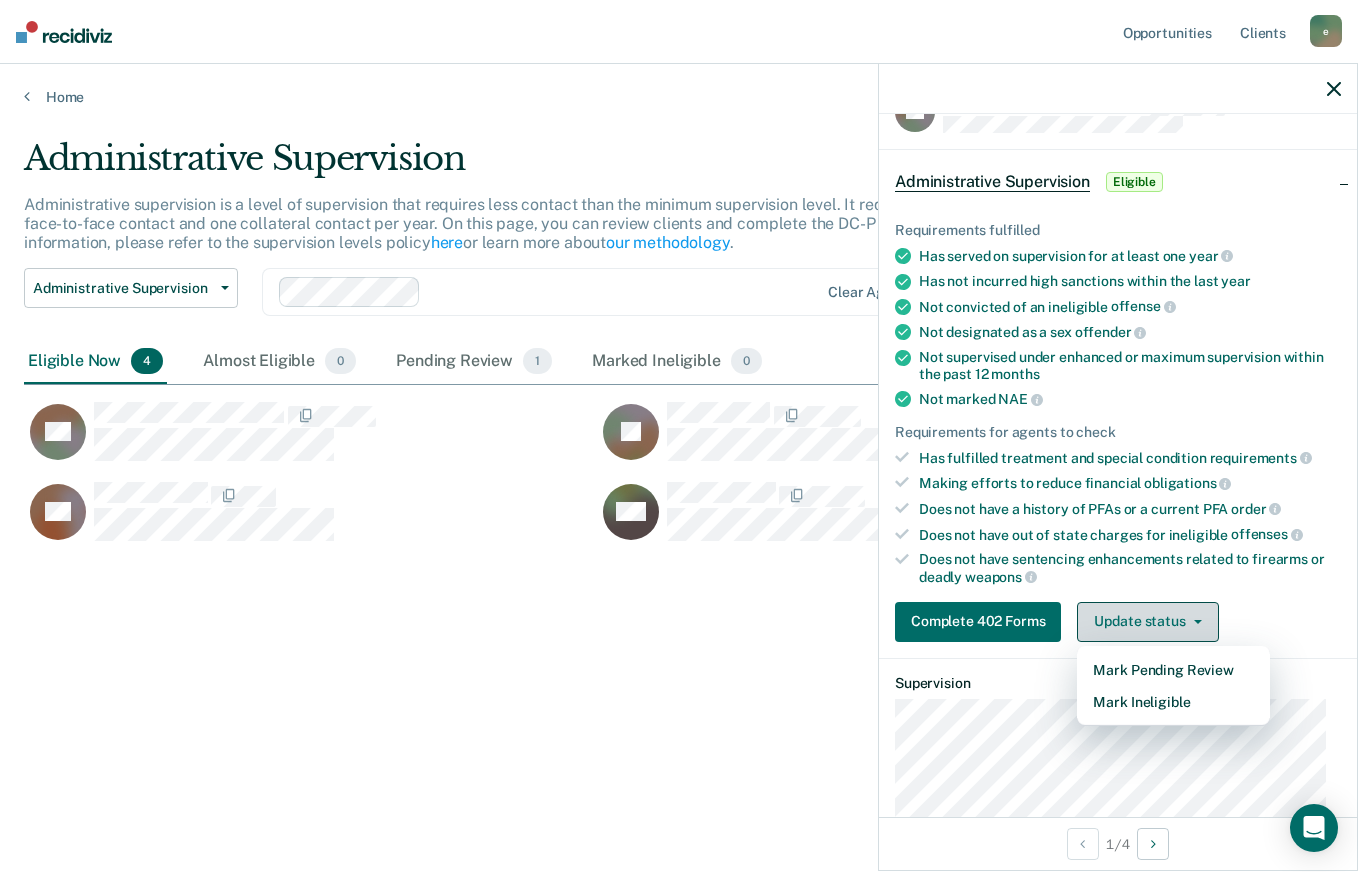 click on "Mark Ineligible" at bounding box center [1173, 702] 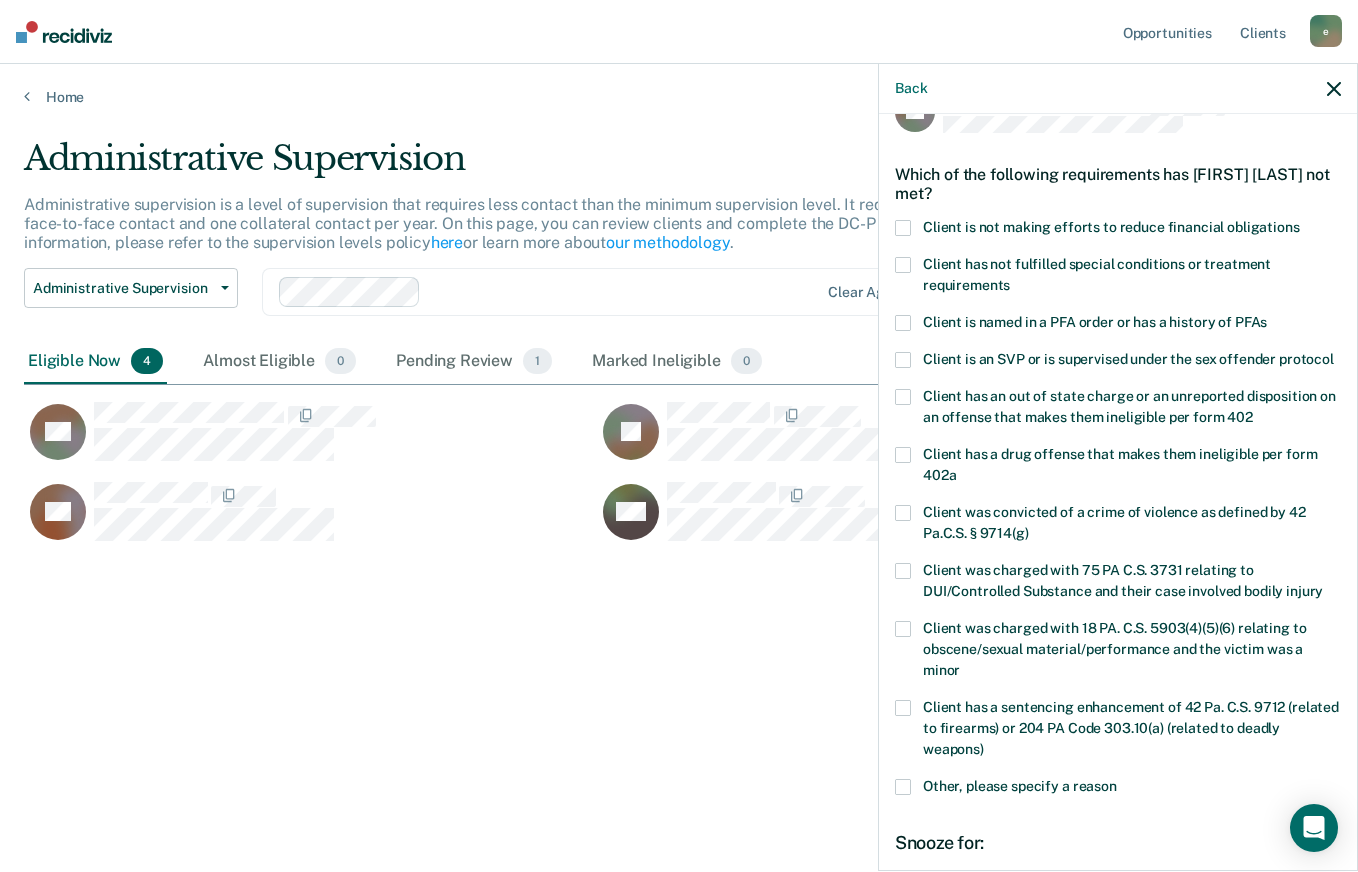 click on "Client is not making efforts to reduce financial obligations" at bounding box center [1111, 227] 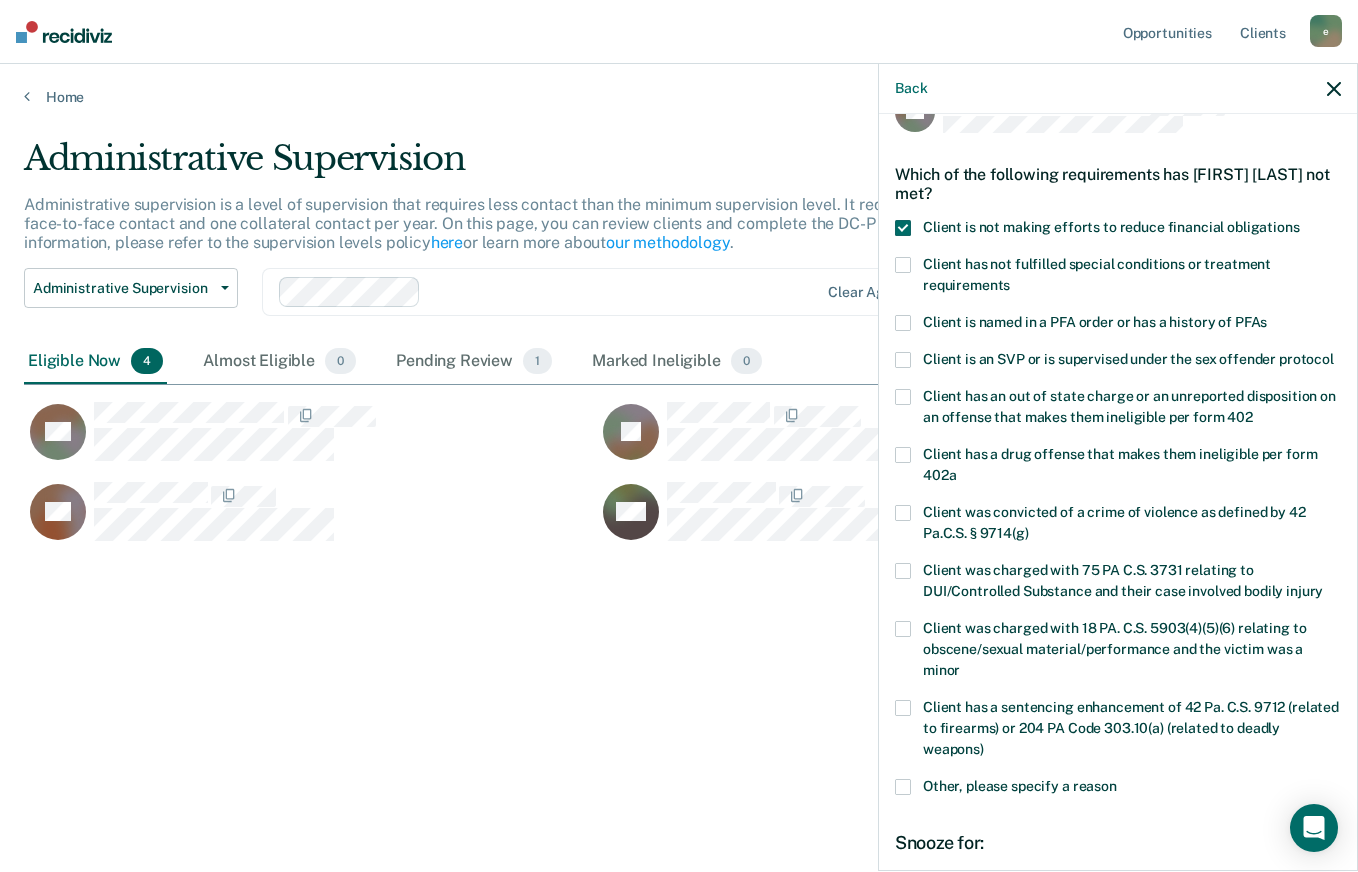 click on "Client has not fulfilled special conditions or treatment requirements" at bounding box center (1118, 278) 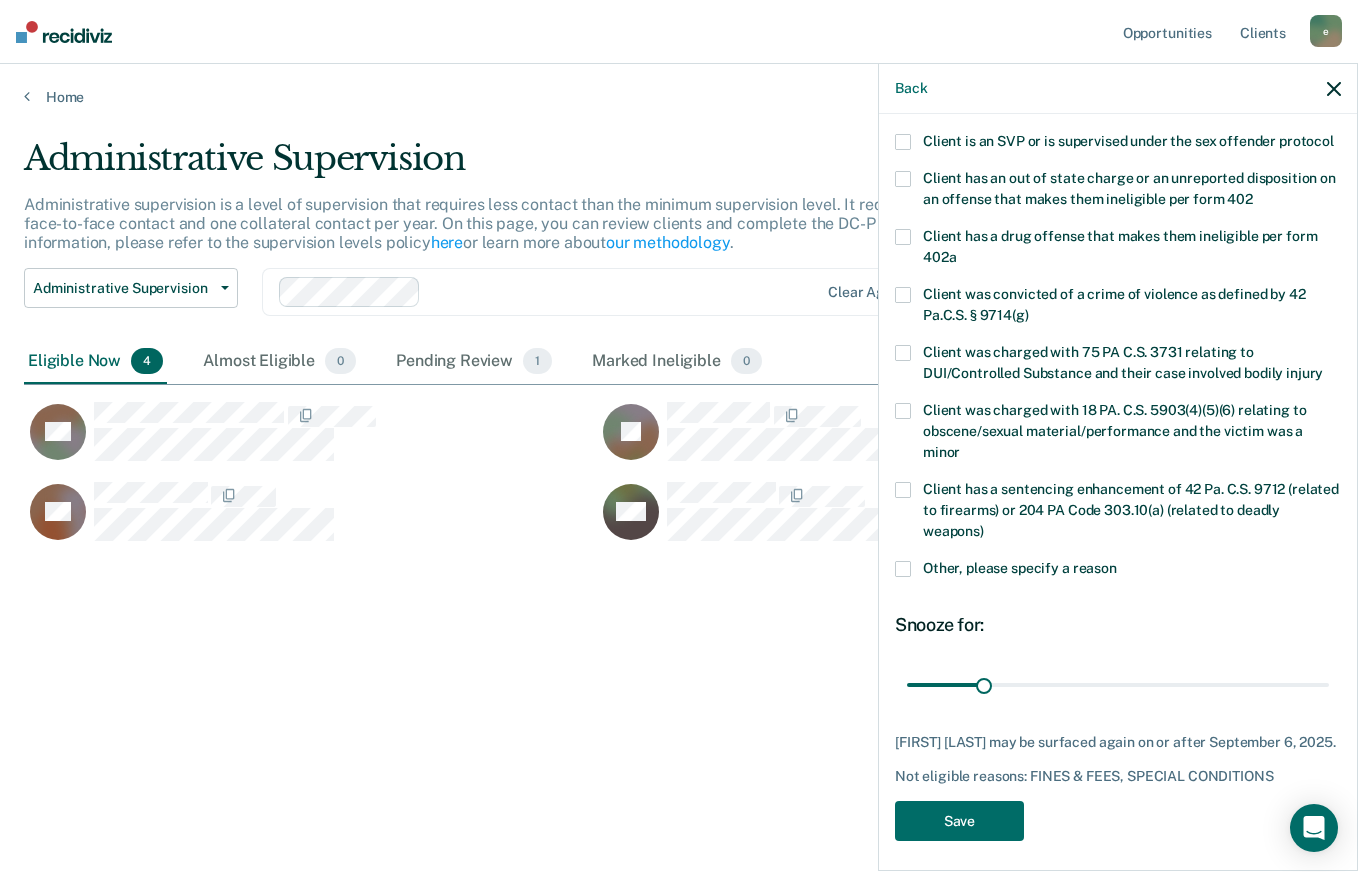 scroll, scrollTop: 311, scrollLeft: 0, axis: vertical 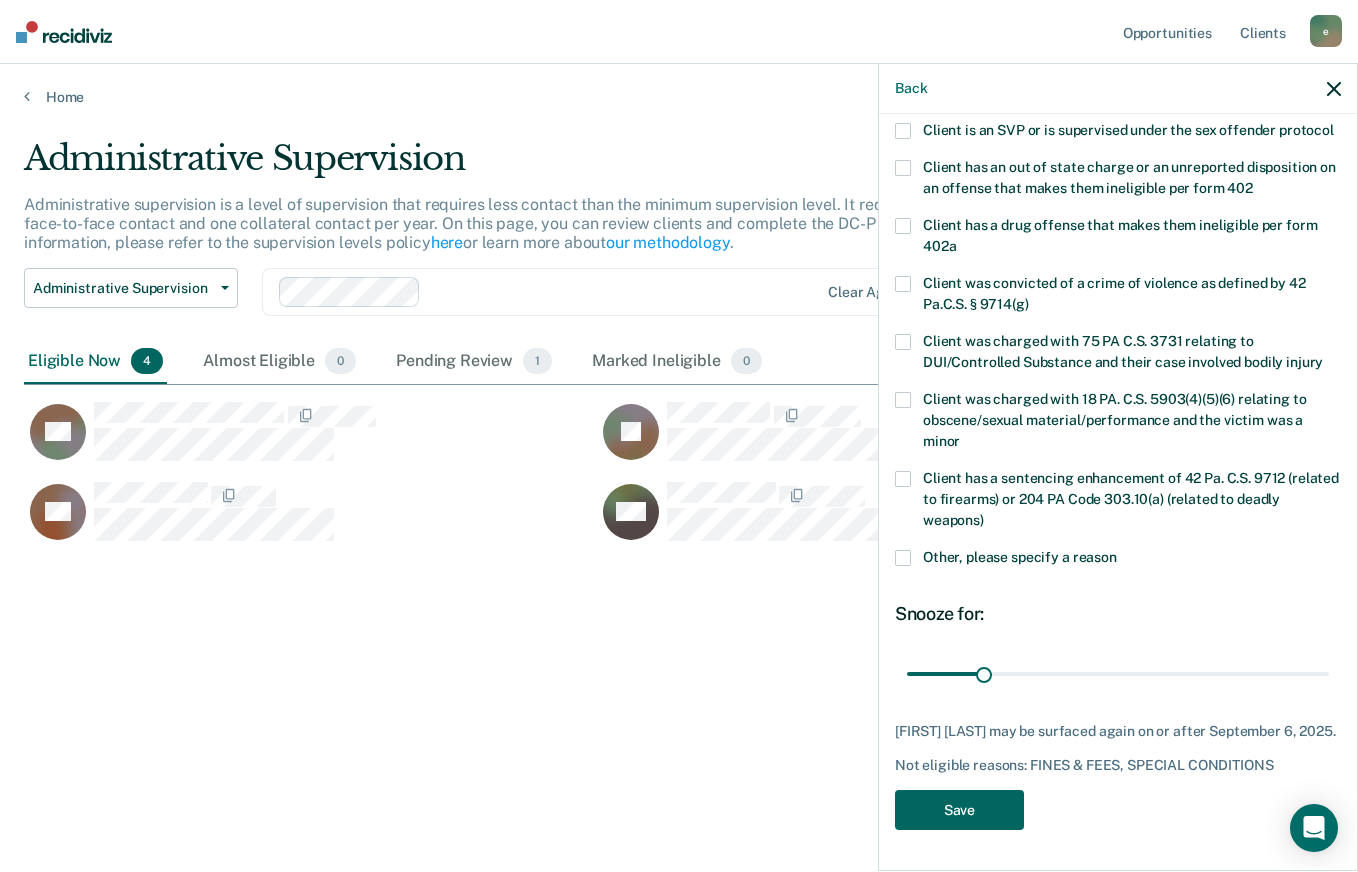click on "Save" at bounding box center (959, 810) 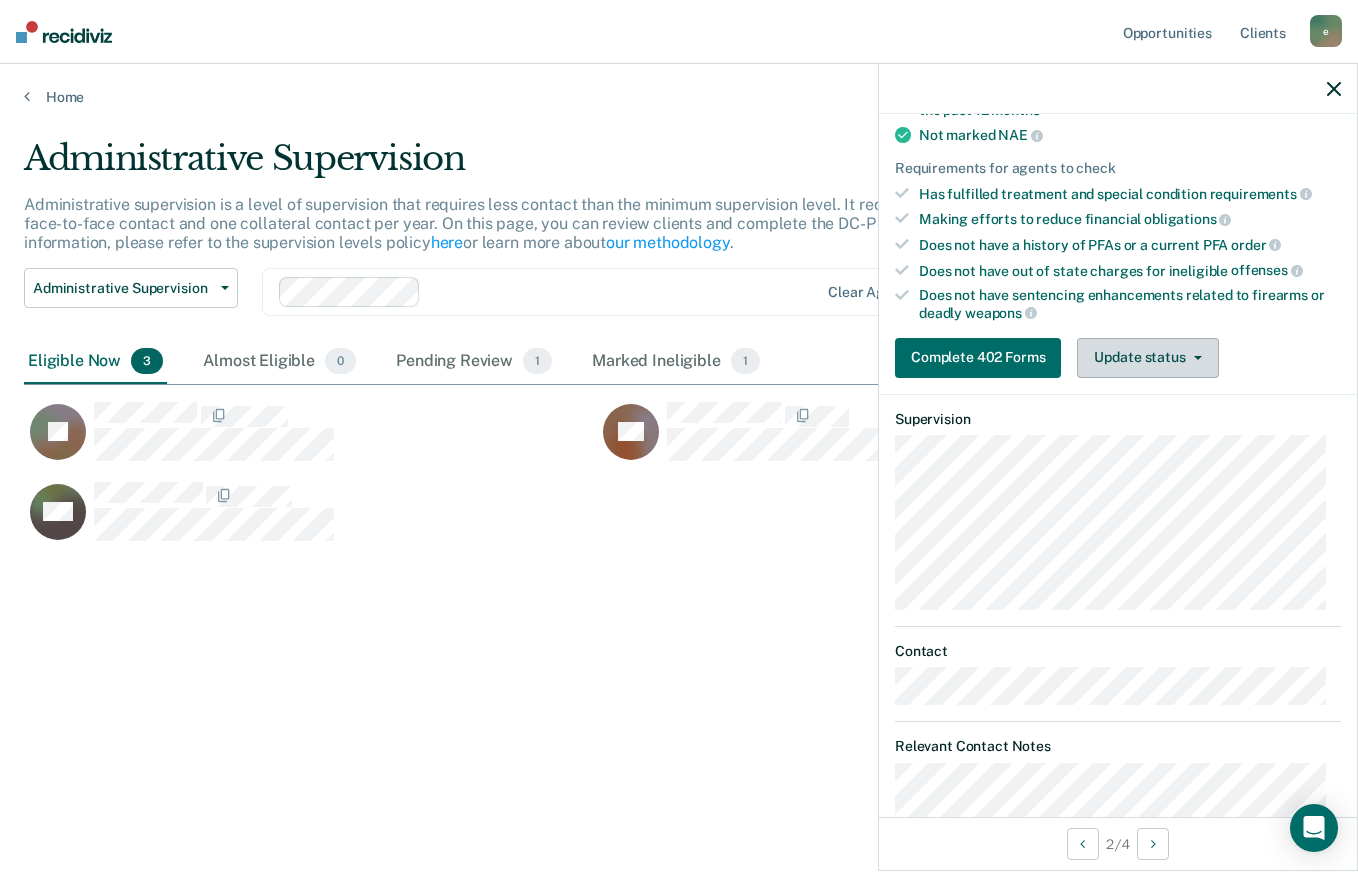 click on "Update status" at bounding box center (1147, 358) 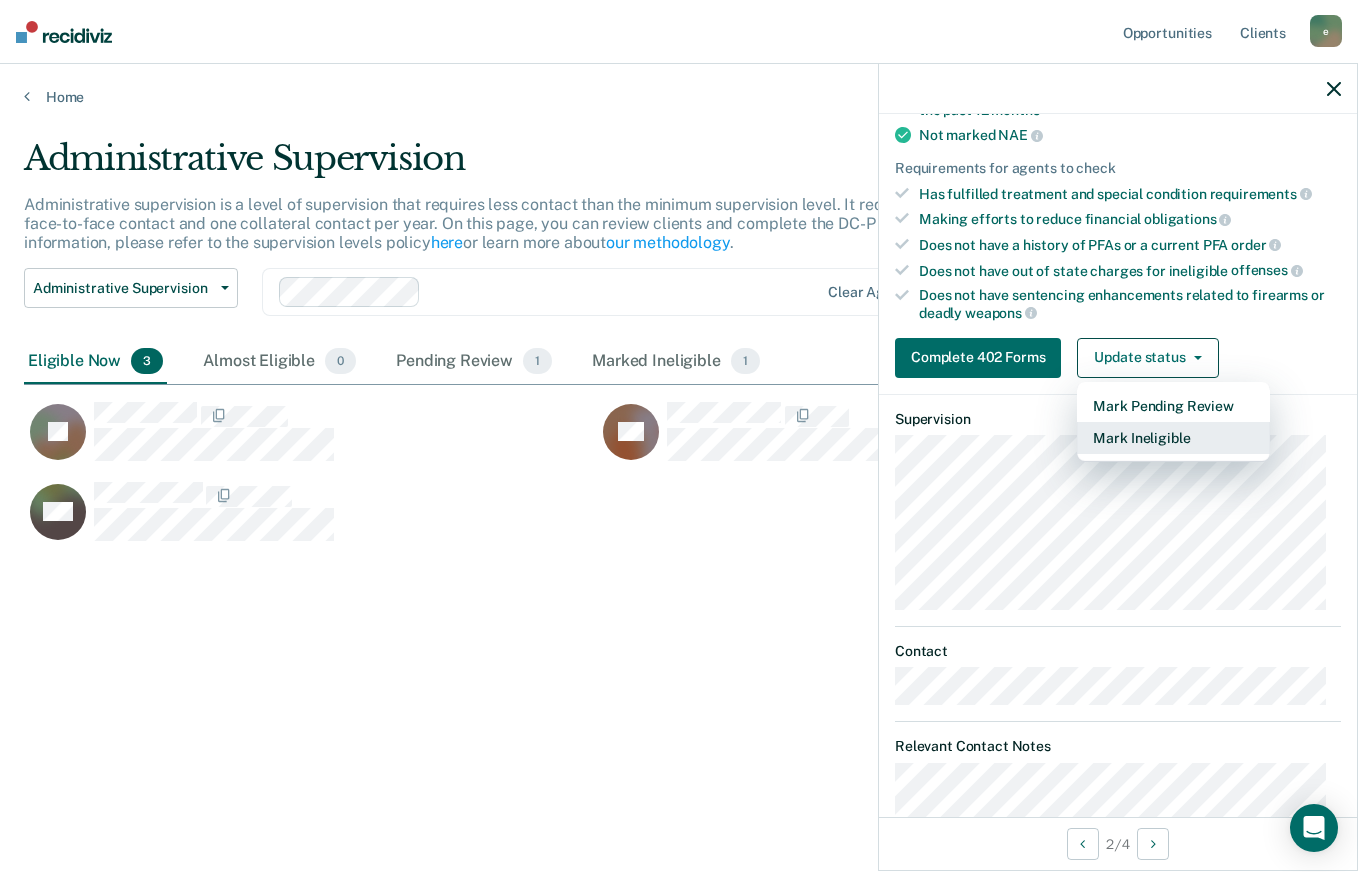 click on "Mark Ineligible" at bounding box center (1173, 438) 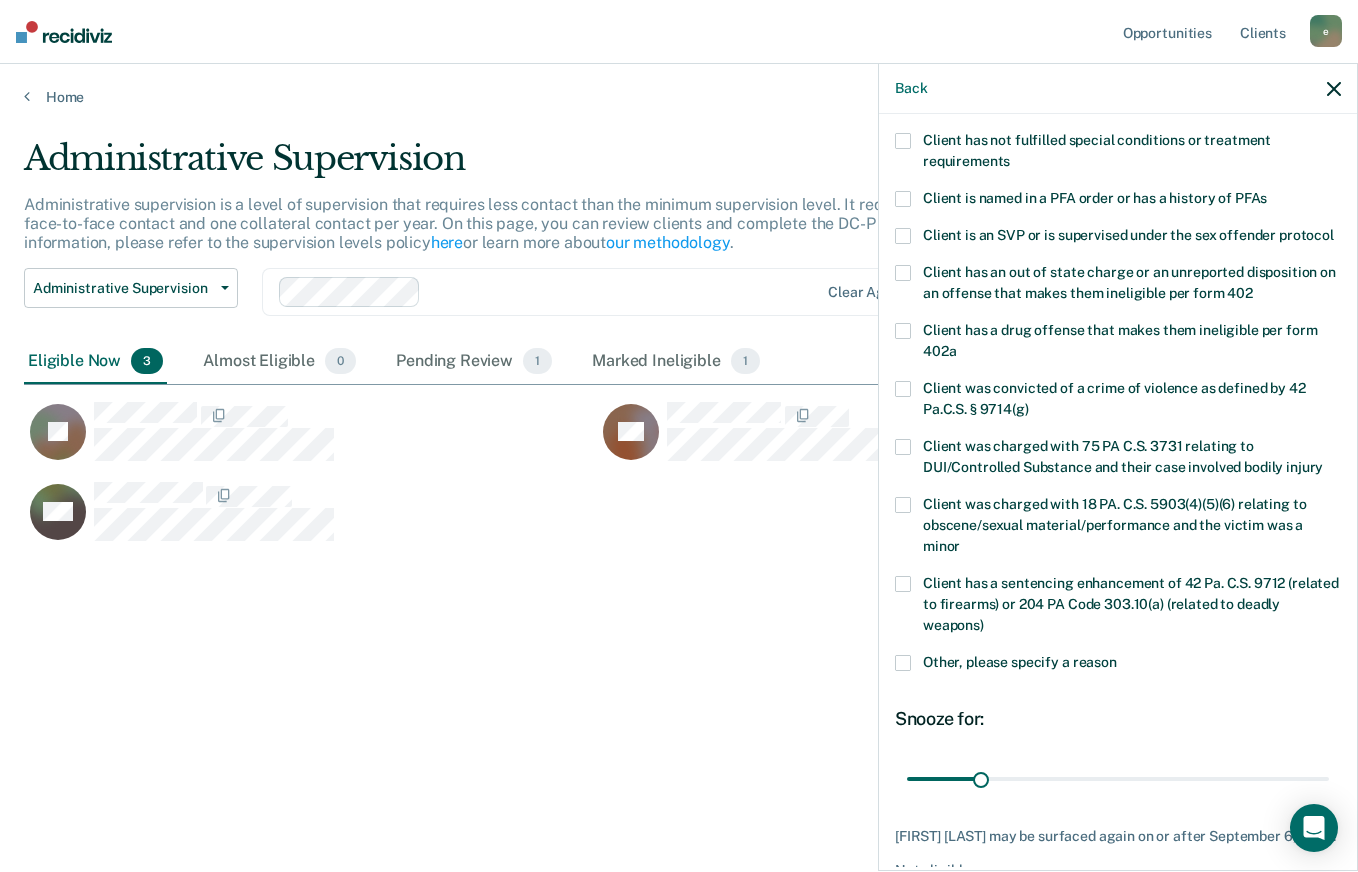 scroll, scrollTop: 0, scrollLeft: 0, axis: both 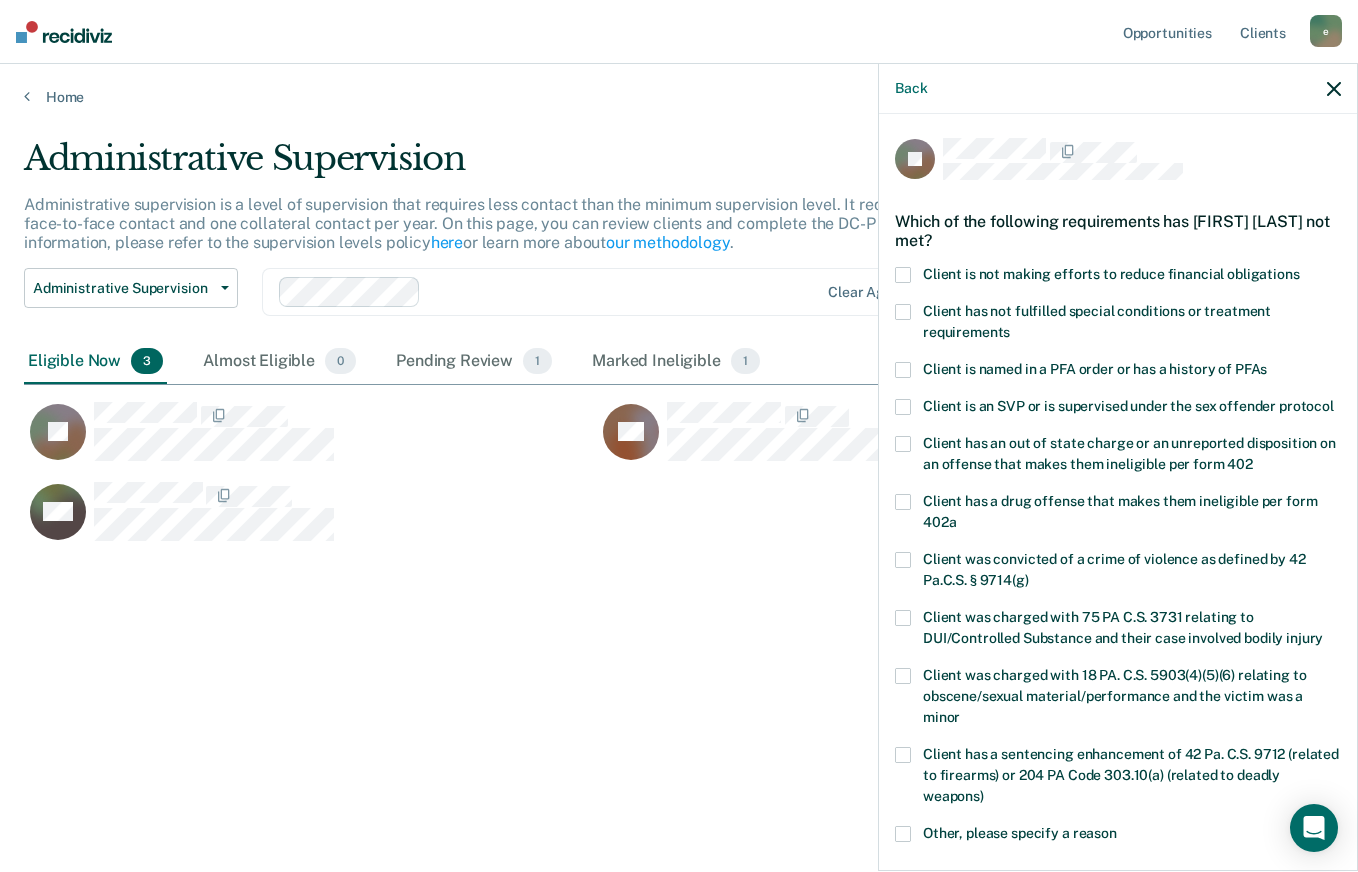 click on "Client is not making efforts to reduce financial obligations" at bounding box center [1111, 274] 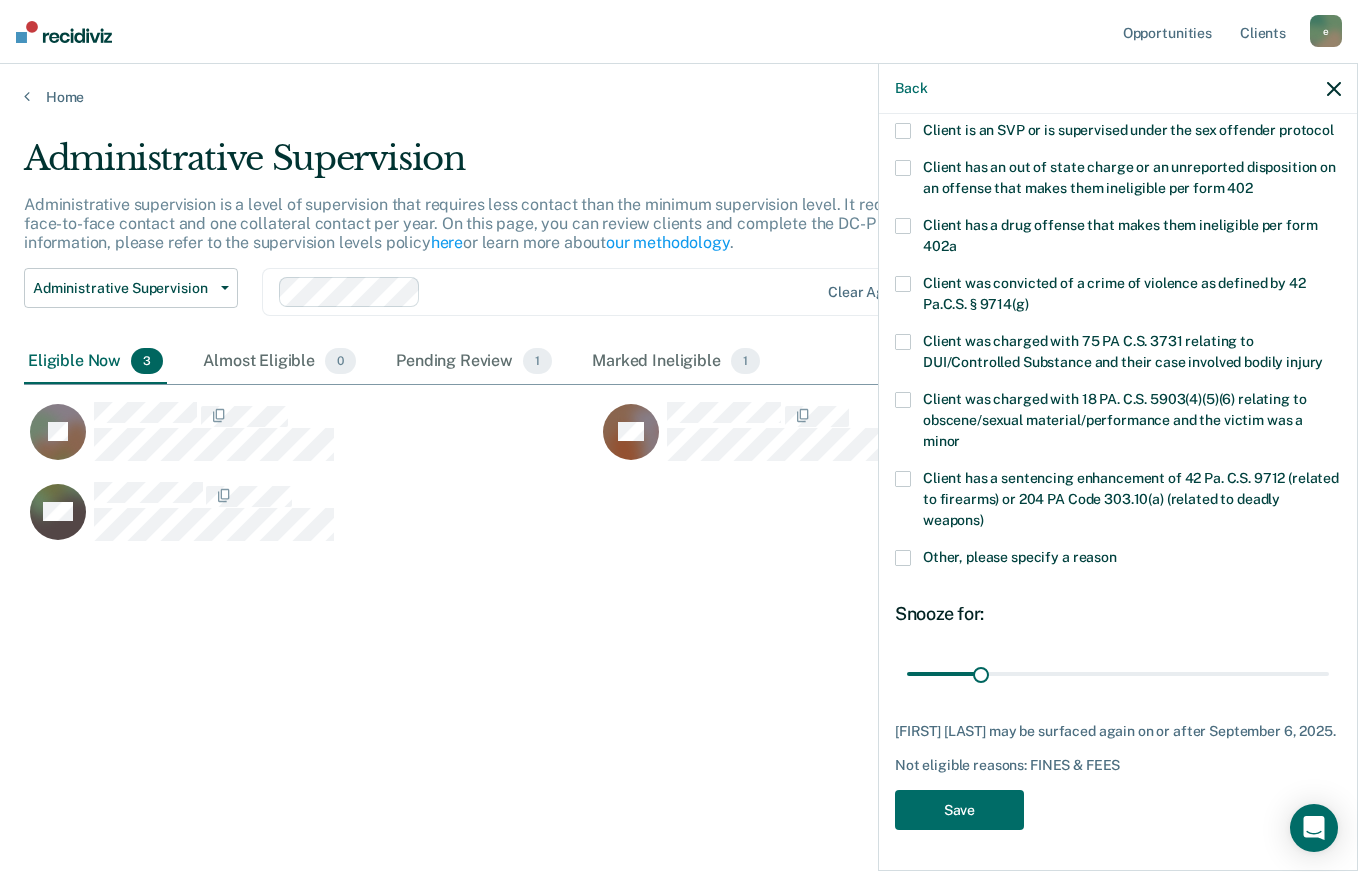 scroll, scrollTop: 294, scrollLeft: 0, axis: vertical 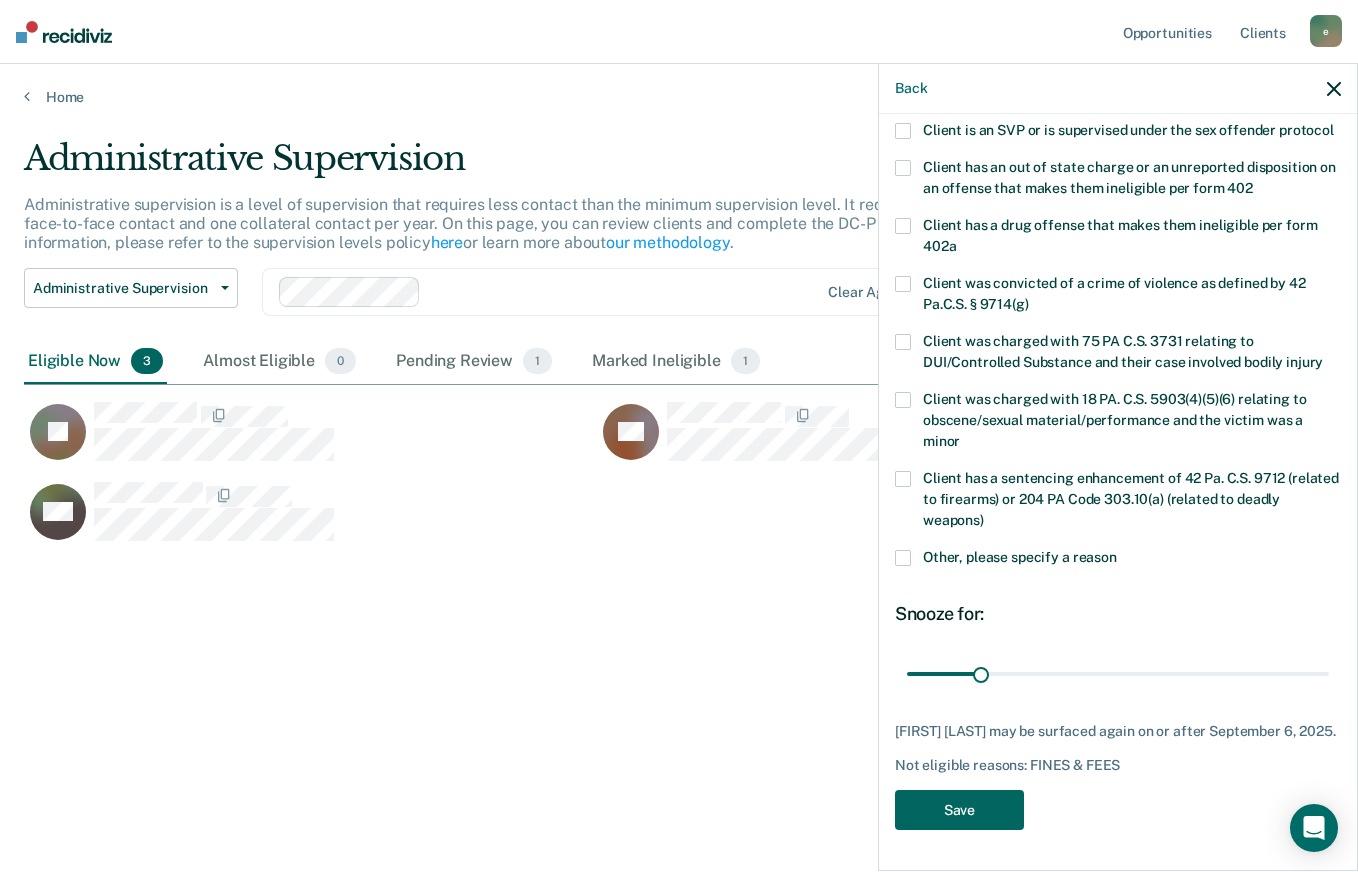 click on "Save" at bounding box center [959, 810] 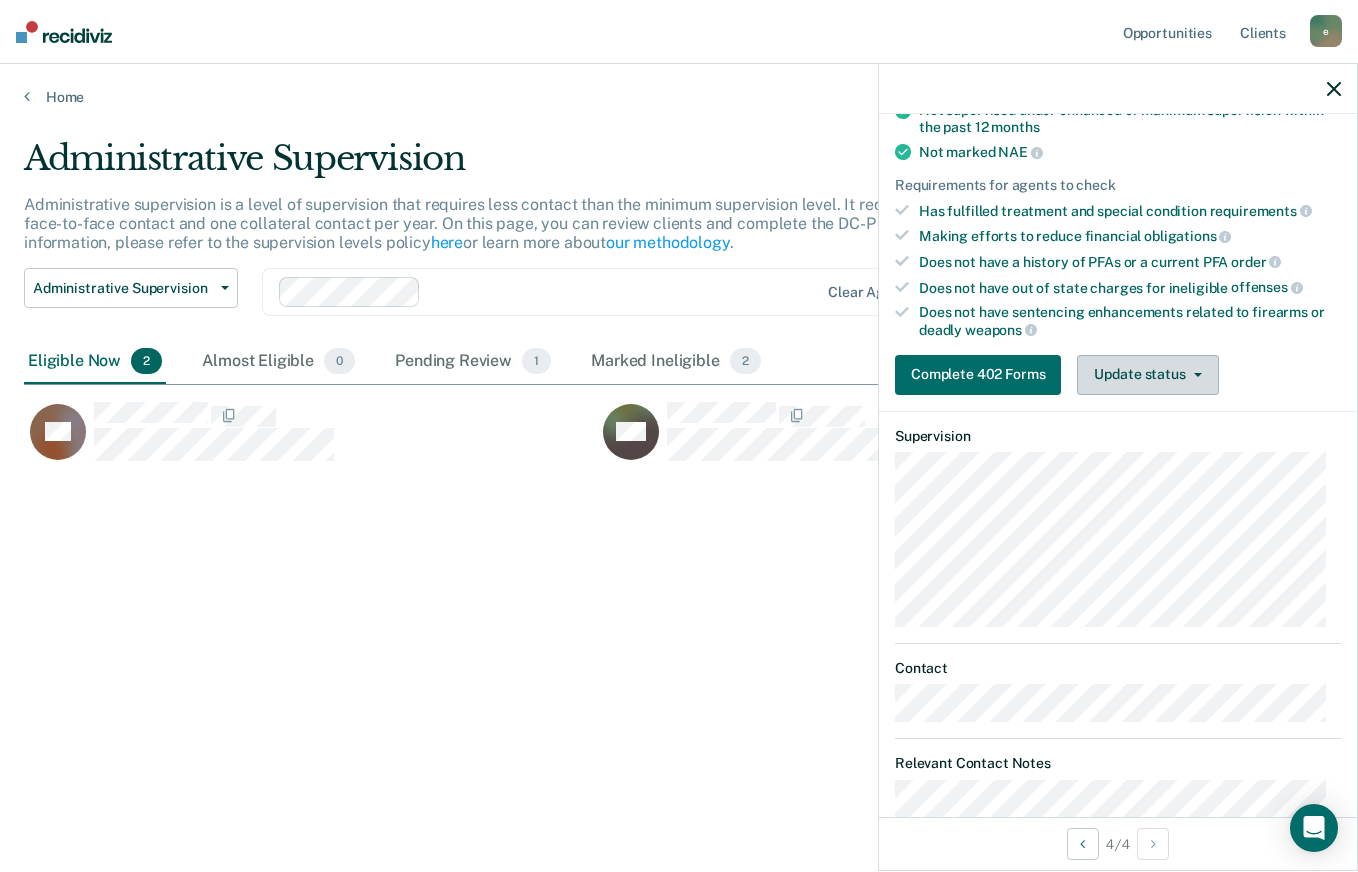 click on "Update status" at bounding box center (1147, 375) 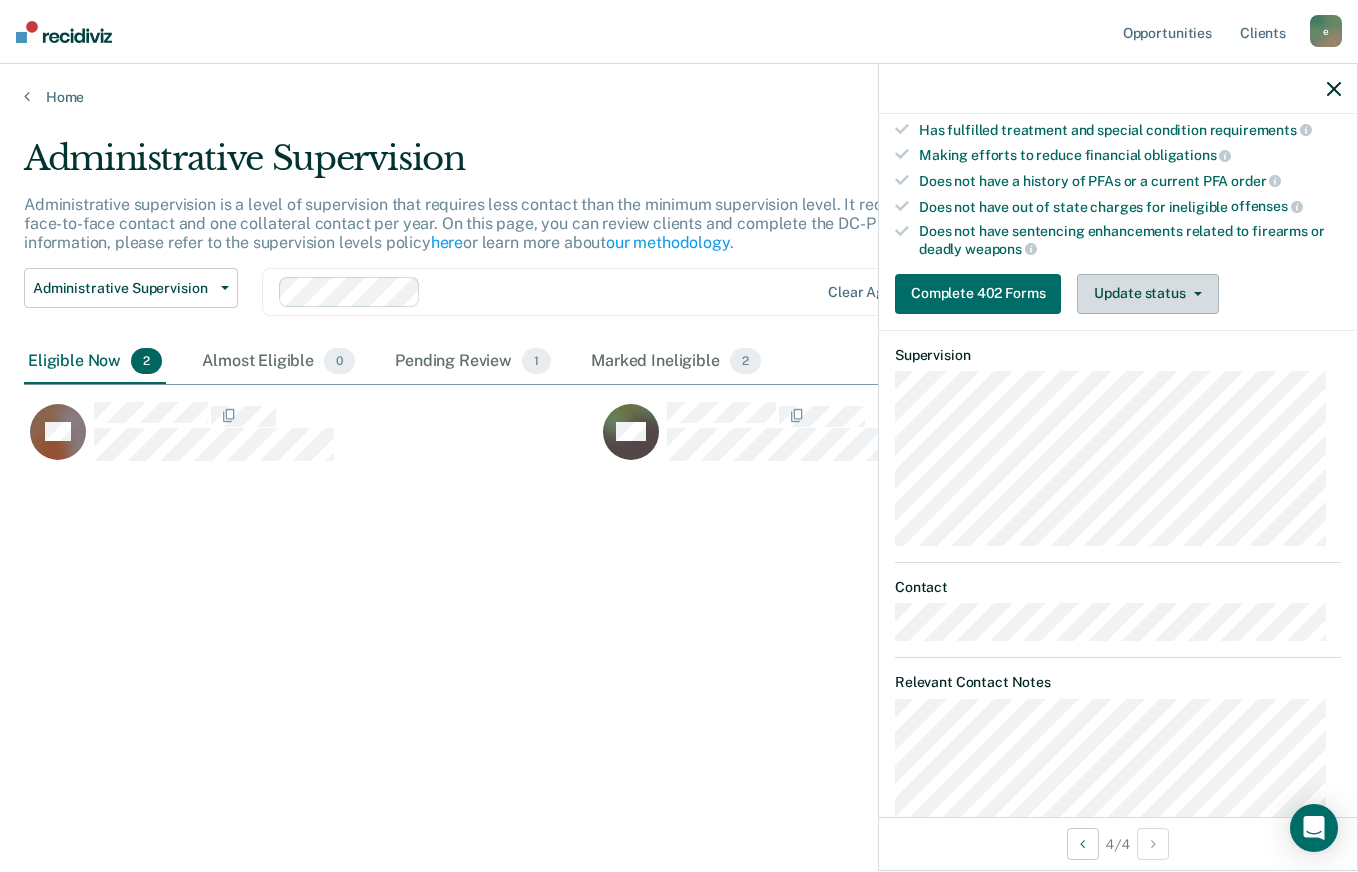 scroll, scrollTop: 0, scrollLeft: 0, axis: both 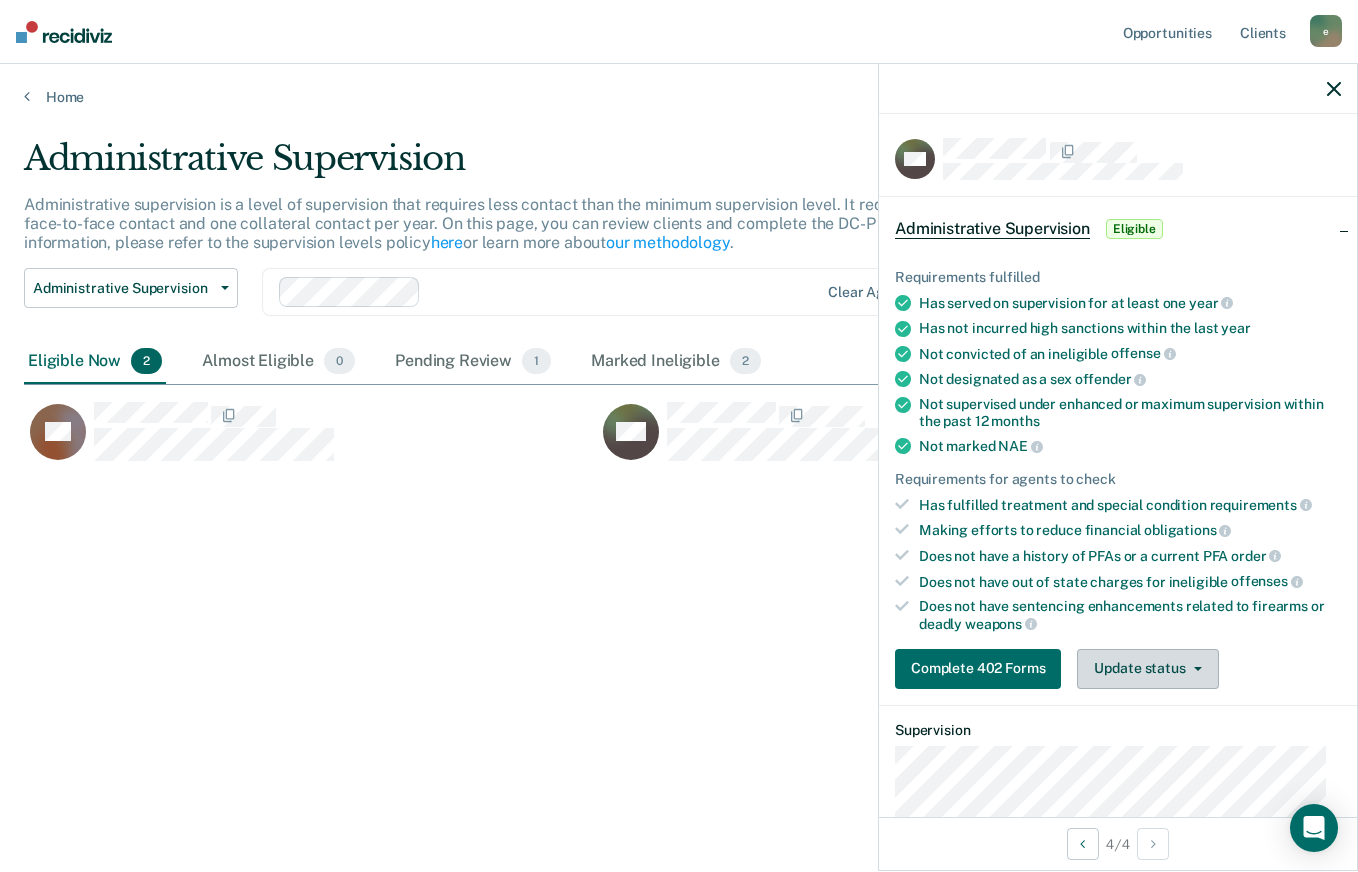 click at bounding box center (1194, 669) 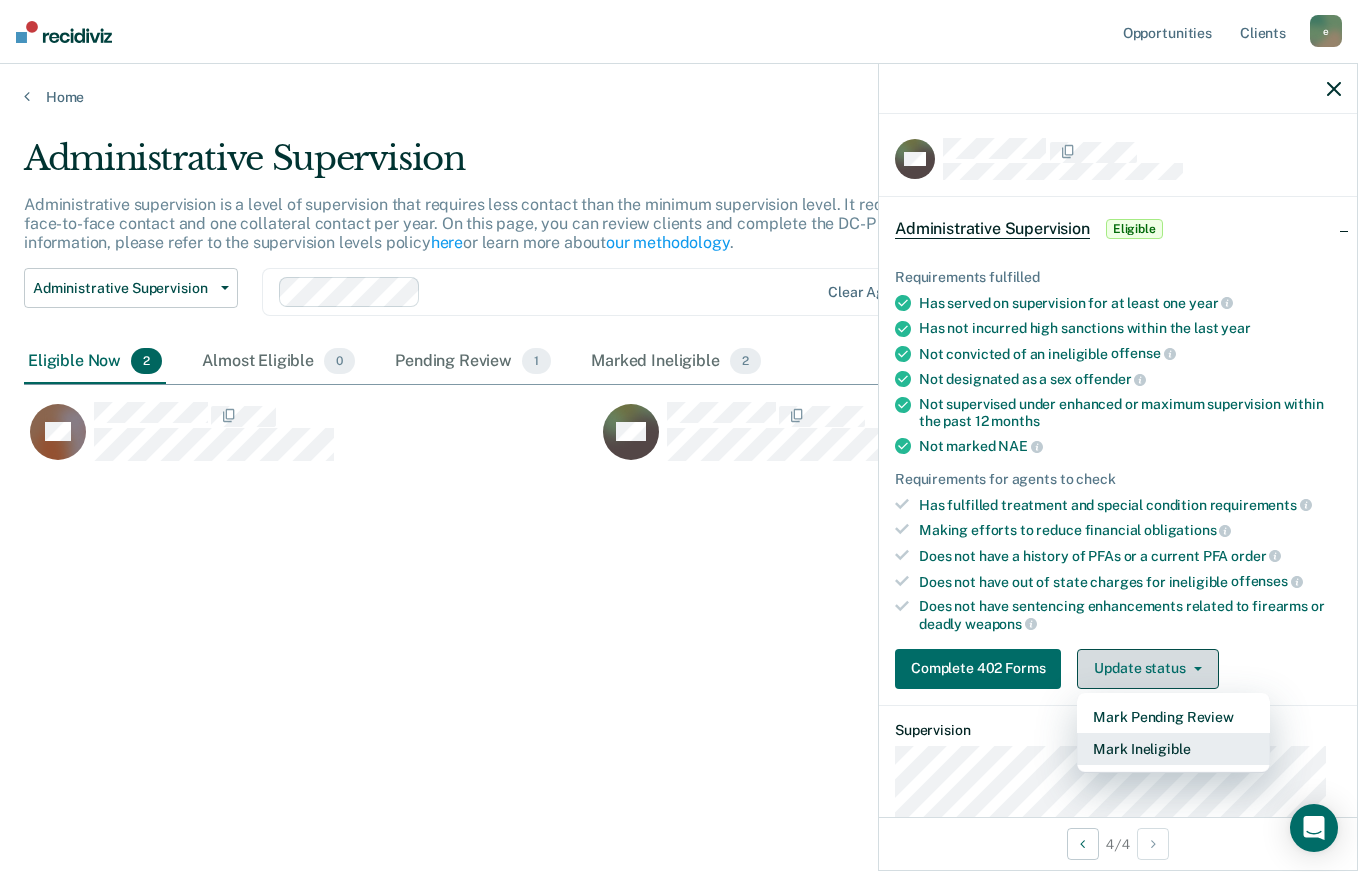 click on "Mark Ineligible" at bounding box center (1173, 749) 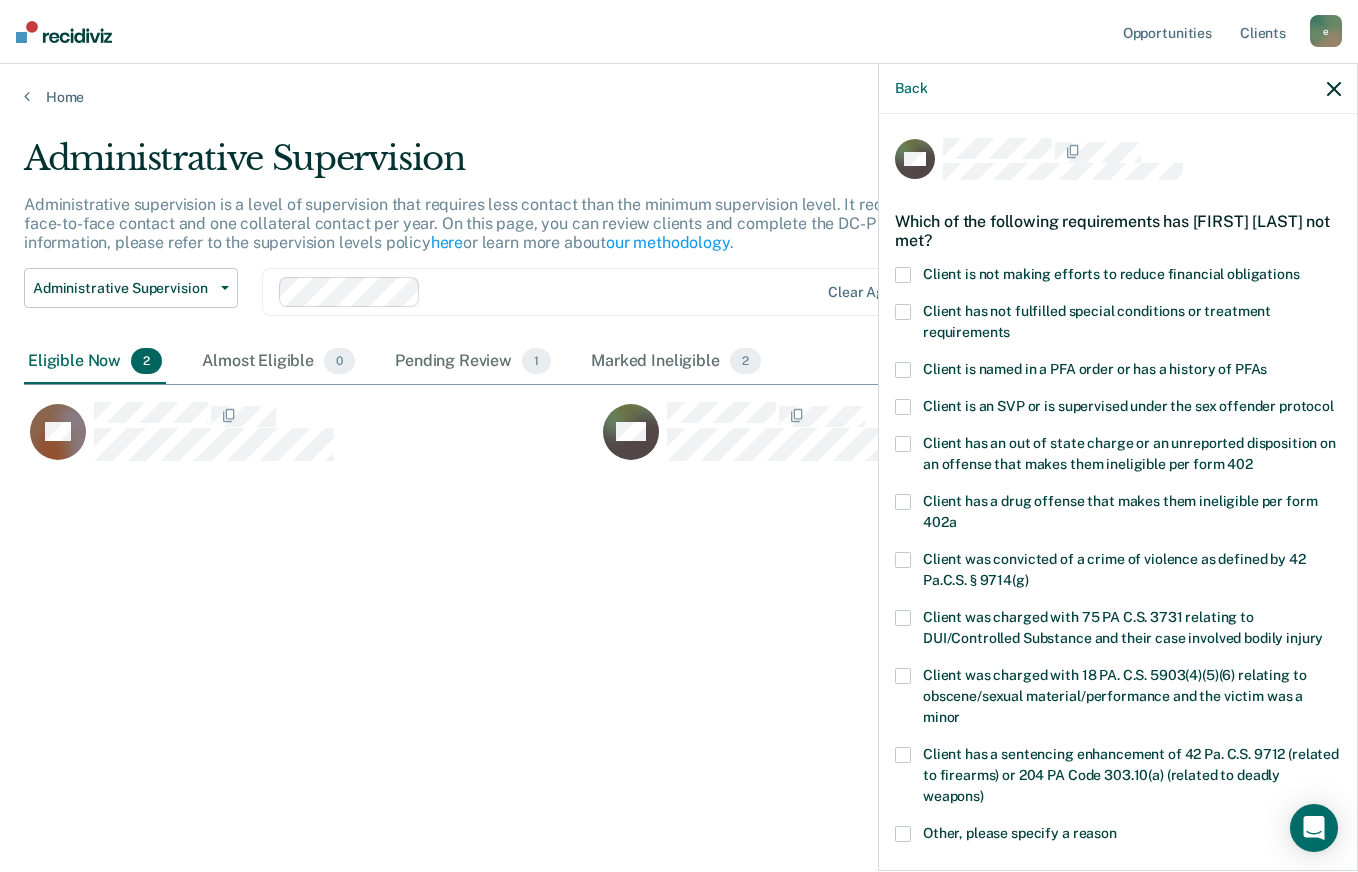click on "Client is not making efforts to reduce financial obligations" at bounding box center [1111, 274] 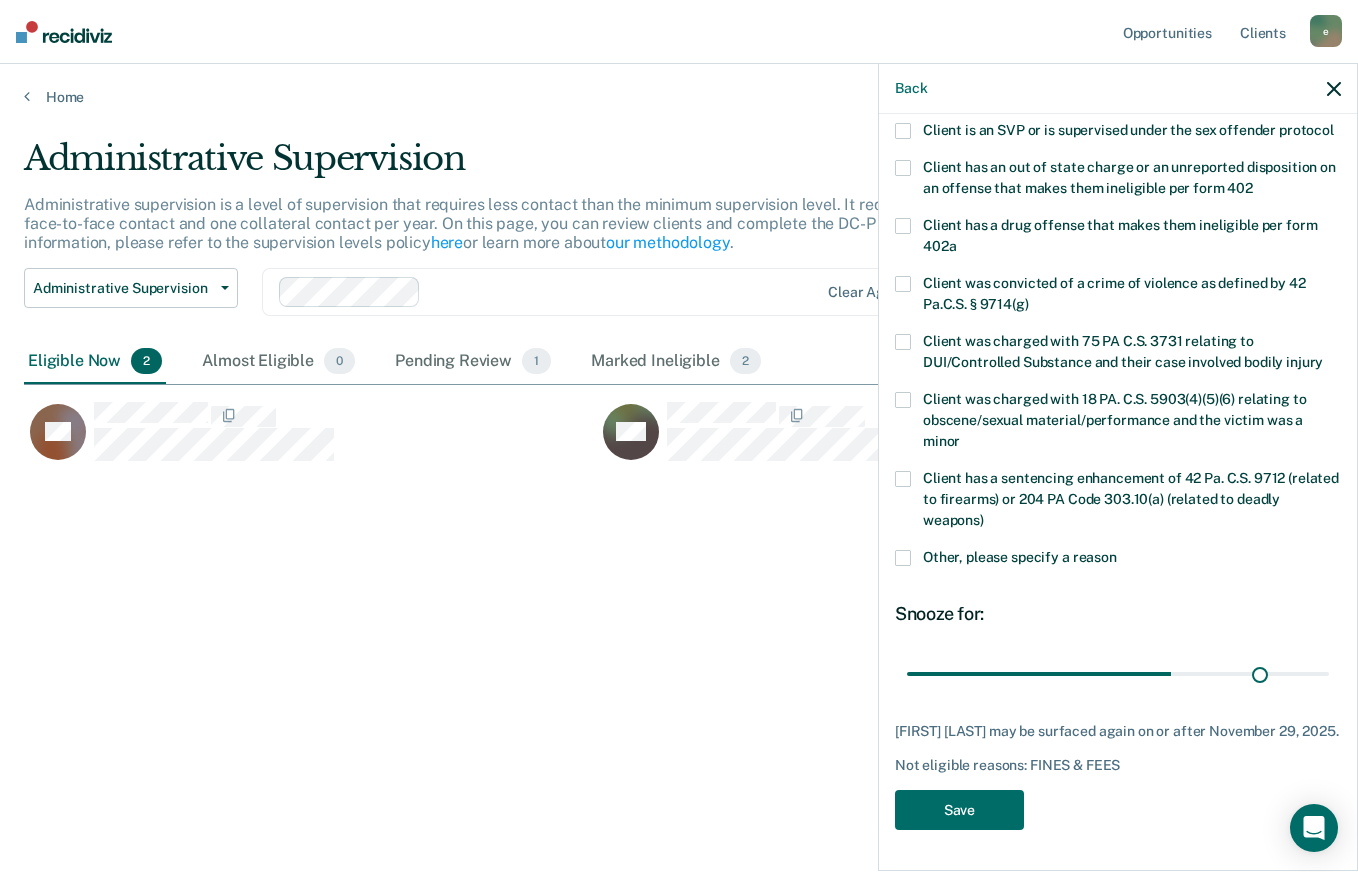 scroll, scrollTop: 294, scrollLeft: 0, axis: vertical 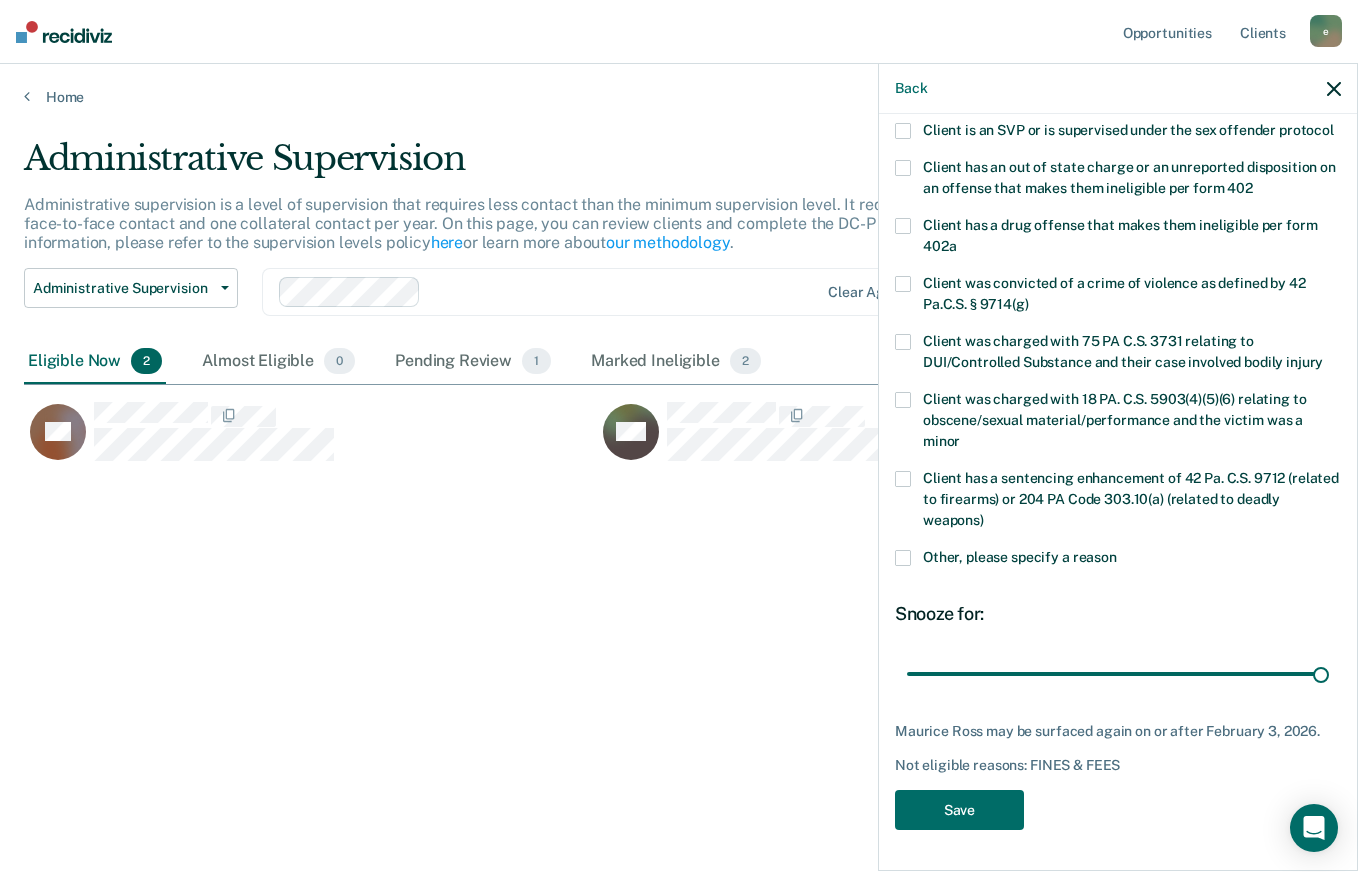 type on "180" 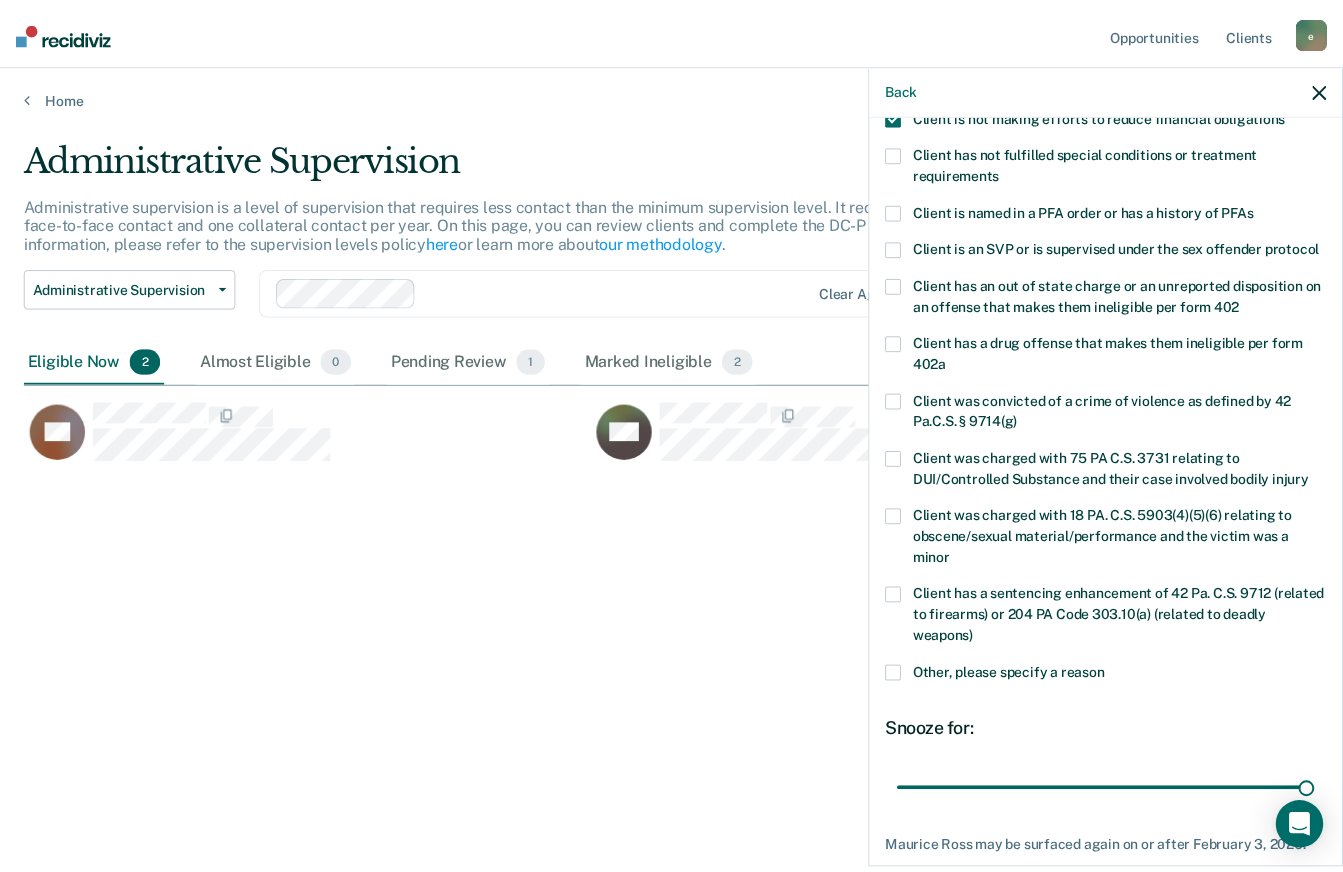 scroll, scrollTop: 294, scrollLeft: 0, axis: vertical 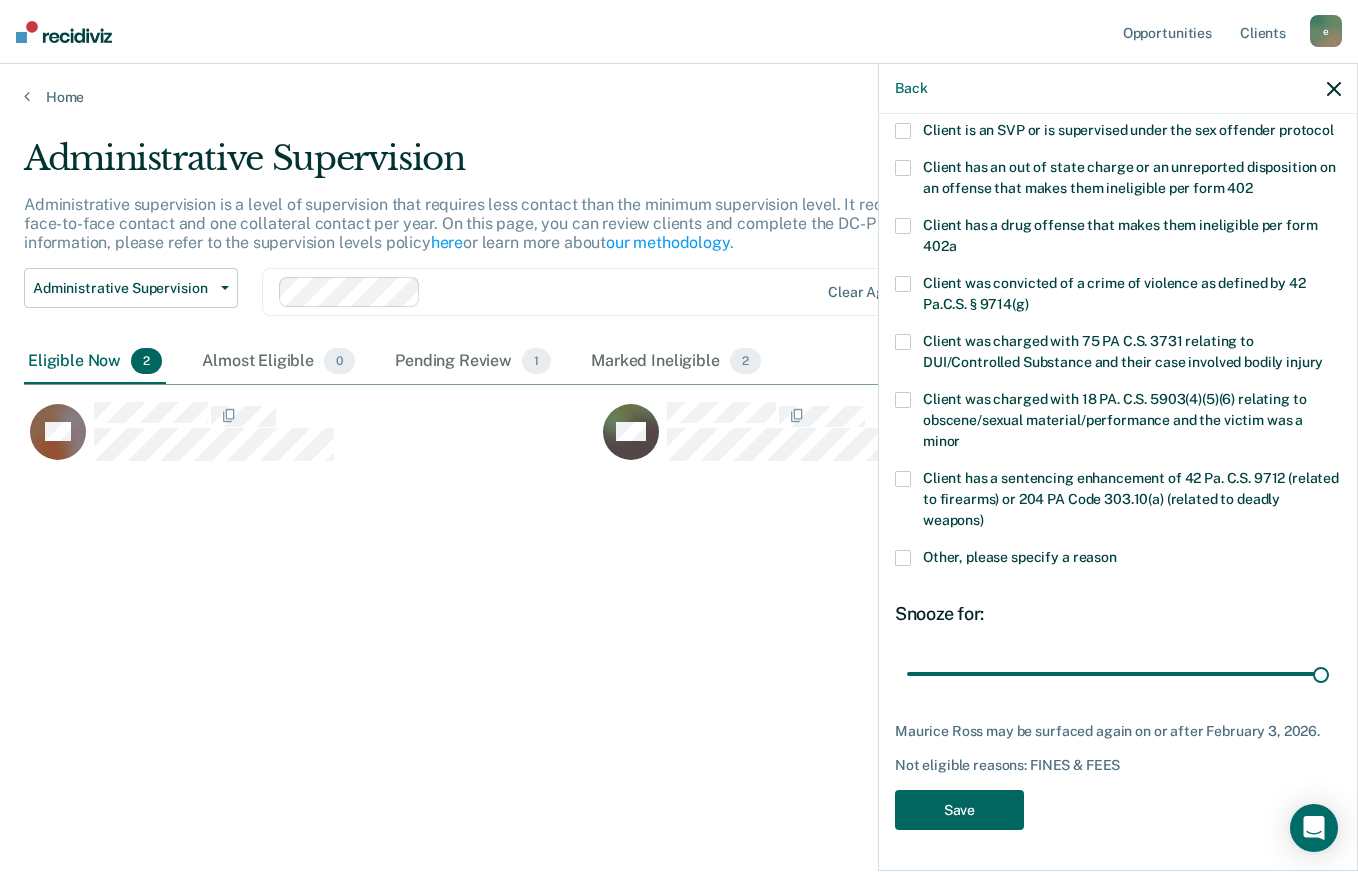click on "Save" at bounding box center (959, 810) 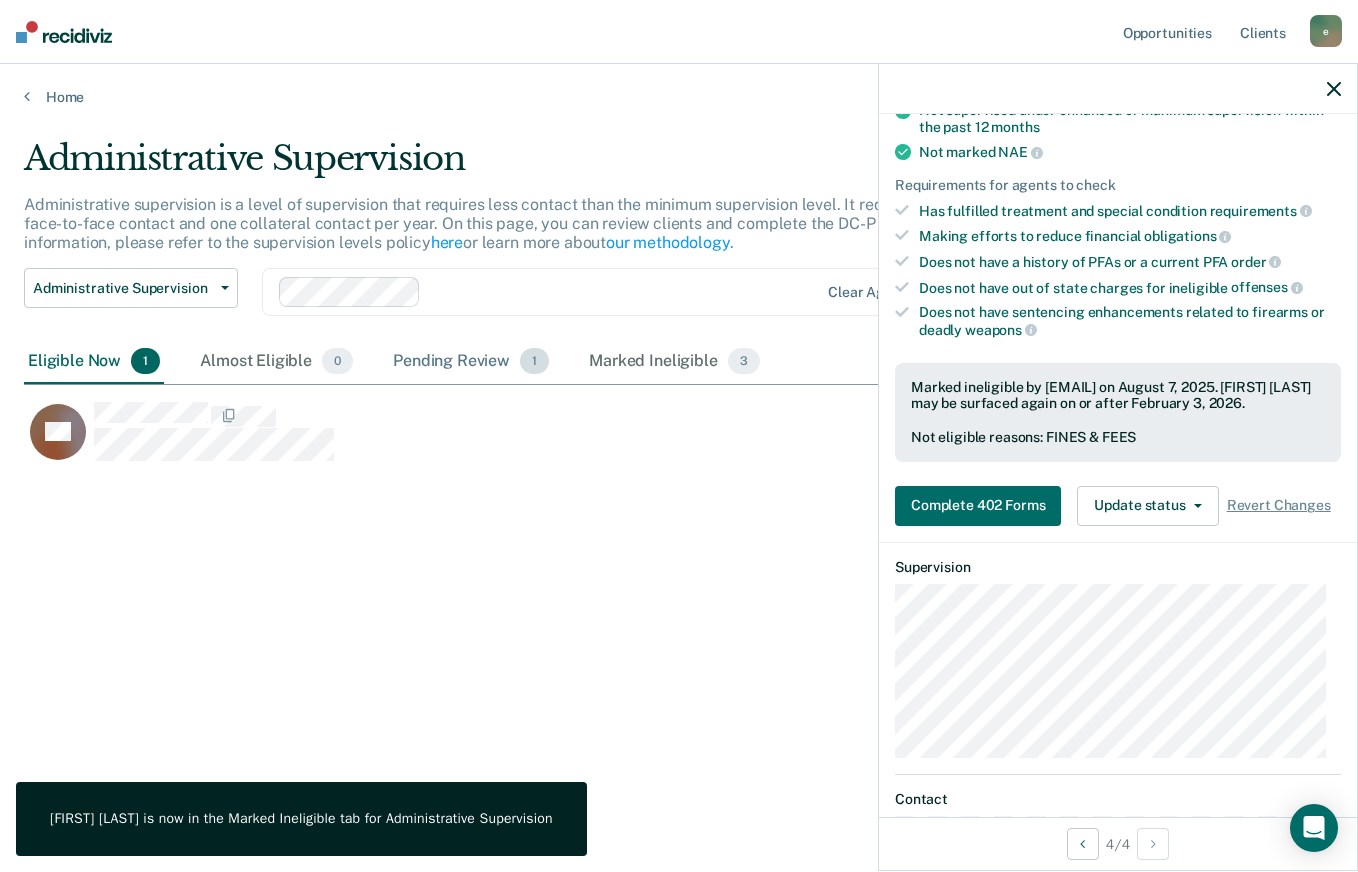click on "Pending Review 1" at bounding box center (471, 362) 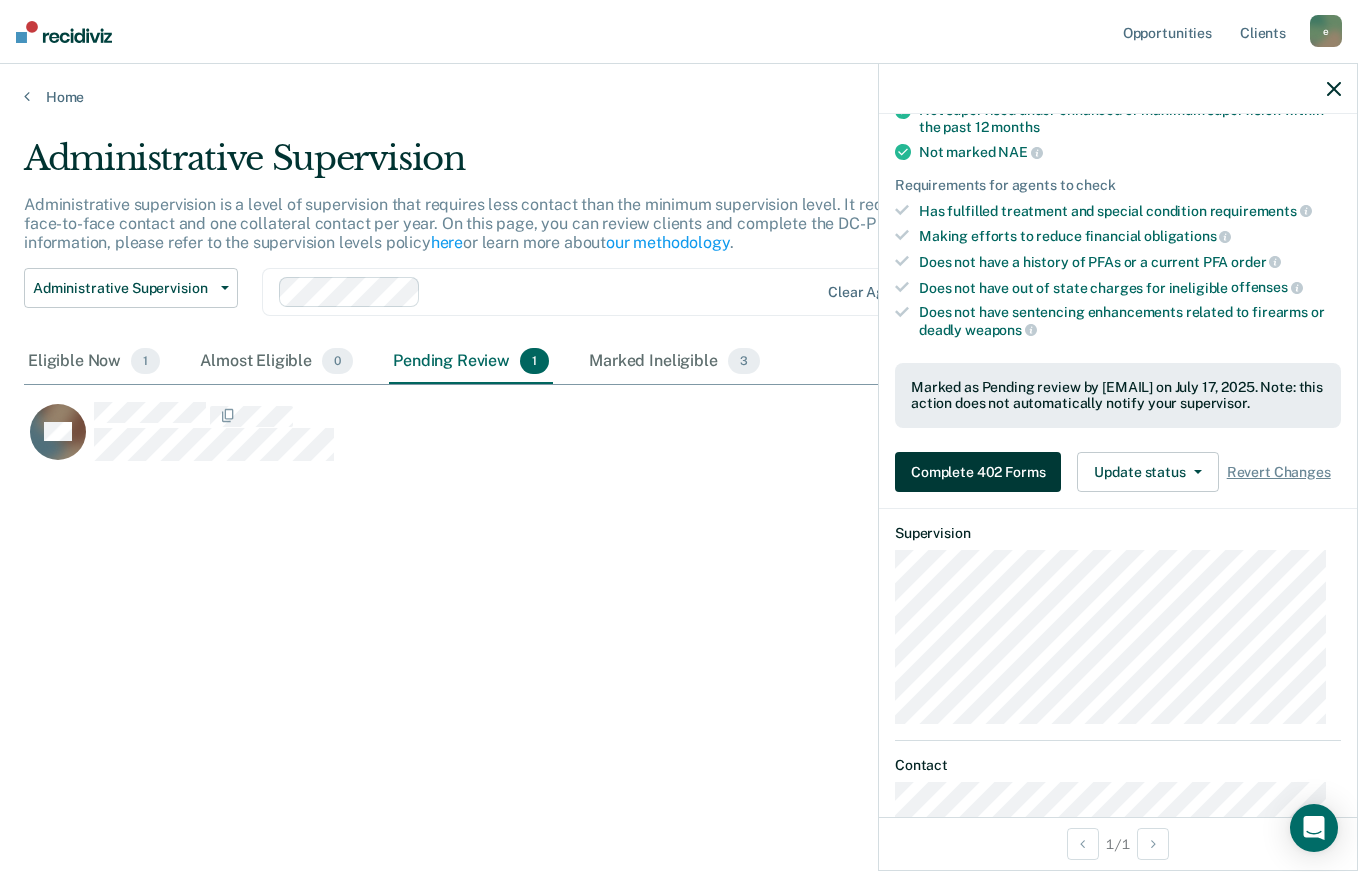 click on "Complete 402 Forms" at bounding box center (978, 472) 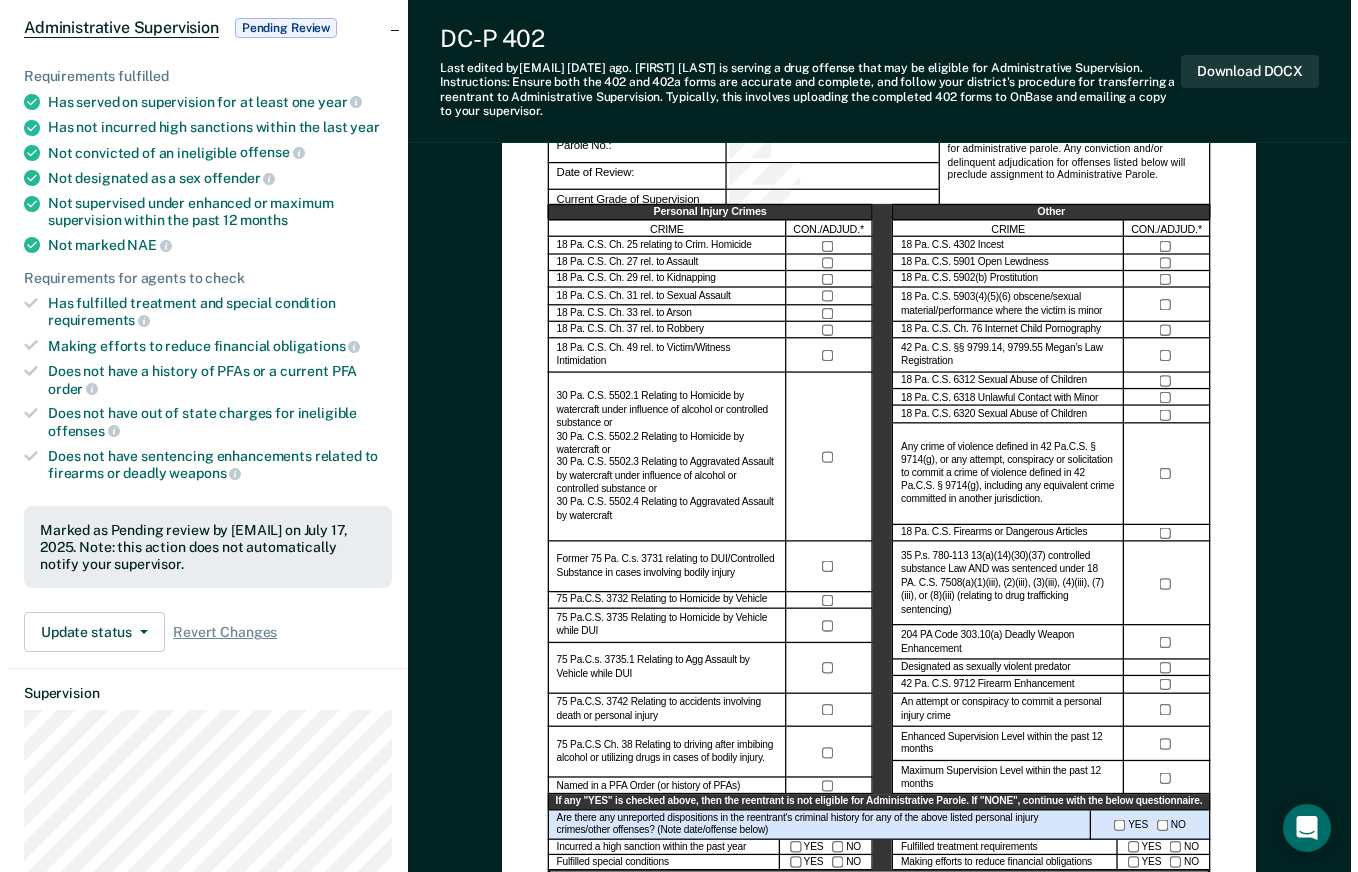 scroll, scrollTop: 0, scrollLeft: 0, axis: both 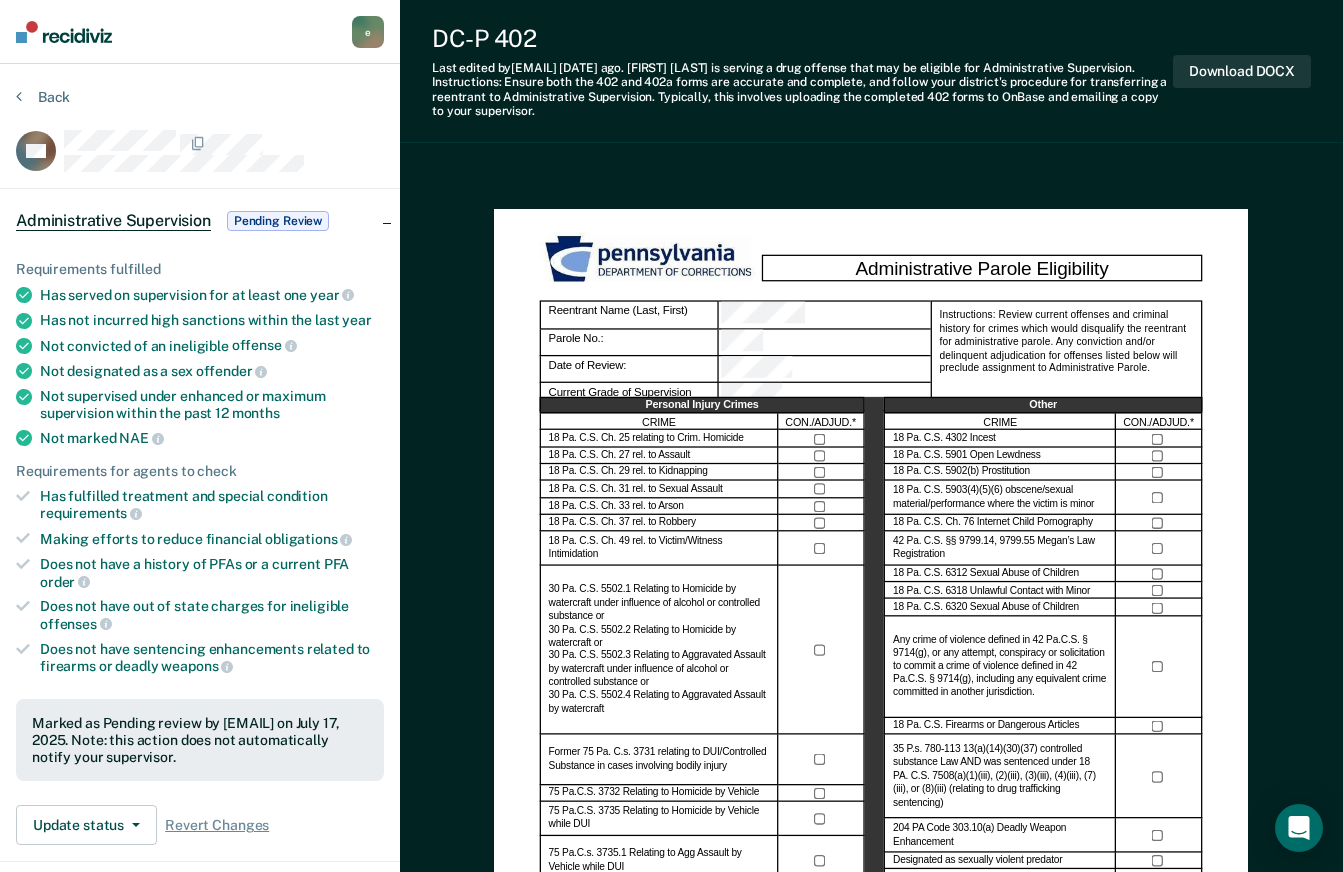 click on "Requirements fulfilled Has served on supervision for at least one   year   Has not incurred high sanctions within the last   year Not convicted of an ineligible   offense   Not designated as a sex   offender   Not supervised under enhanced or maximum supervision within the past 12   months Not marked   NAE   Requirements for agents to check Has fulfilled treatment and special condition   requirements   Making efforts to reduce financial   obligations	   Does not have a history of PFAs or a current PFA order     Does not have out of state charges for ineligible   offenses   Does not have sentencing enhancements related to firearms or deadly   weapons" at bounding box center (200, 468) 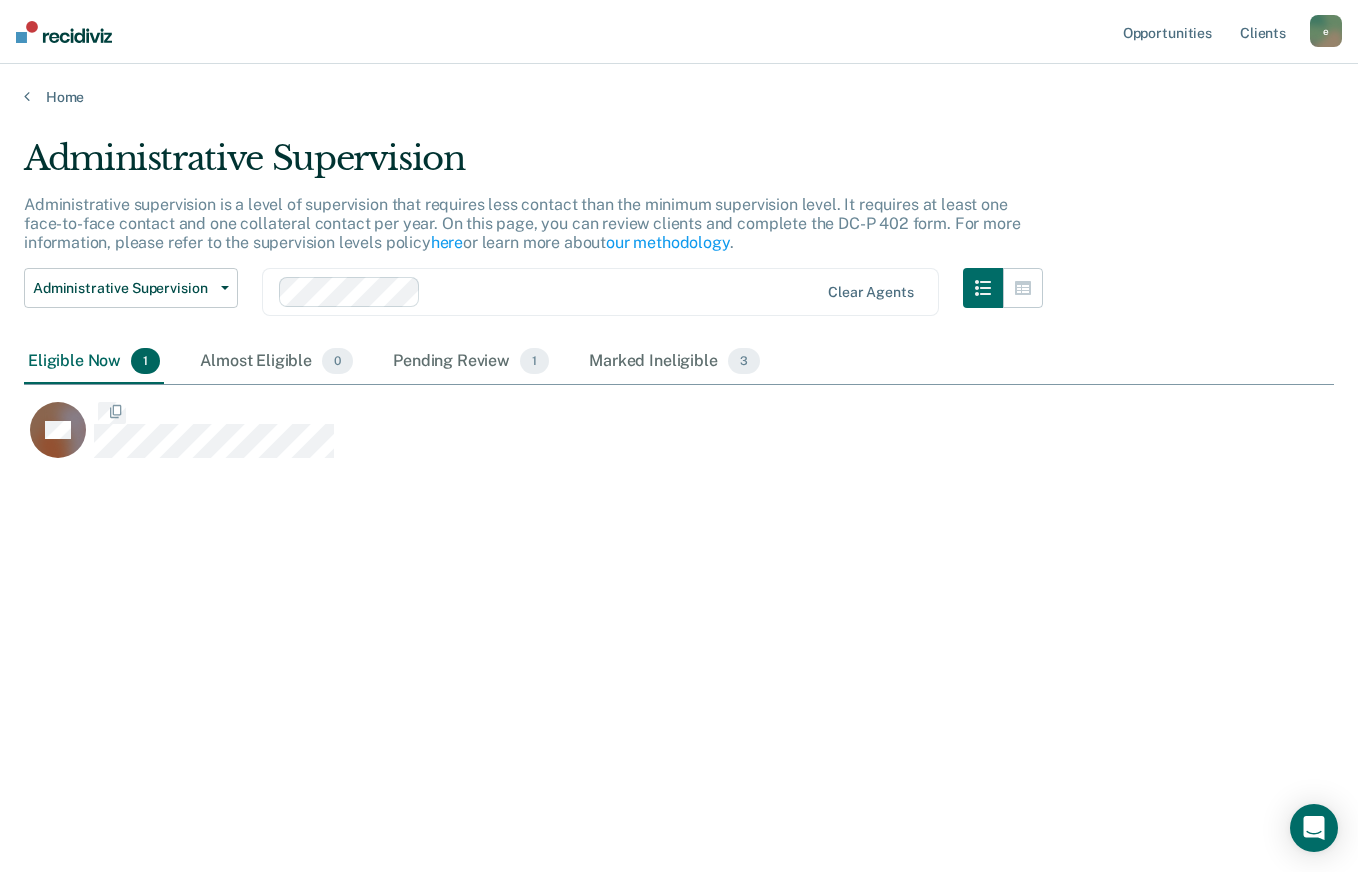 scroll, scrollTop: 16, scrollLeft: 16, axis: both 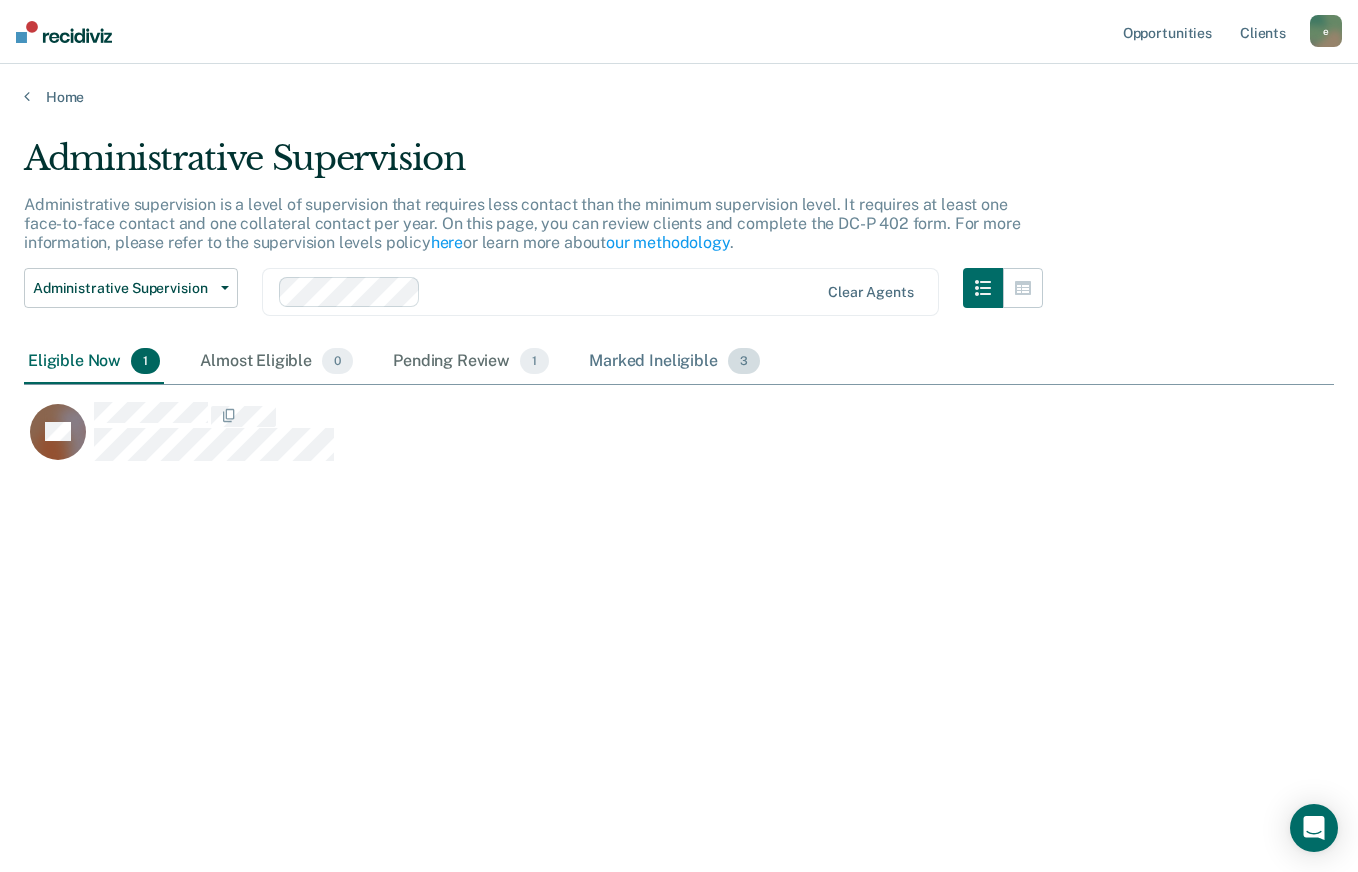 click on "Marked Ineligible 3" at bounding box center [674, 362] 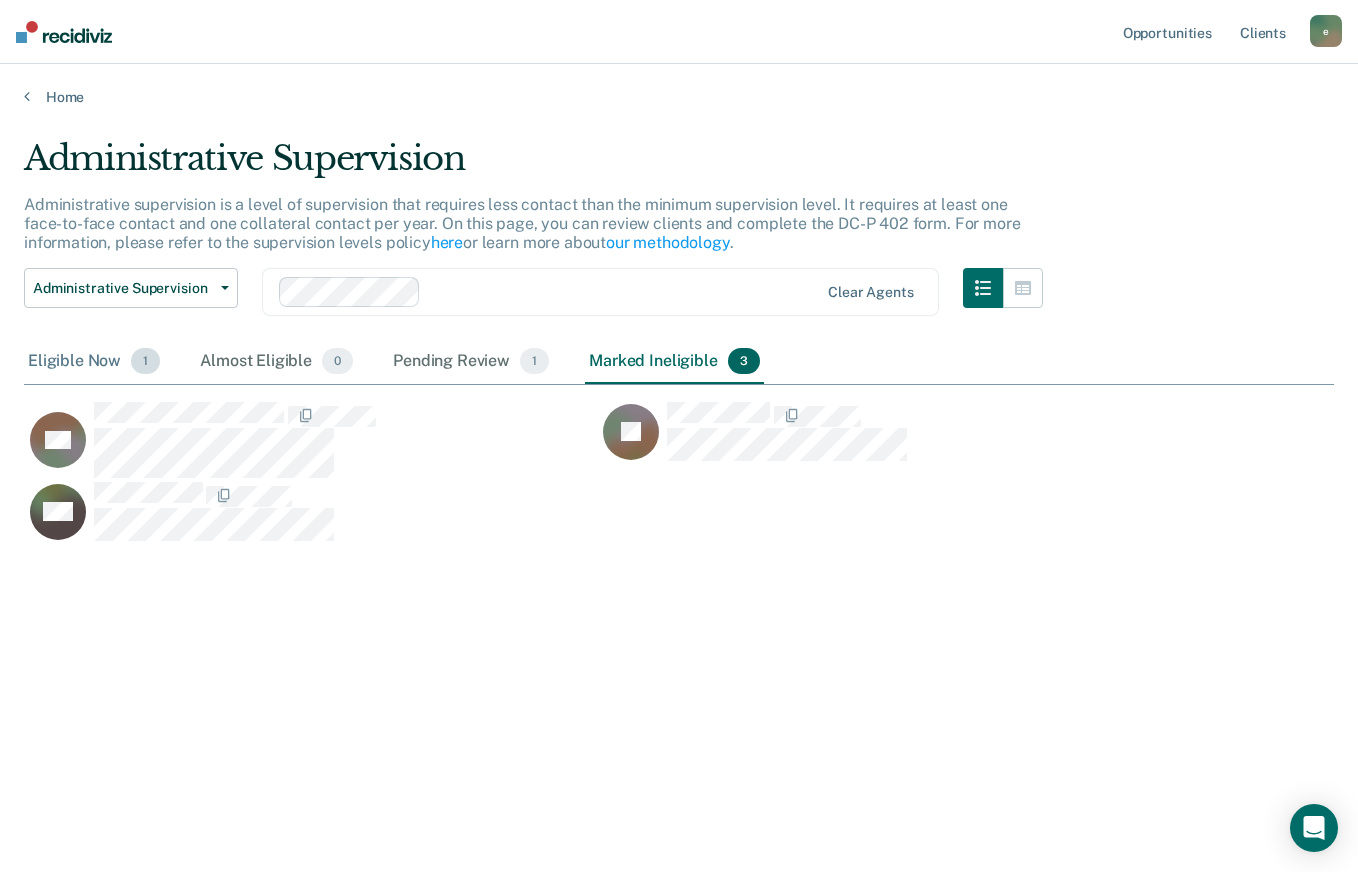 click on "Eligible Now 1" at bounding box center (94, 362) 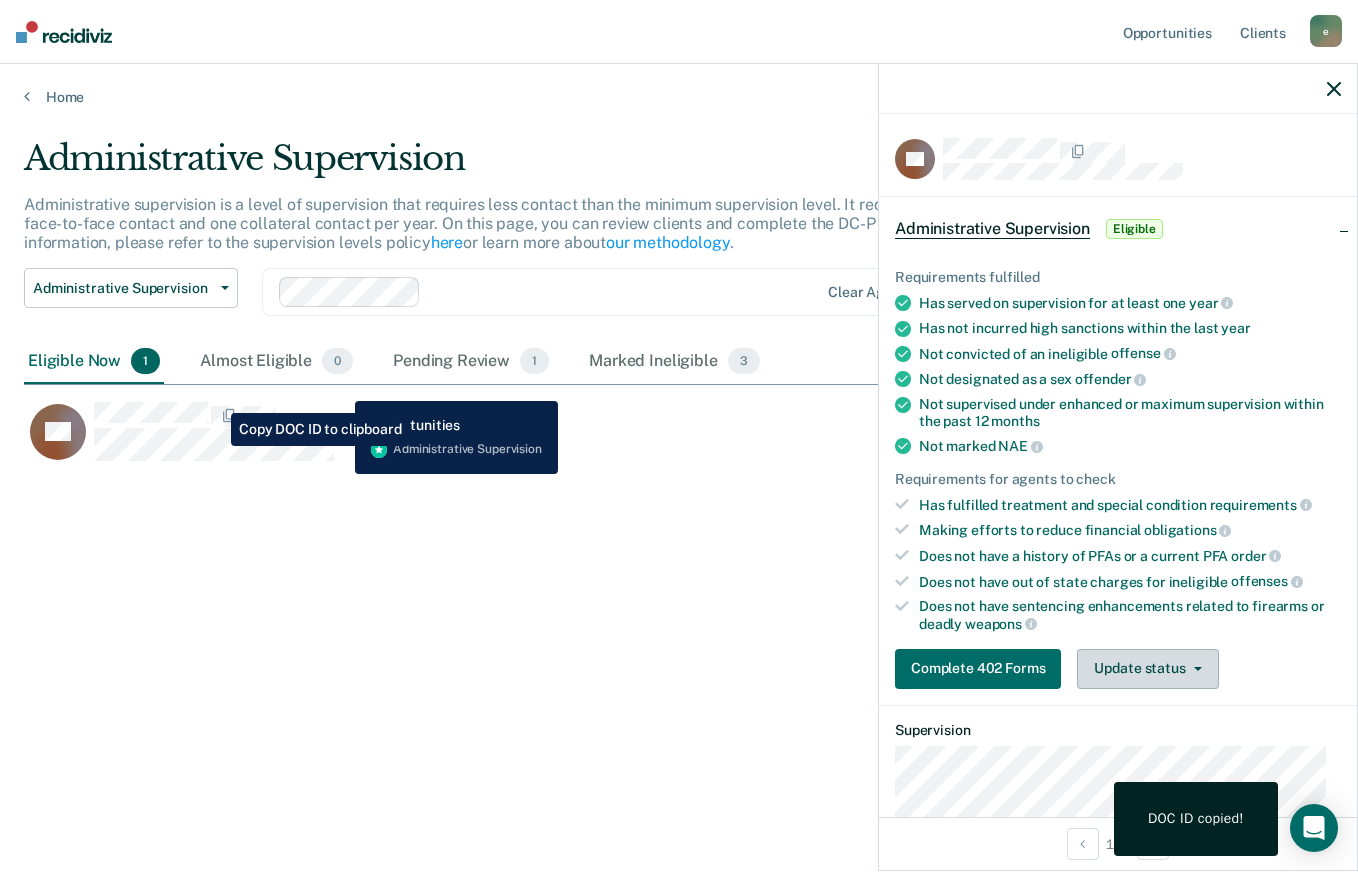 click 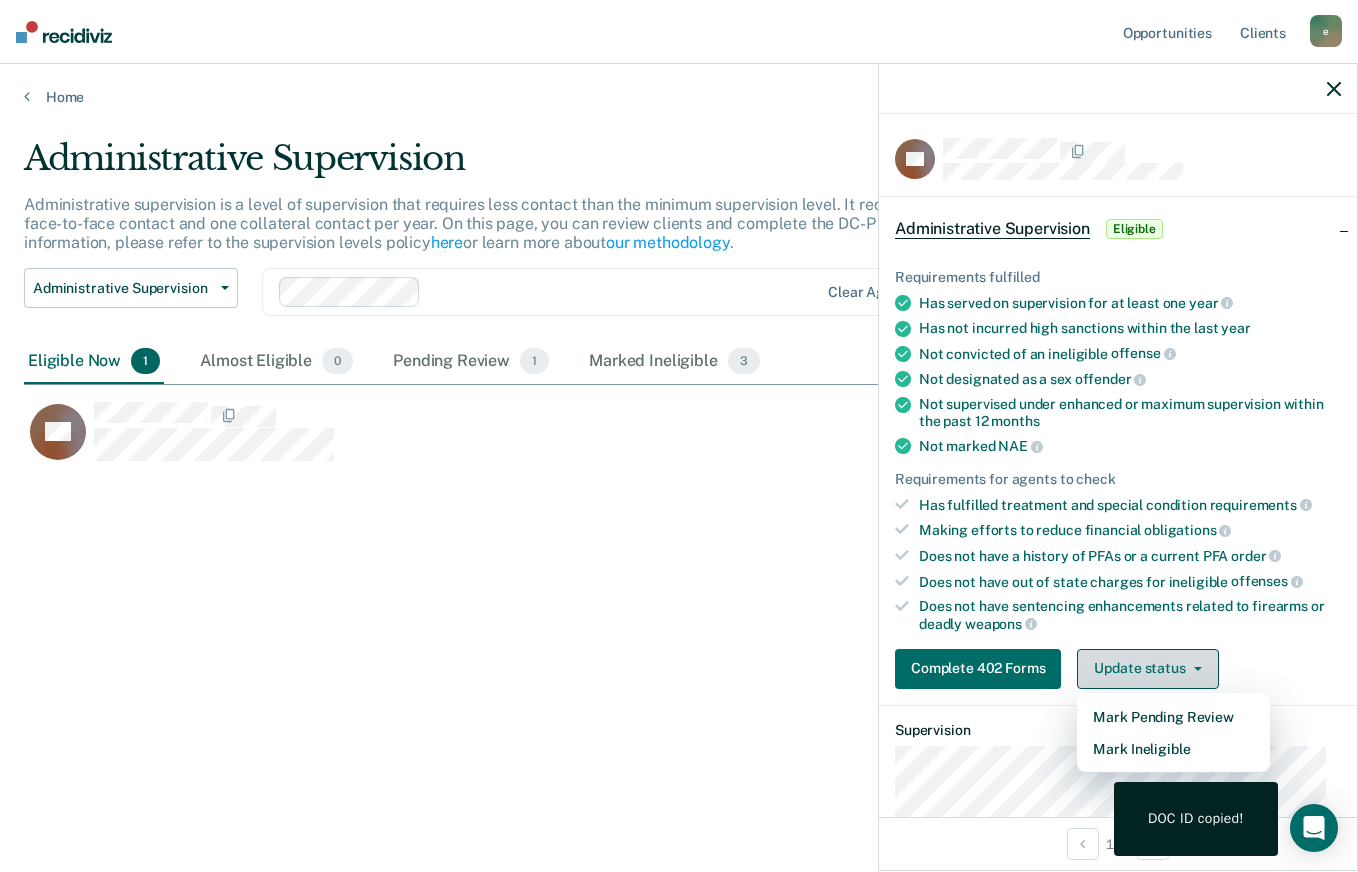 click on "Mark Ineligible" at bounding box center [1173, 749] 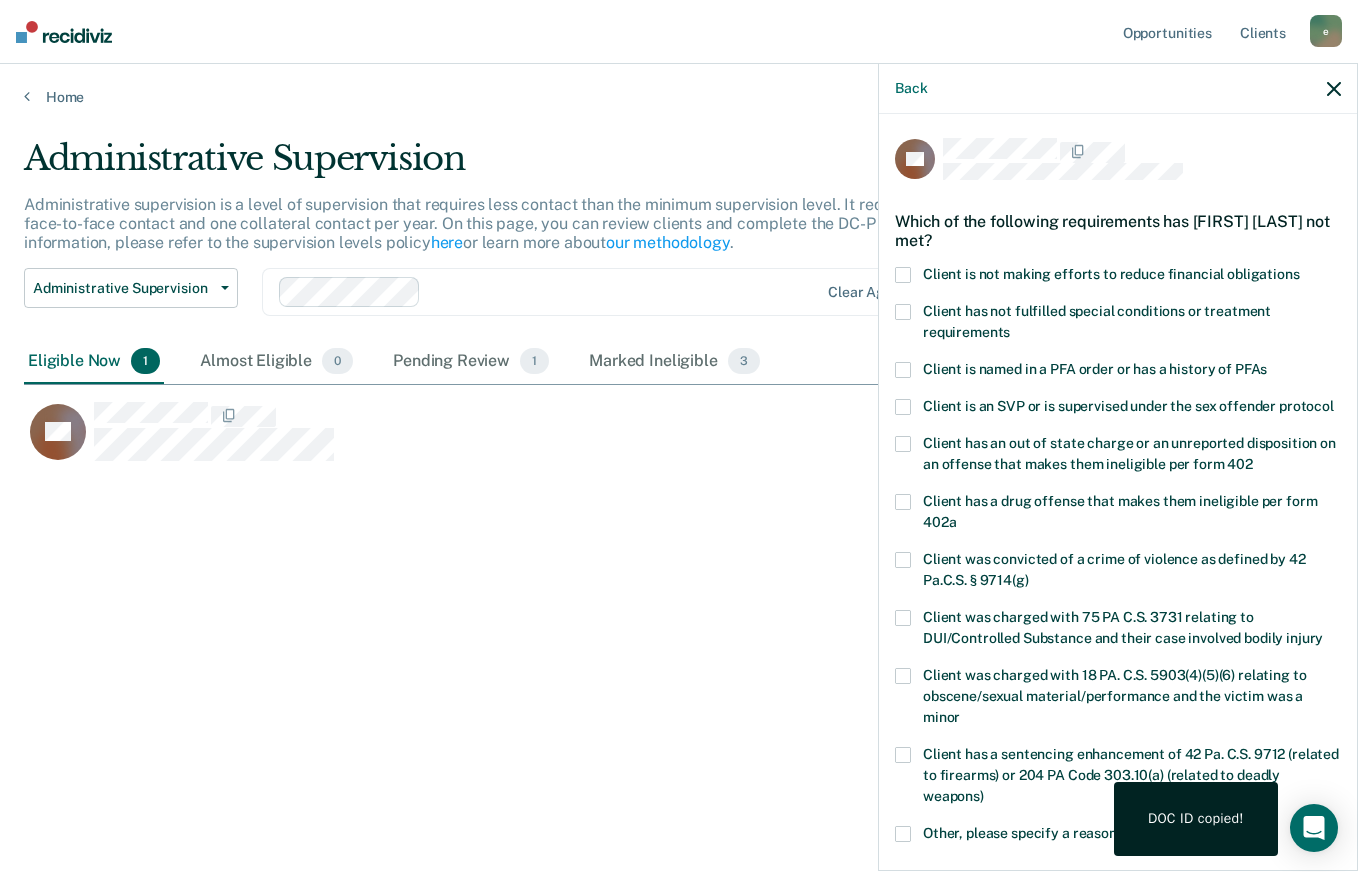 click on "Client is not making efforts to reduce financial obligations" at bounding box center (1111, 274) 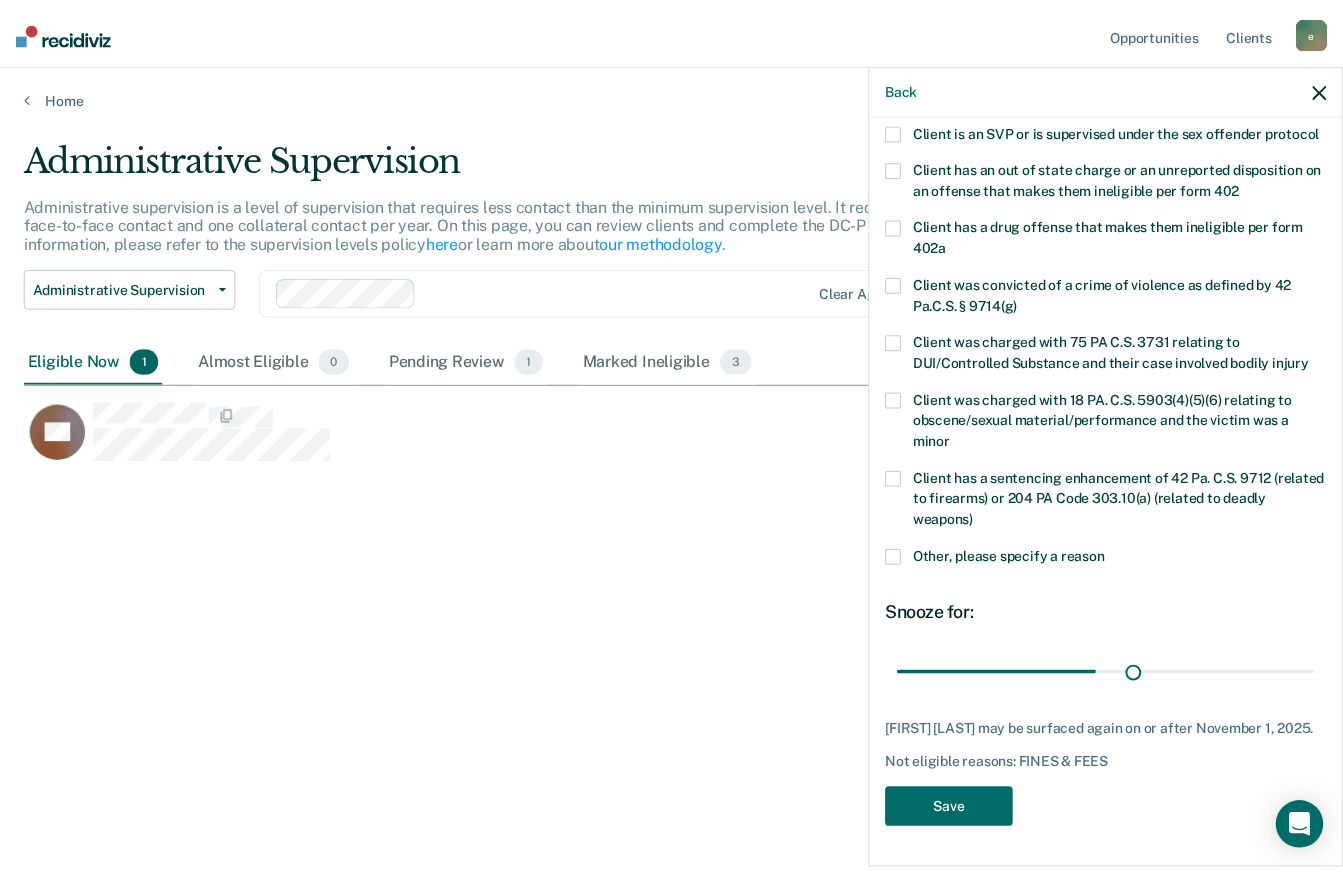 scroll, scrollTop: 311, scrollLeft: 0, axis: vertical 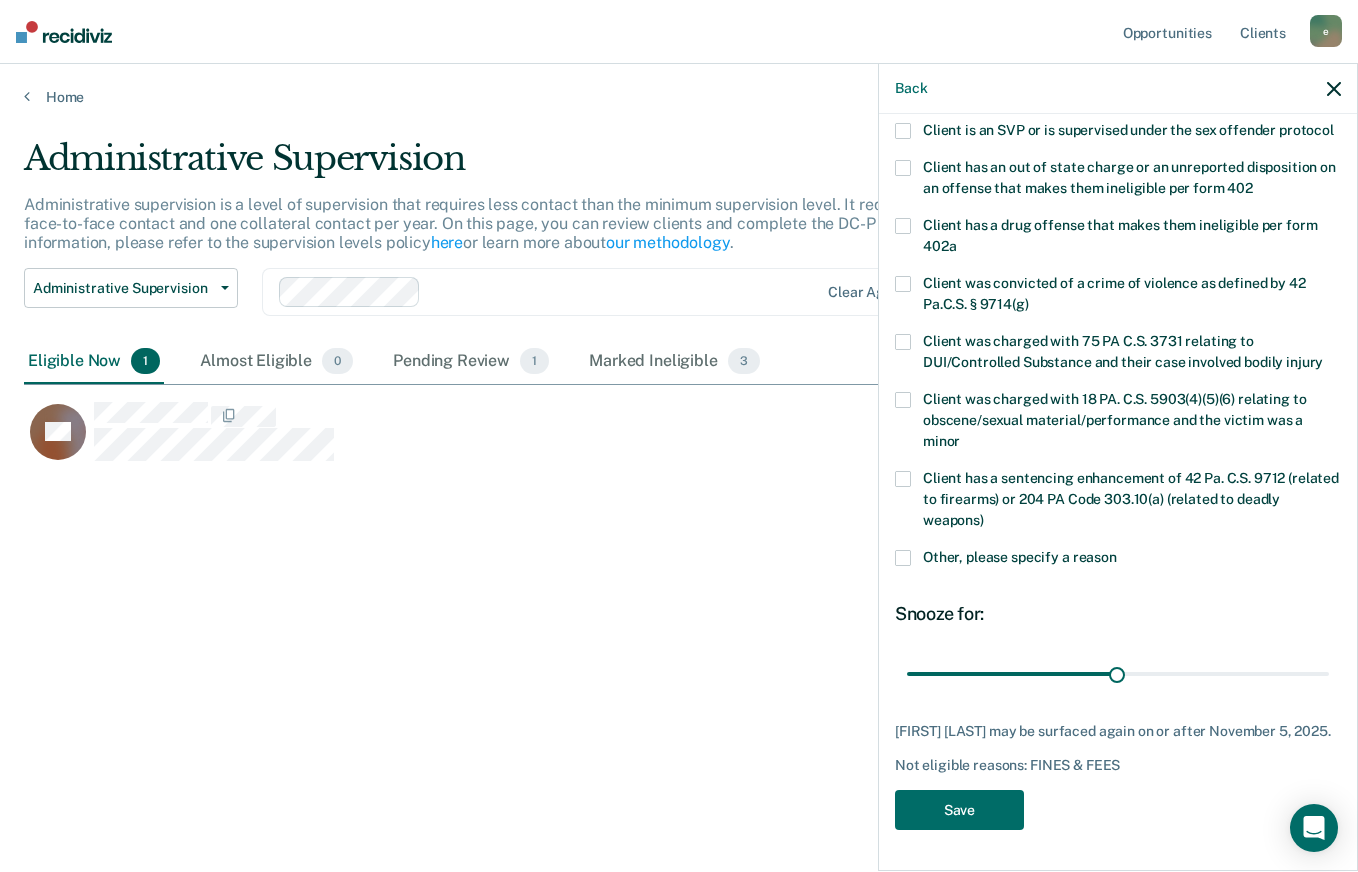 type on "90" 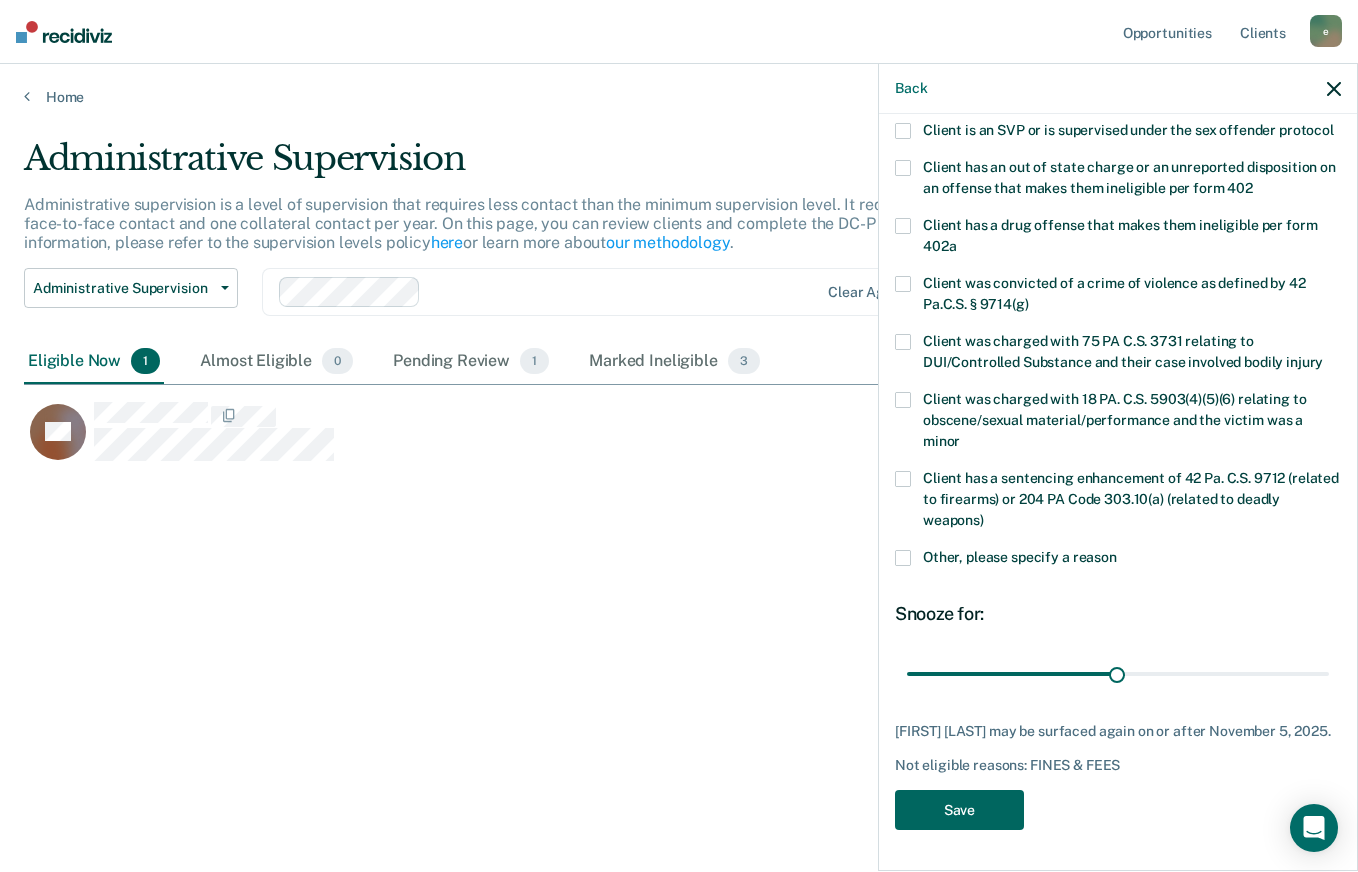 click on "Save" at bounding box center [959, 810] 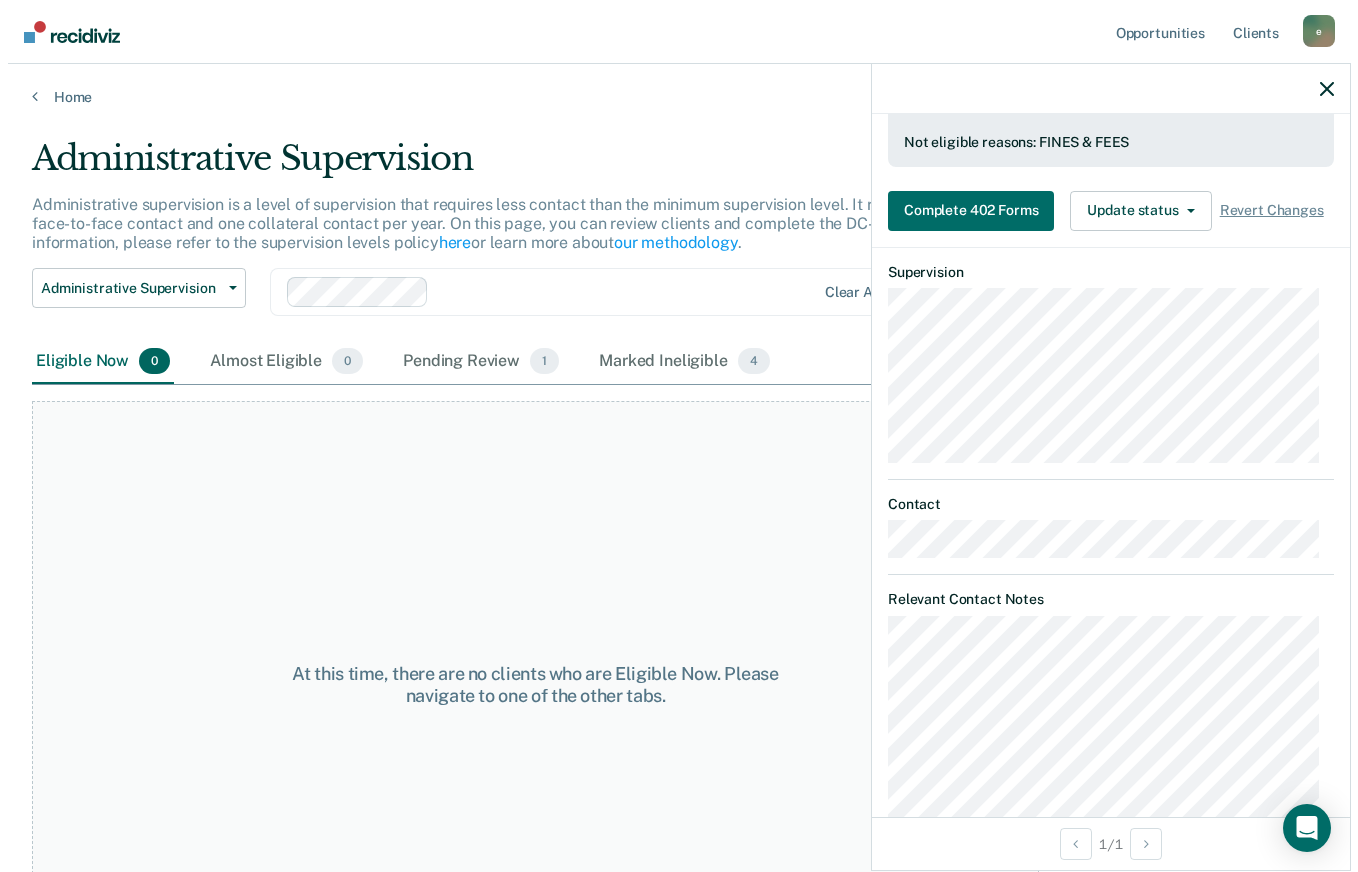 scroll, scrollTop: 628, scrollLeft: 0, axis: vertical 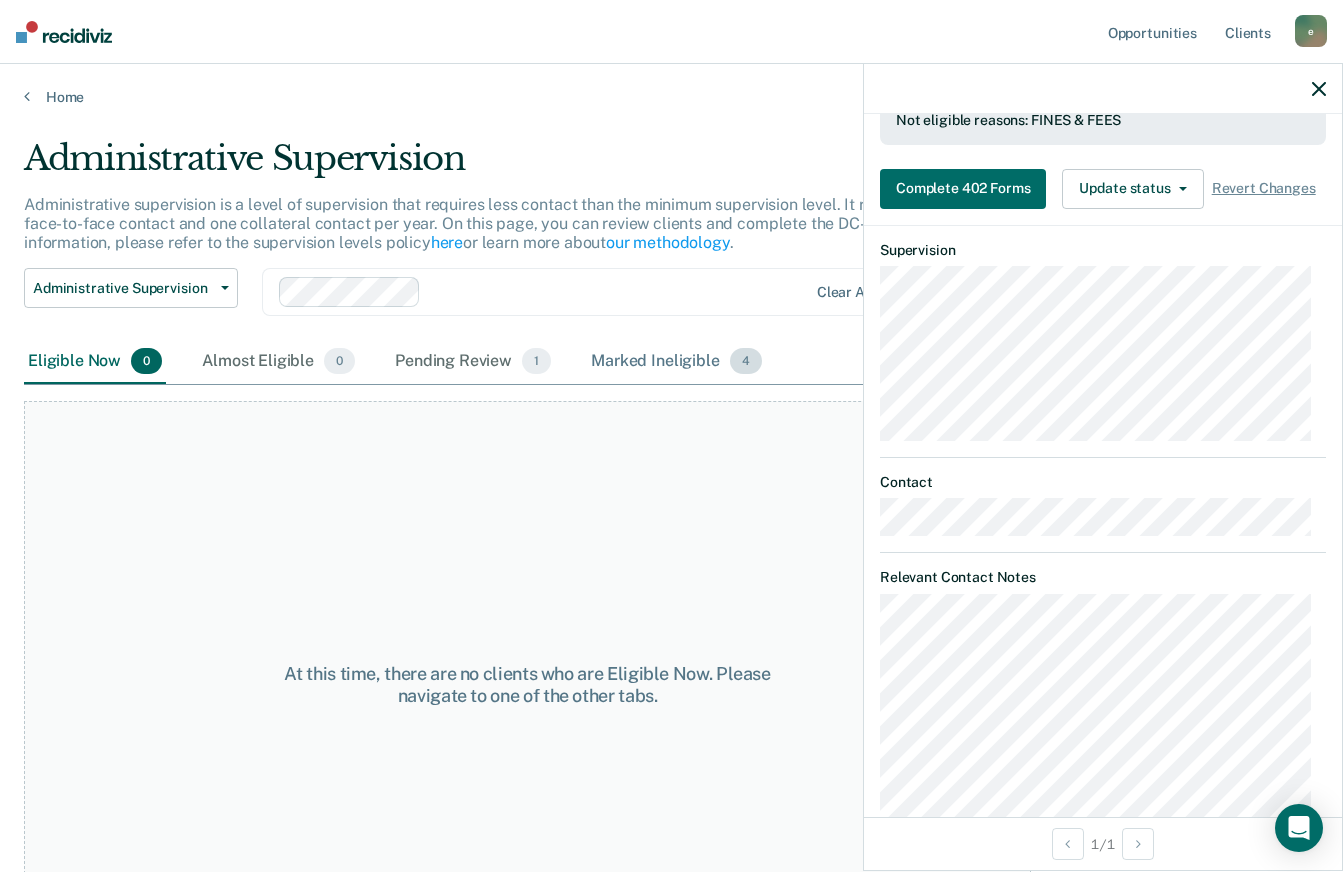 click on "Marked Ineligible 4" at bounding box center (676, 362) 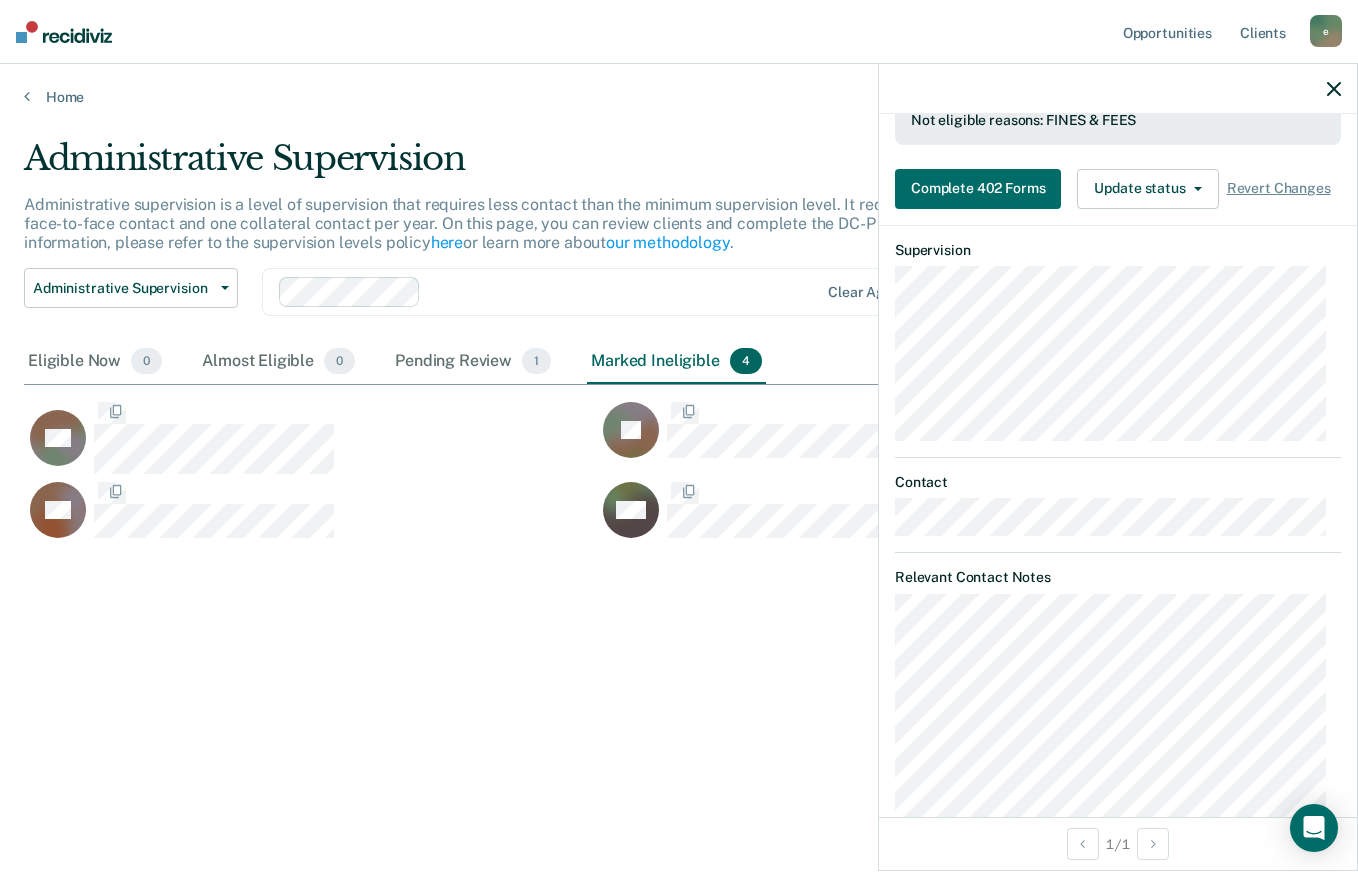 scroll, scrollTop: 16, scrollLeft: 16, axis: both 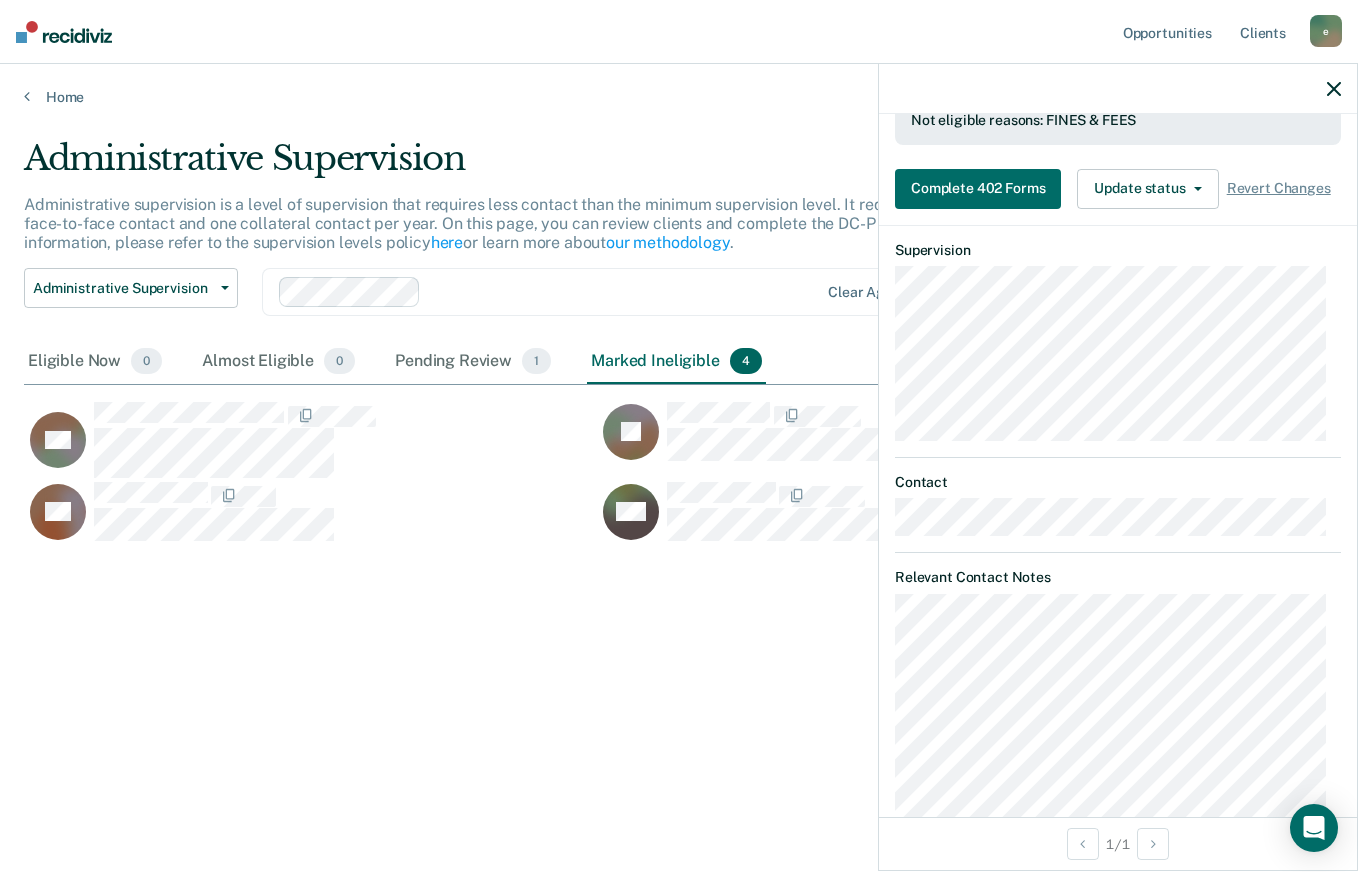 click on "Home" at bounding box center (679, 97) 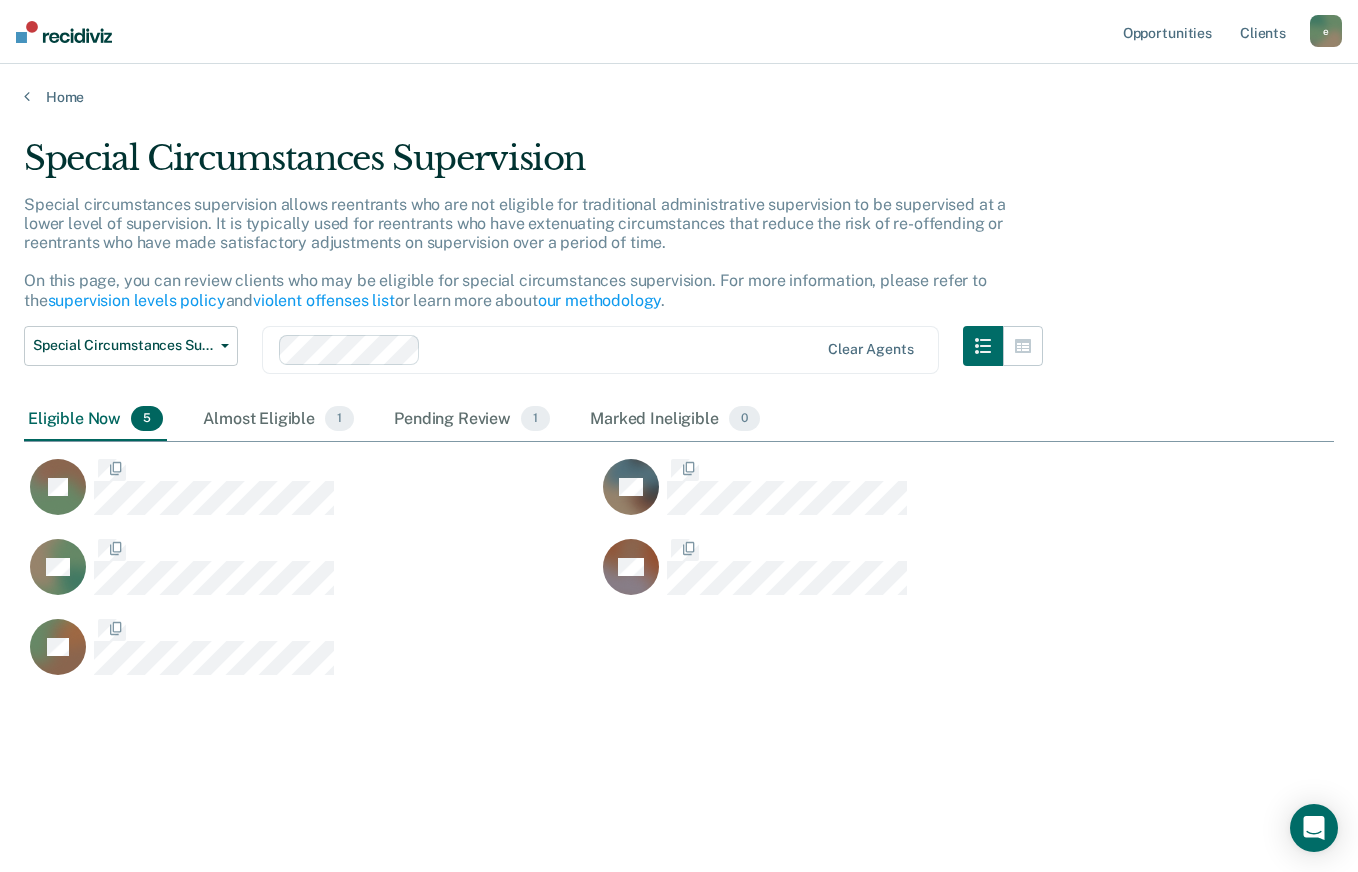 scroll, scrollTop: 16, scrollLeft: 16, axis: both 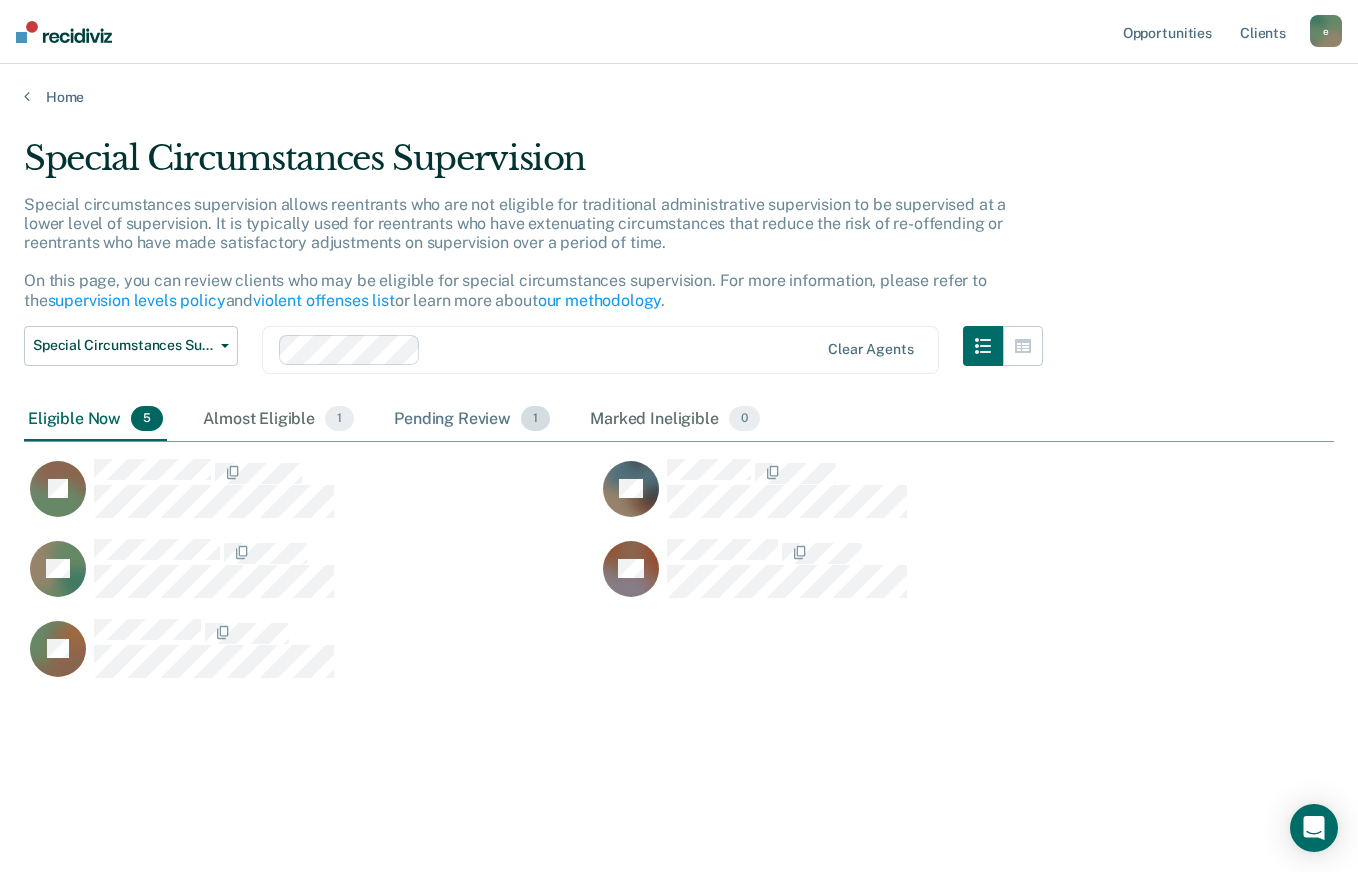 click on "Pending Review 1" at bounding box center [472, 420] 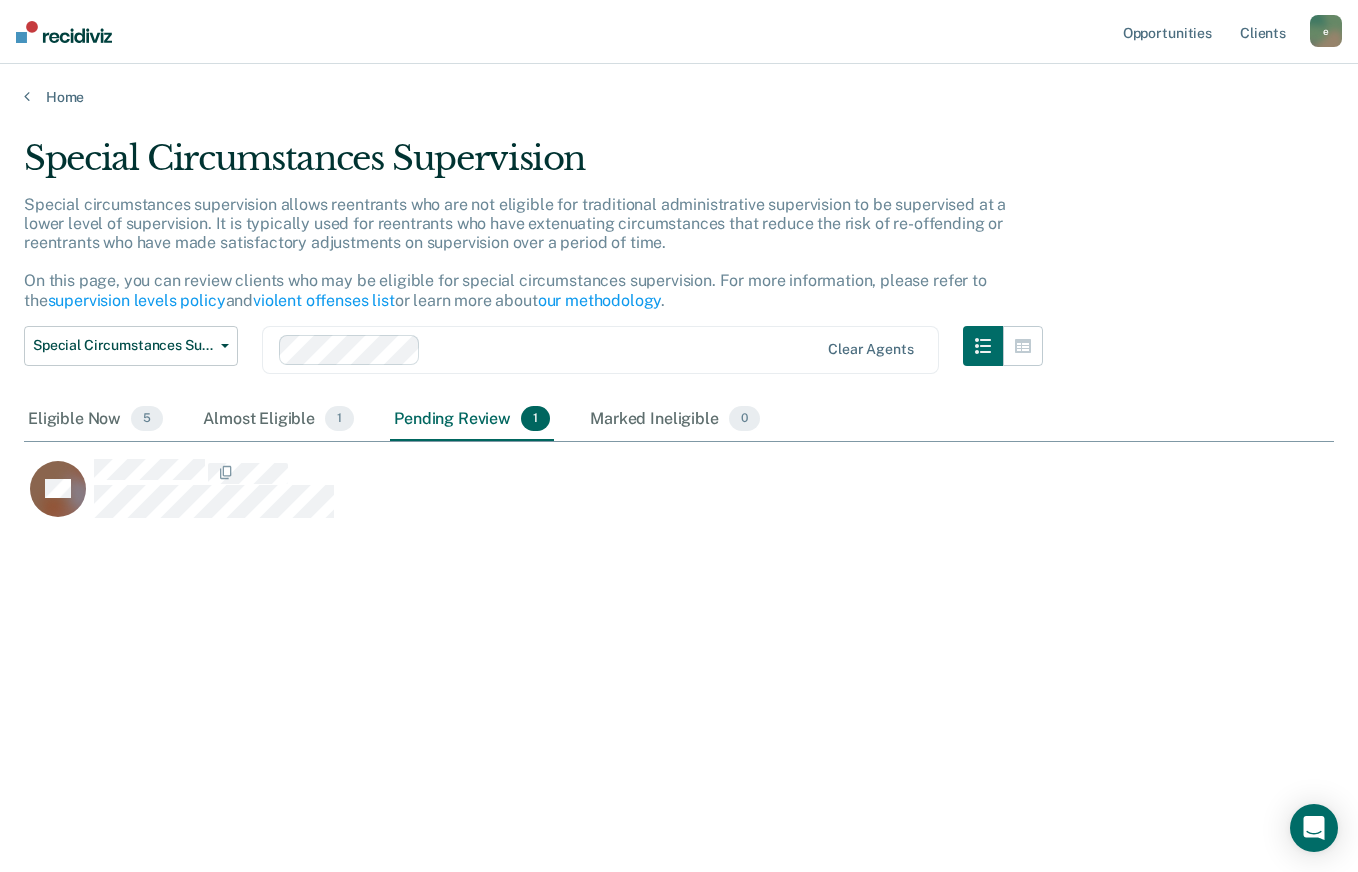 click at bounding box center (214, 472) 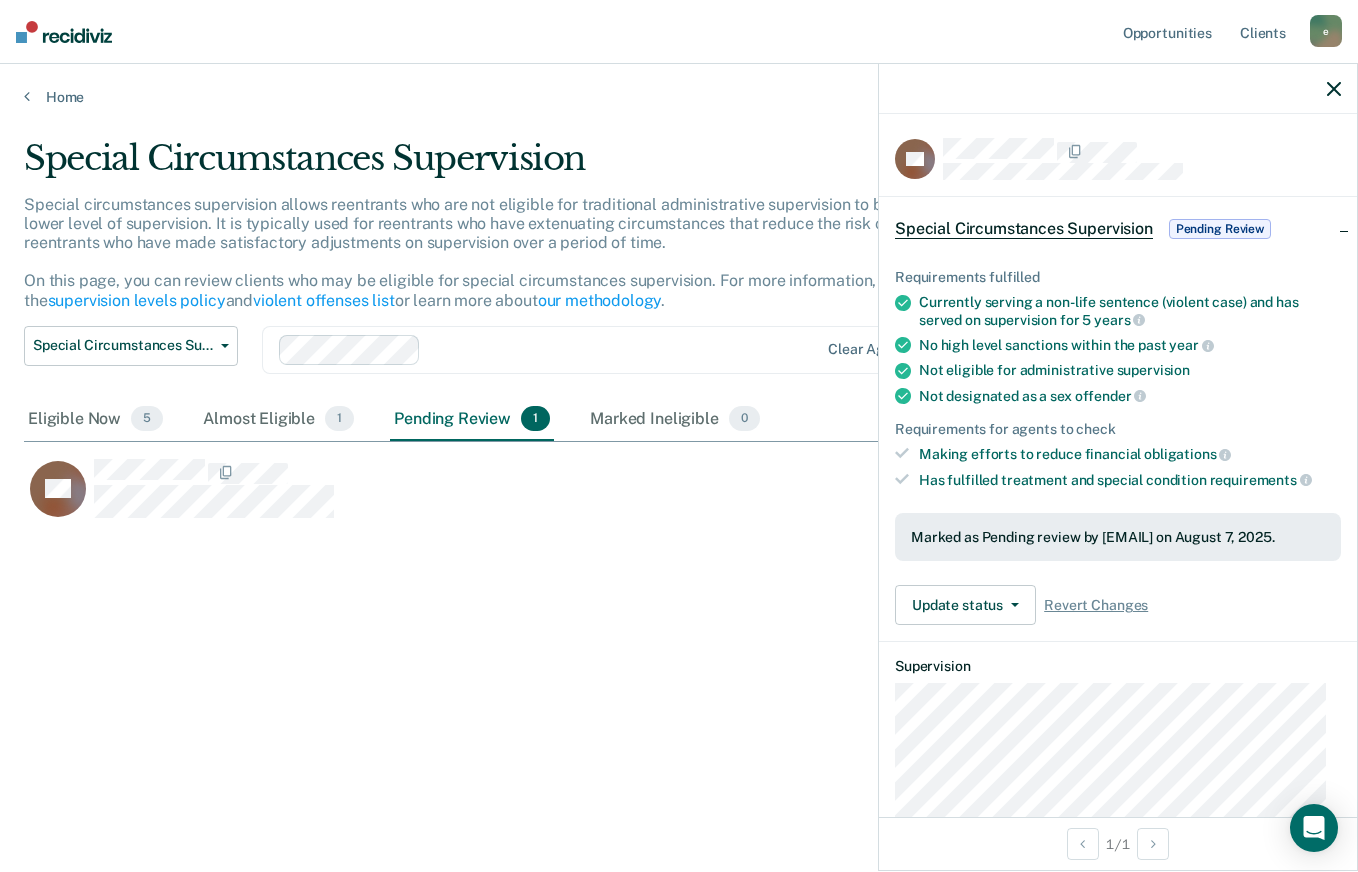 scroll, scrollTop: 70, scrollLeft: 0, axis: vertical 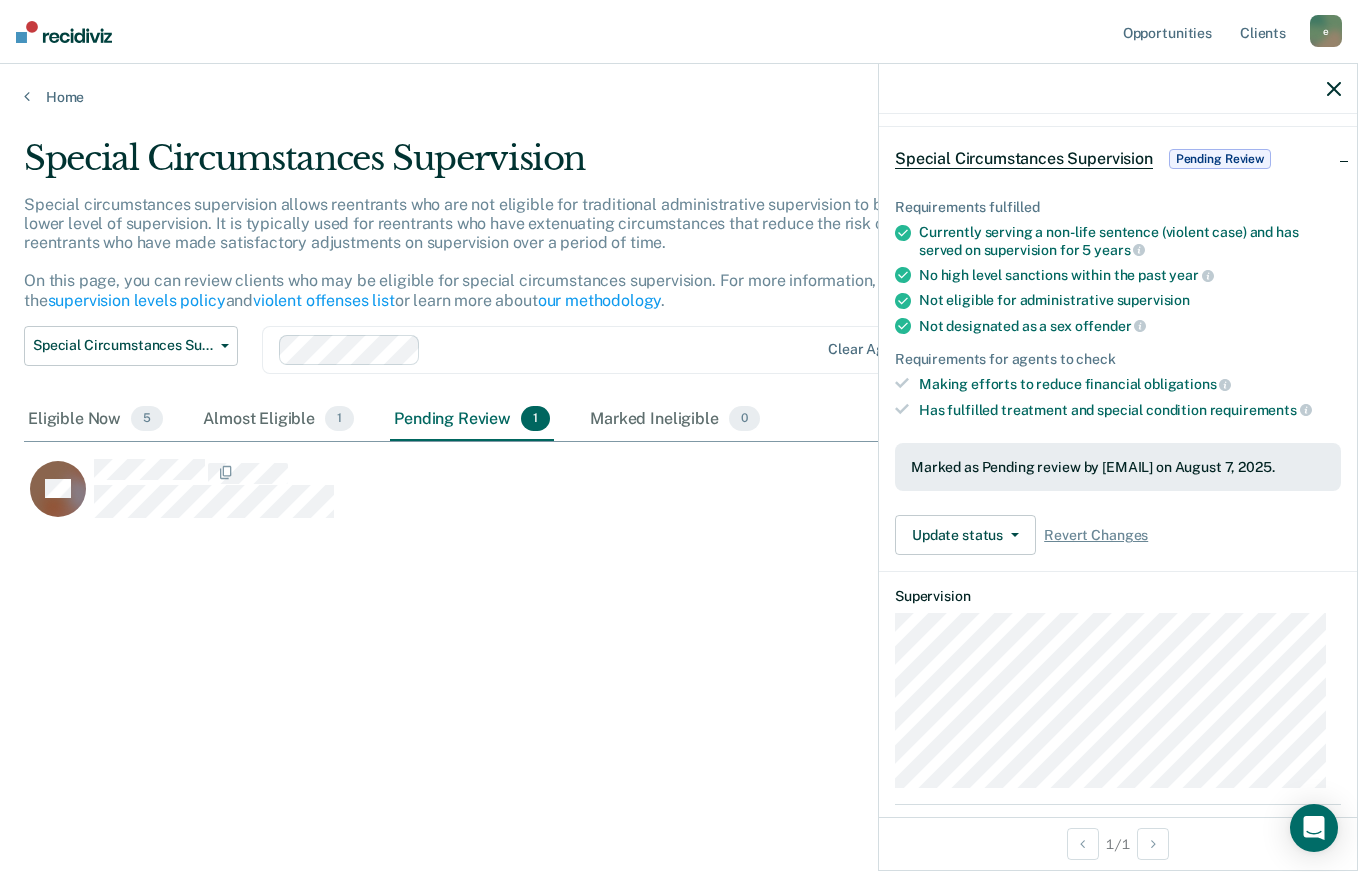 click on "Special Circumstances Supervision Pending Review" at bounding box center [1118, 159] 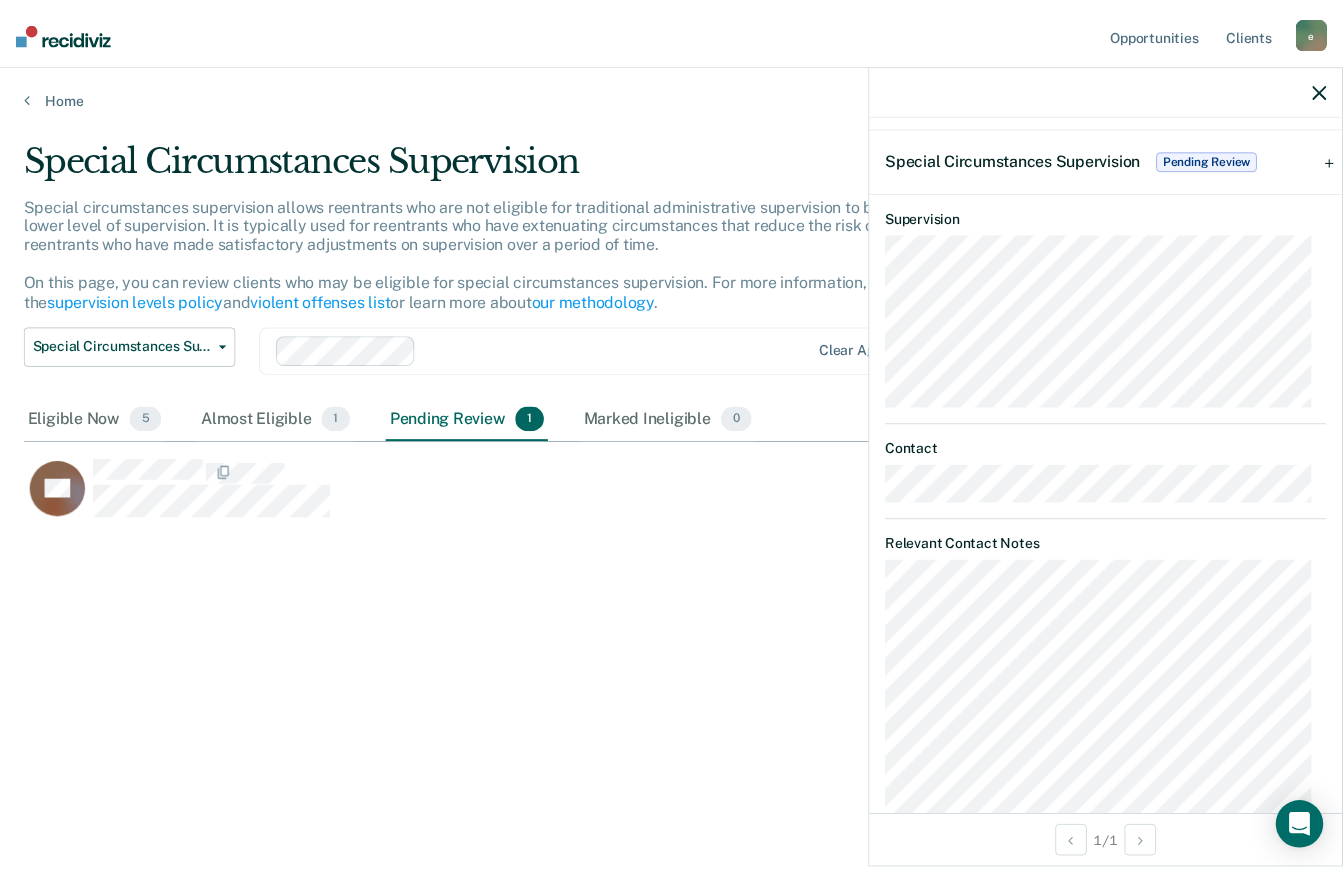 scroll, scrollTop: 0, scrollLeft: 0, axis: both 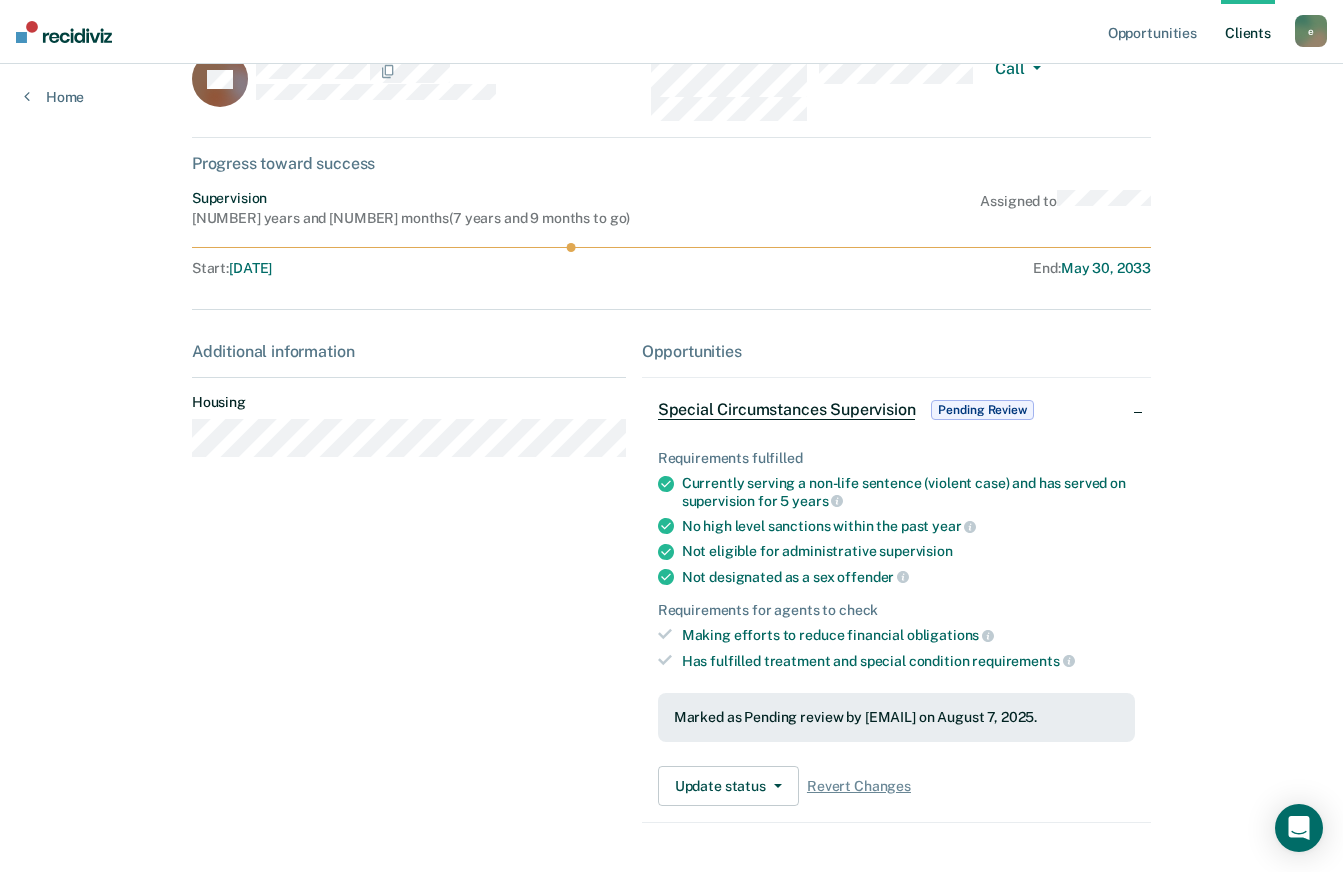 click at bounding box center [774, 786] 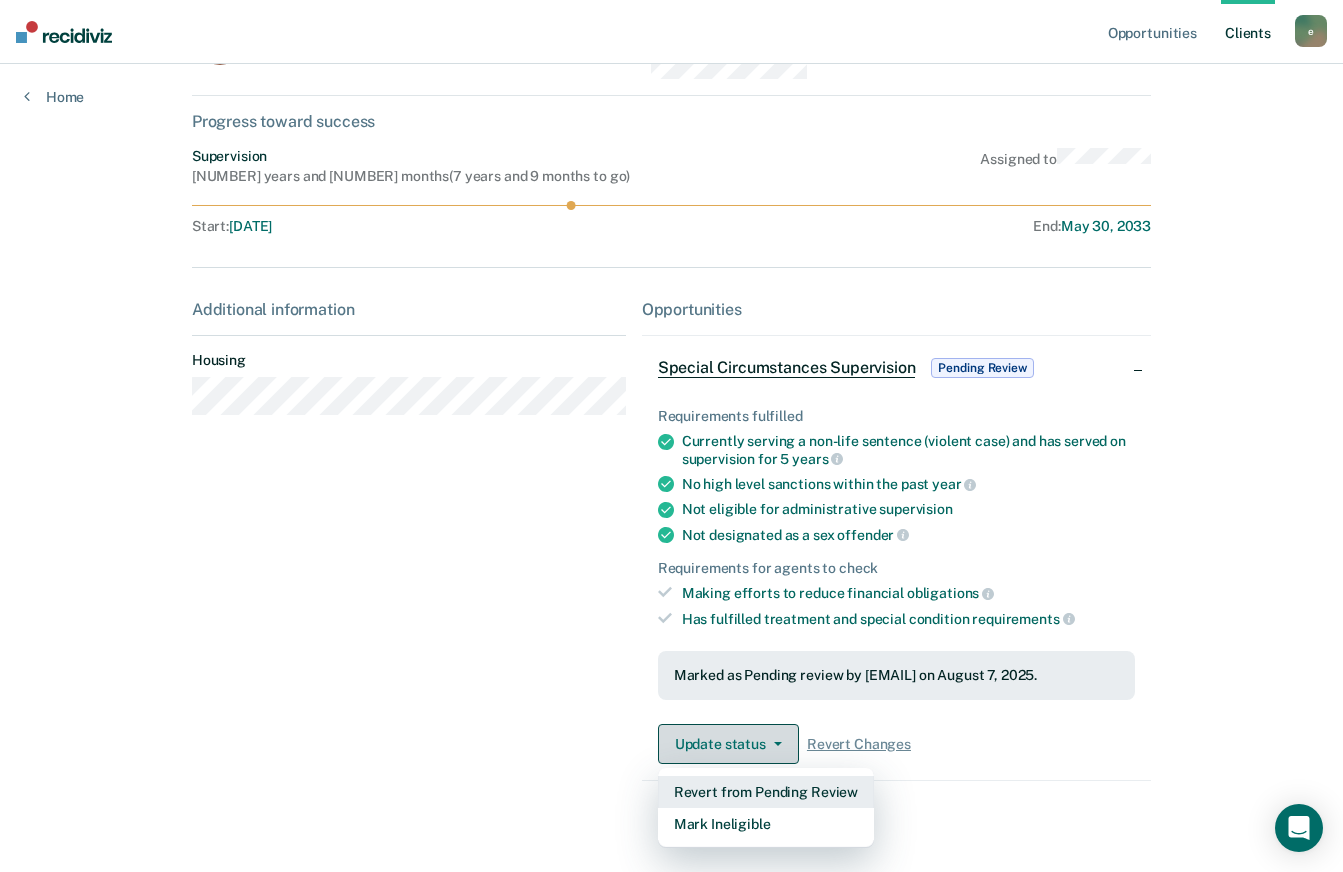 scroll, scrollTop: 114, scrollLeft: 0, axis: vertical 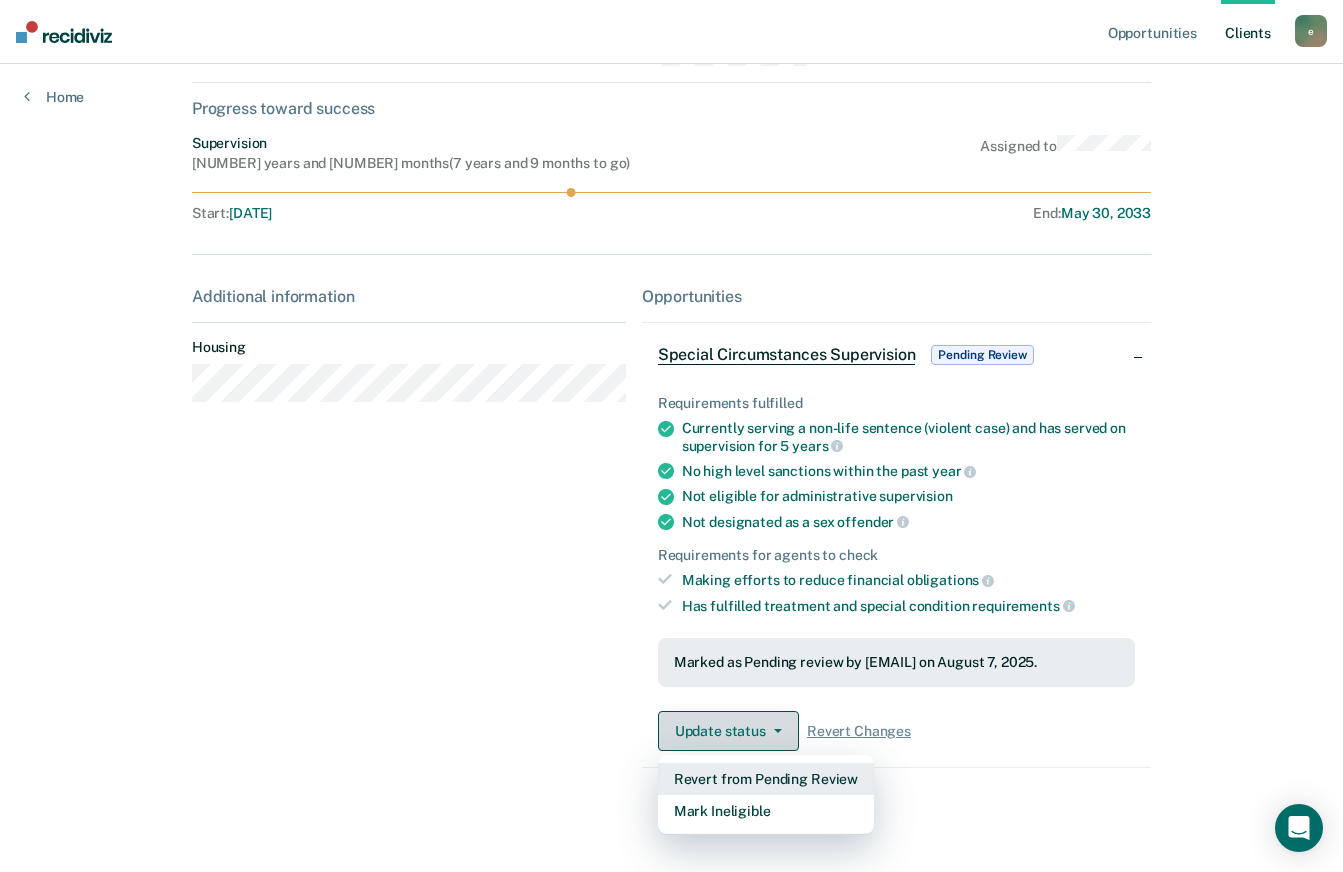 click on "Revert from Pending Review" at bounding box center (766, 779) 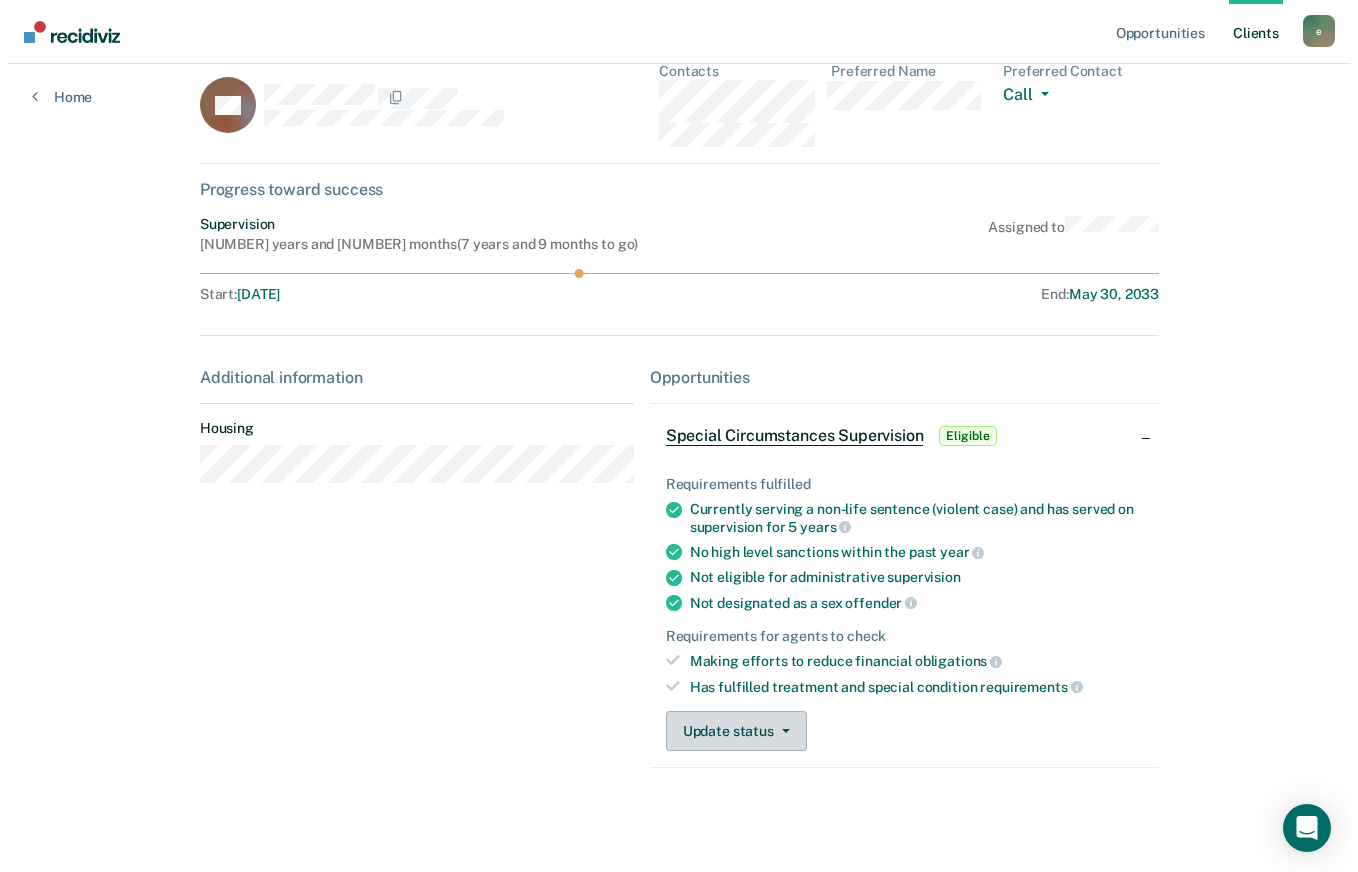 scroll, scrollTop: 0, scrollLeft: 0, axis: both 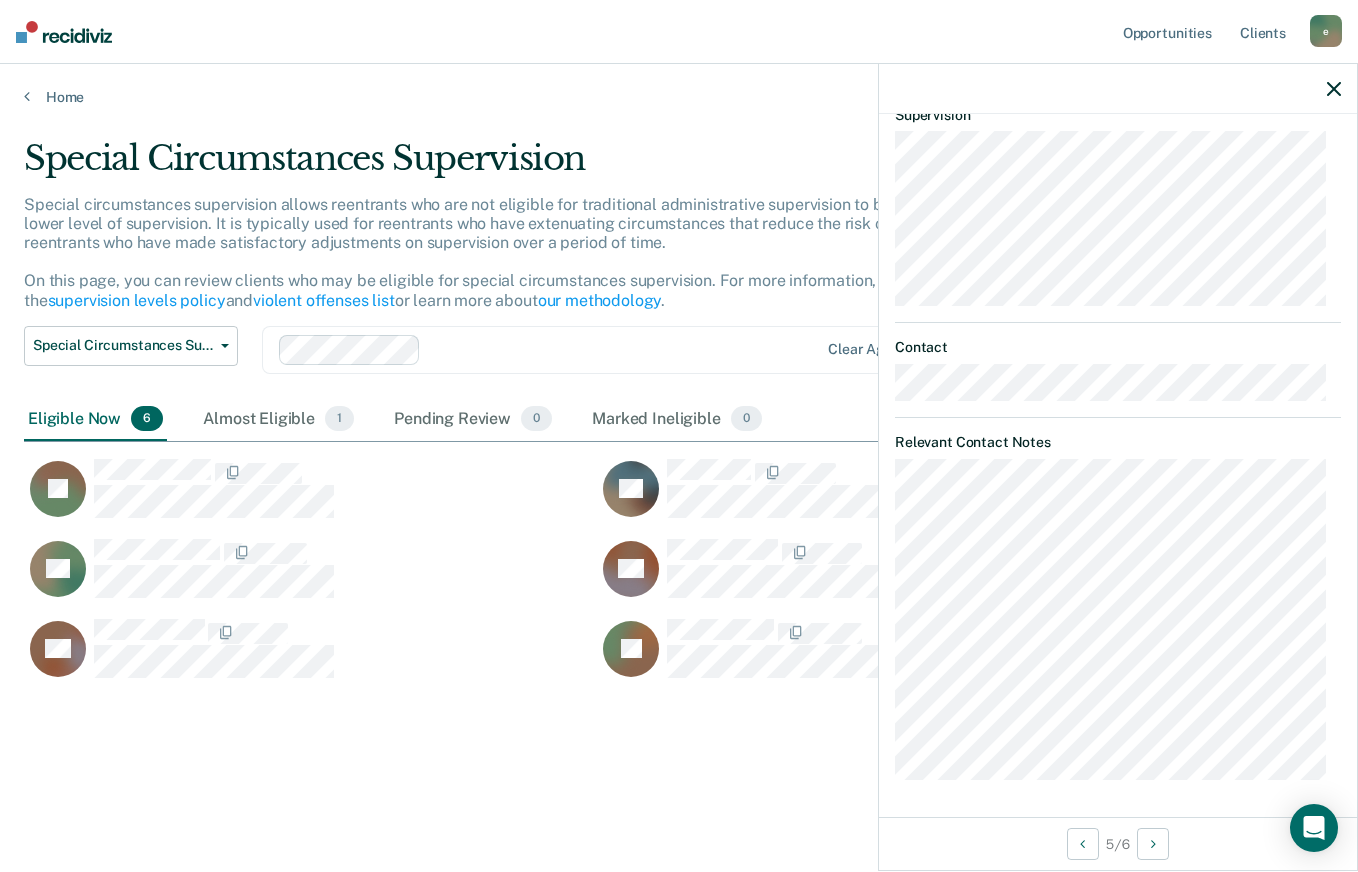 click on "Special Circumstances Supervision Special circumstances supervision allows reentrants who are not eligible for traditional administrative supervision to be supervised at a lower level of supervision. It is typically used for reentrants who have extenuating circumstances that reduce the risk of re-offending or reentrants who have made satisfactory adjustments on supervision over a period of time. On this page, you can review clients who may be eligible for special circumstances supervision. For more information, please refer to the supervision levels policy and violent offenses list or learn more about our methodology . Special Circumstances Supervision Administrative Supervision Special Circumstances Supervision Clear agents Eligible Now 6 Almost Eligible 1 Pending Review 0 Marked Ineligible 0
To pick up a draggable item, press the space bar.
While dragging, use the arrow keys to move the item.
Press space again to drop the item in its new position, or press escape to cancel.
JP JM" at bounding box center [679, 462] 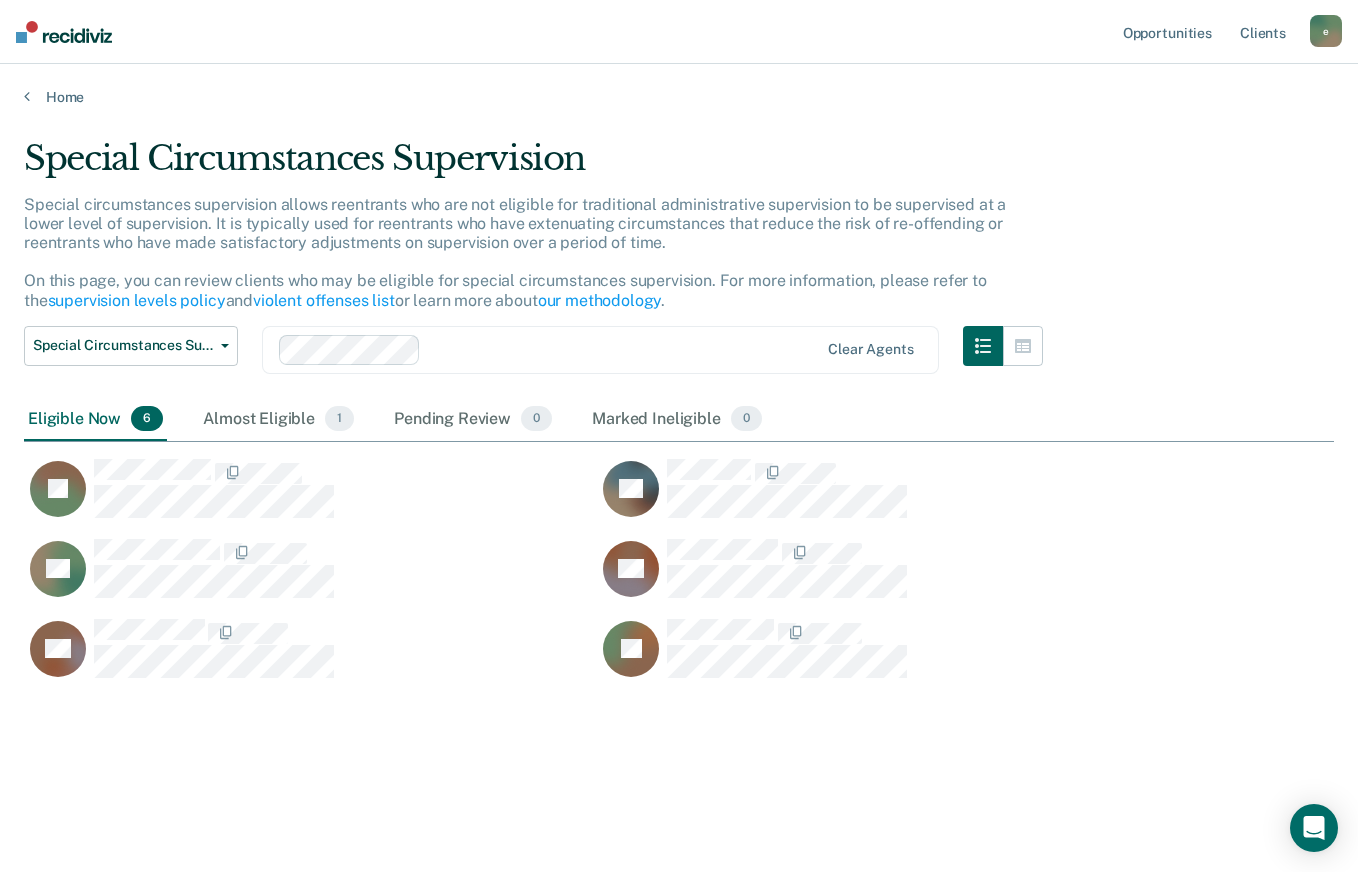 click 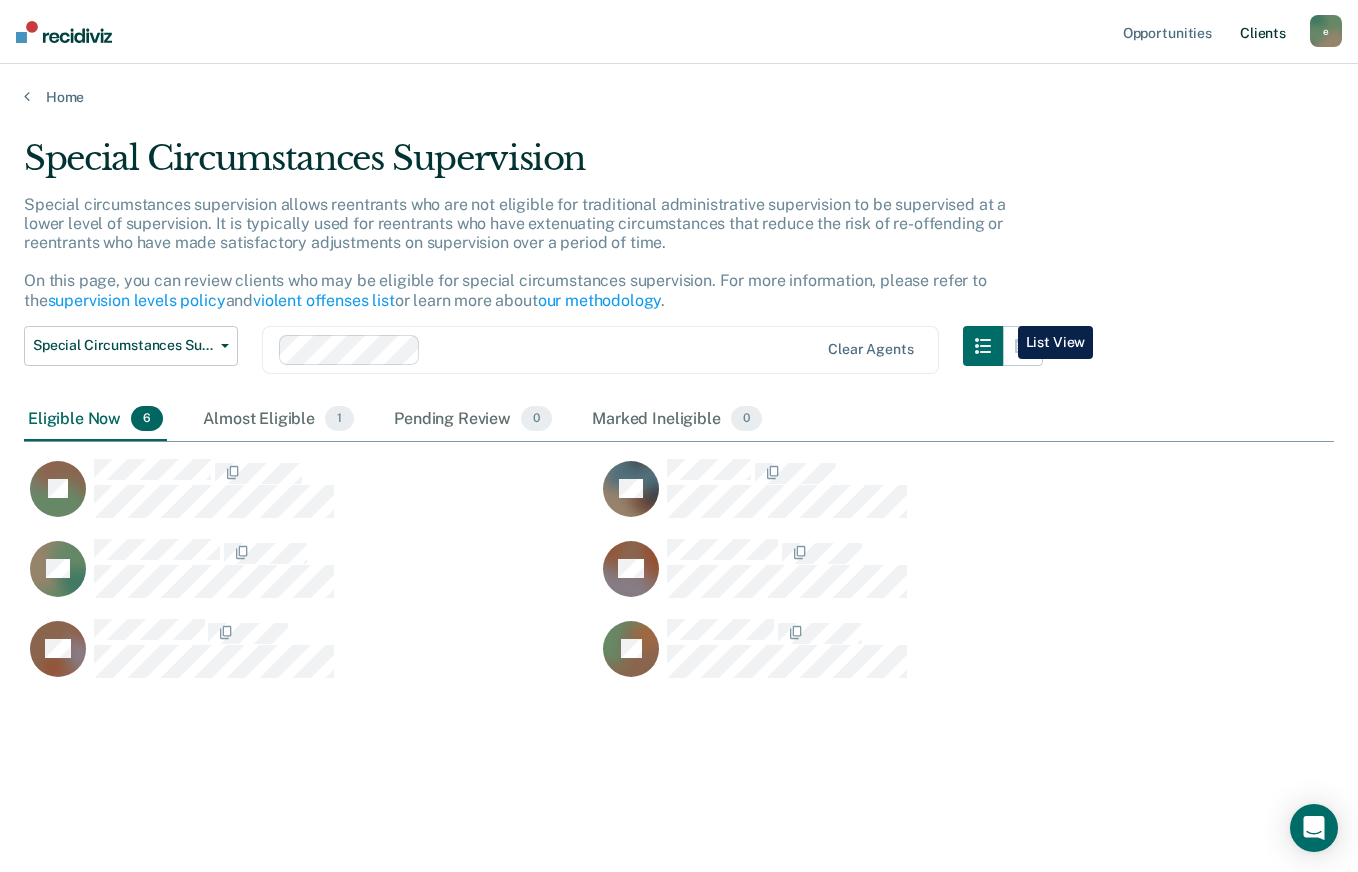 click on "Client s" at bounding box center [1263, 32] 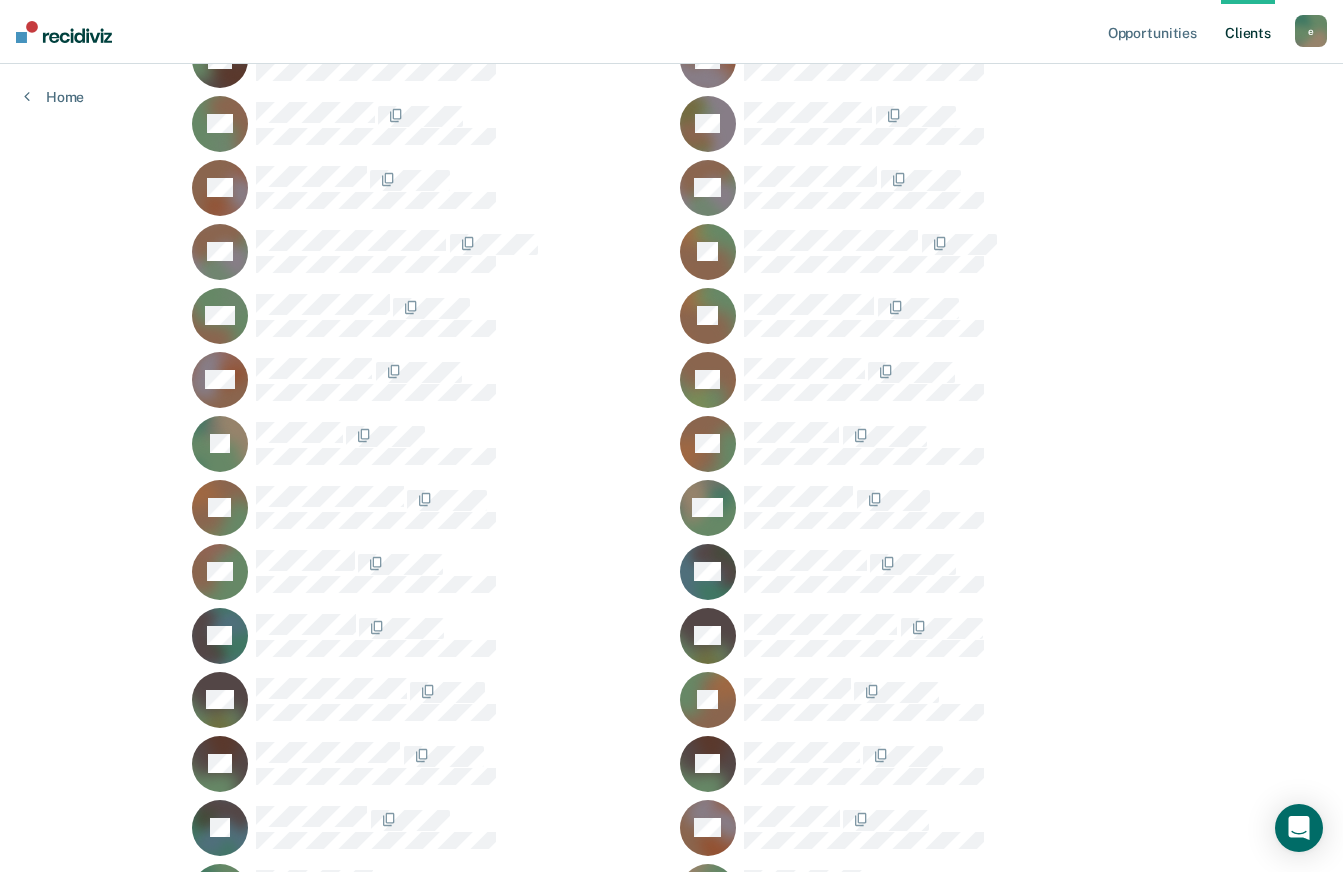 scroll, scrollTop: 272, scrollLeft: 0, axis: vertical 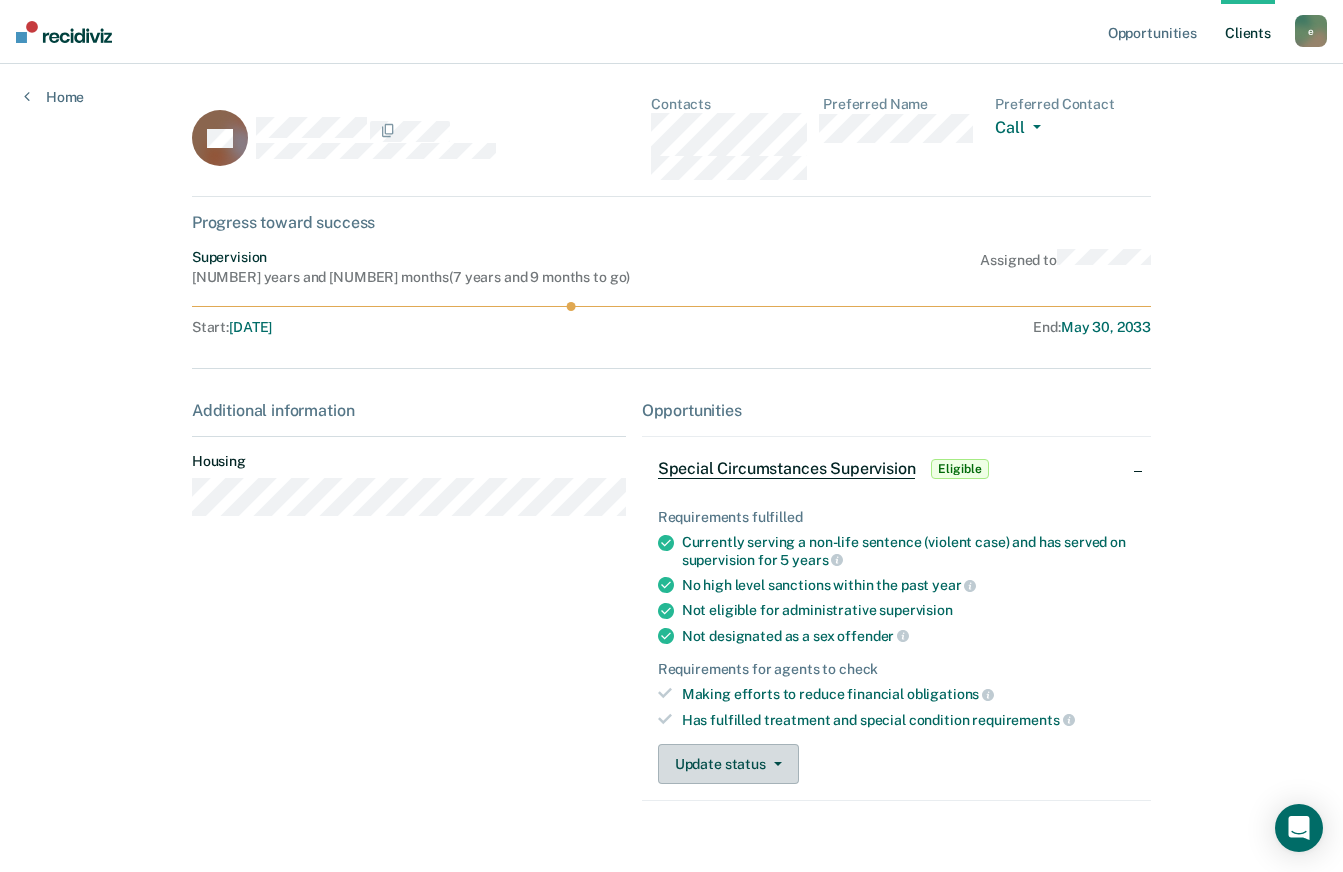 click on "Update status" at bounding box center [728, 764] 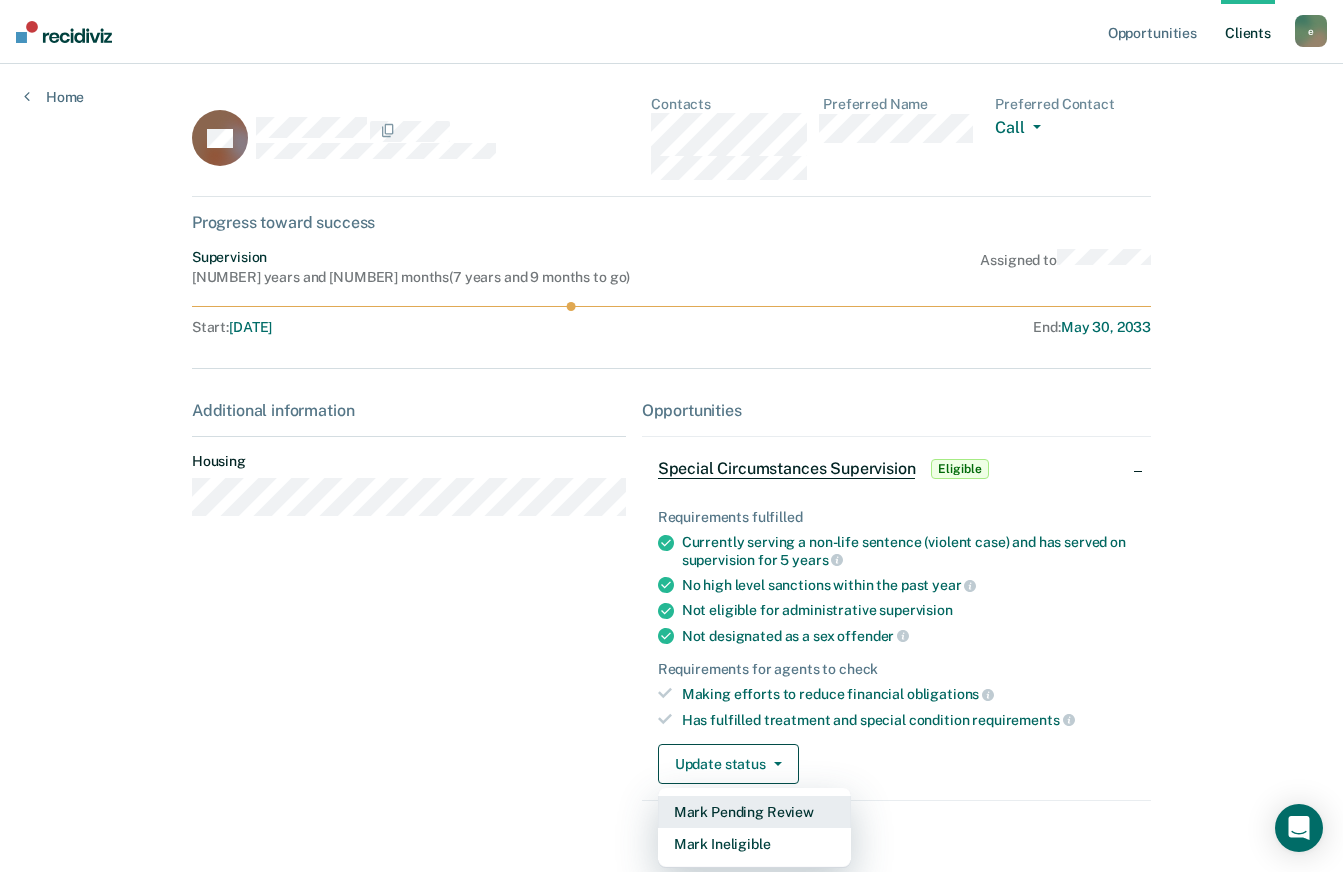 click on "Currently serving a non-life sentence (violent case) and has served on supervision for 5   years" at bounding box center [908, 551] 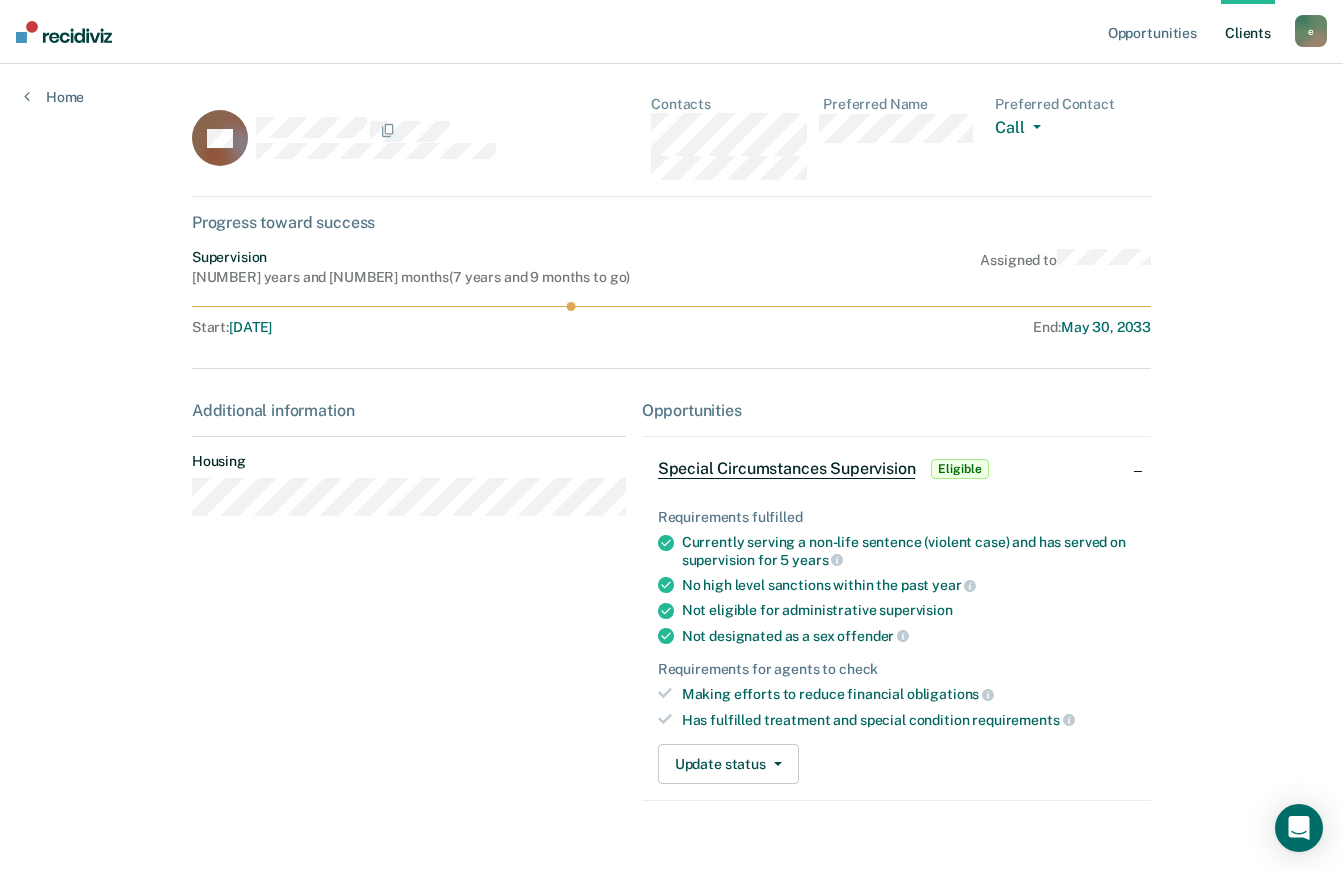 scroll, scrollTop: 33, scrollLeft: 0, axis: vertical 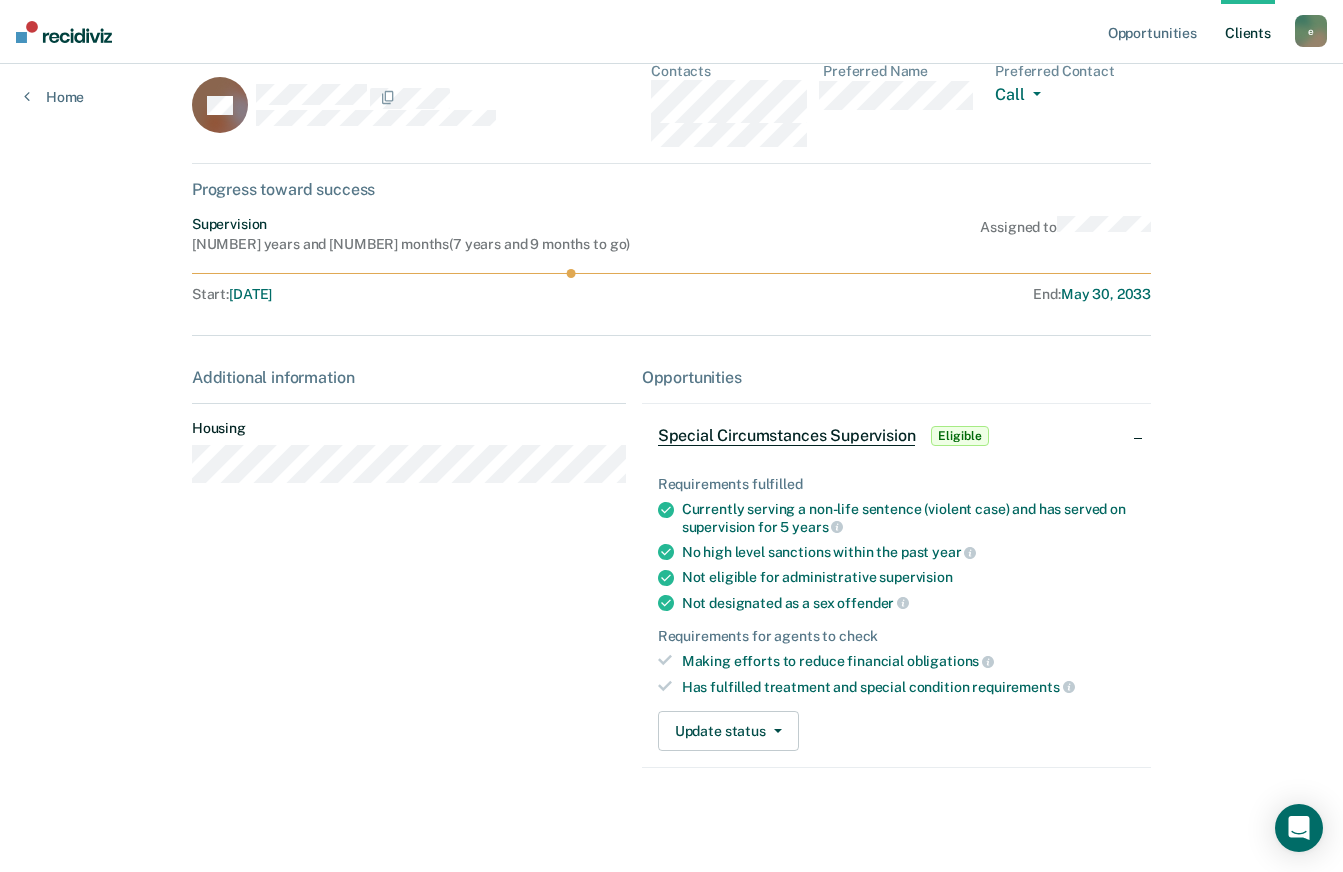 click on "Special Circumstances Supervision" at bounding box center [787, 436] 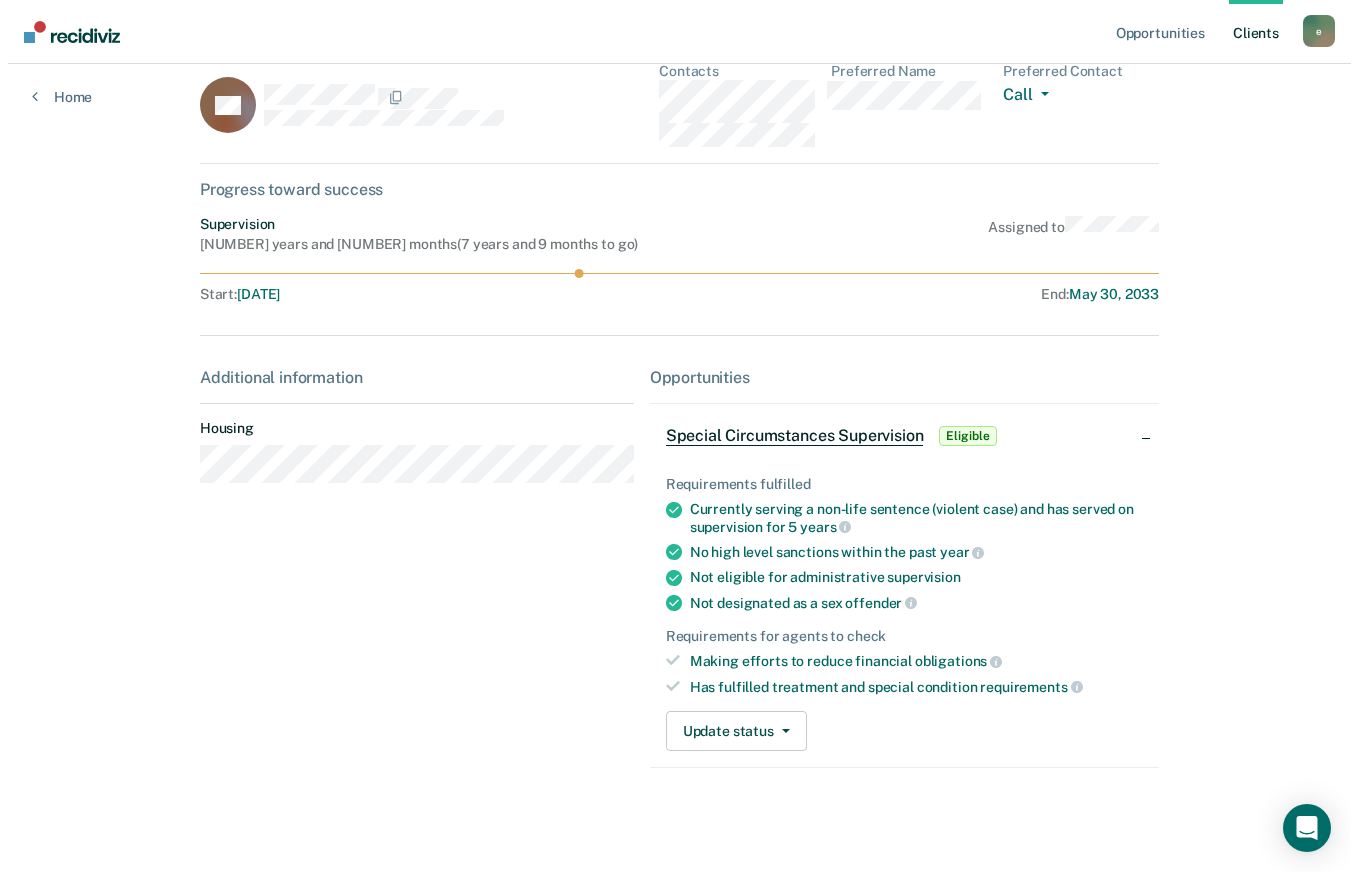 scroll, scrollTop: 0, scrollLeft: 0, axis: both 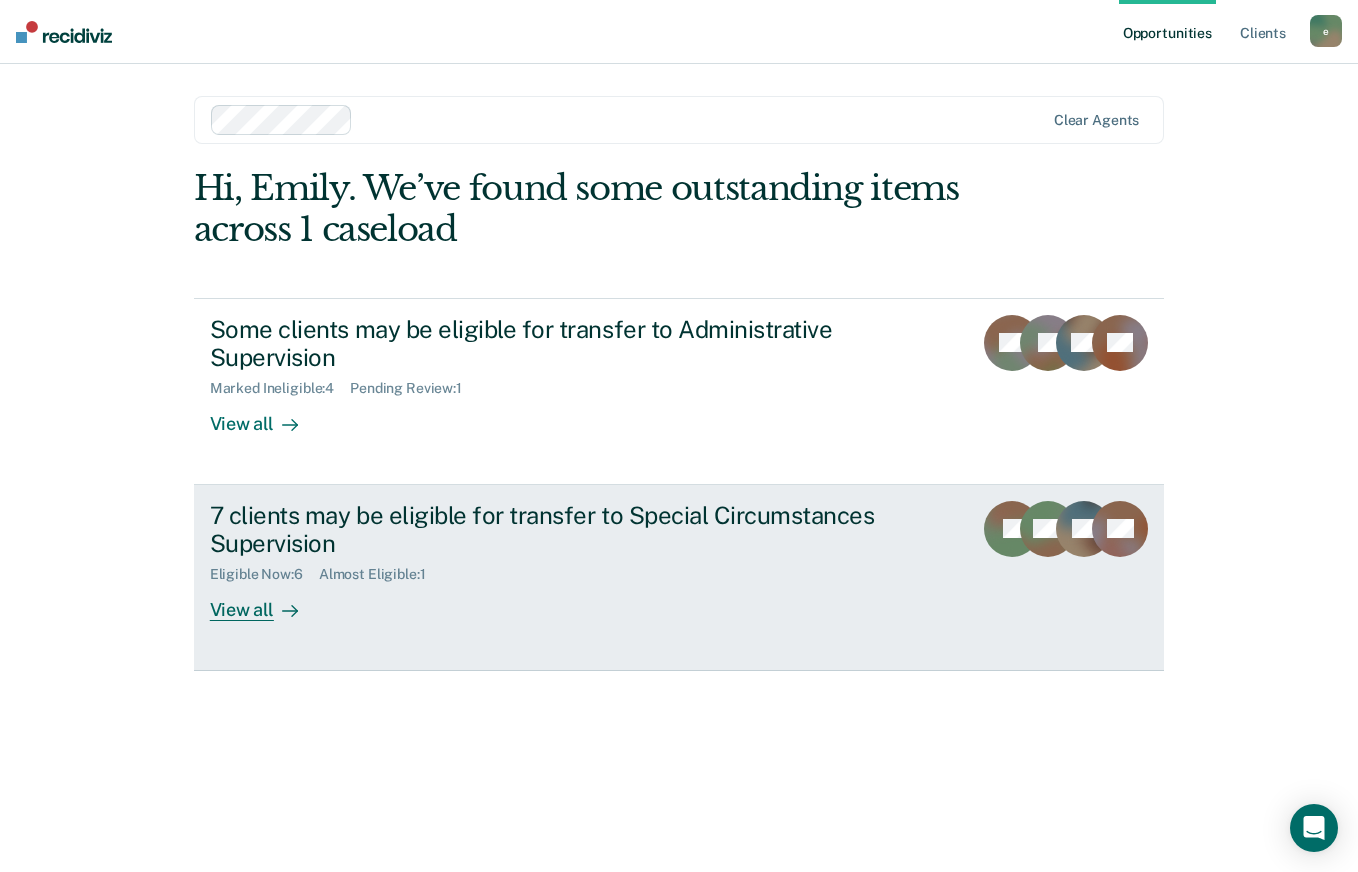 click on "View all" at bounding box center (266, 602) 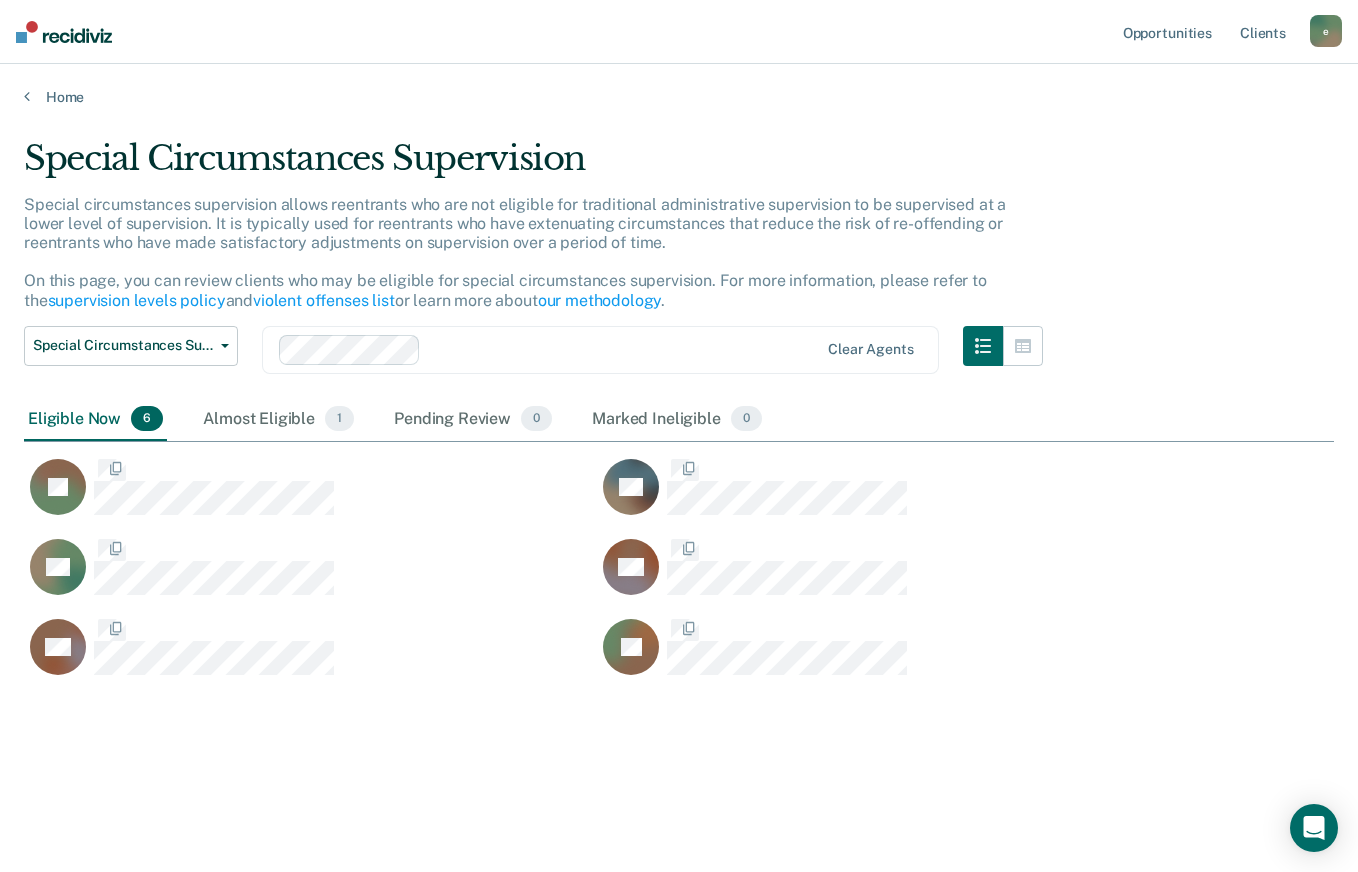 scroll, scrollTop: 16, scrollLeft: 16, axis: both 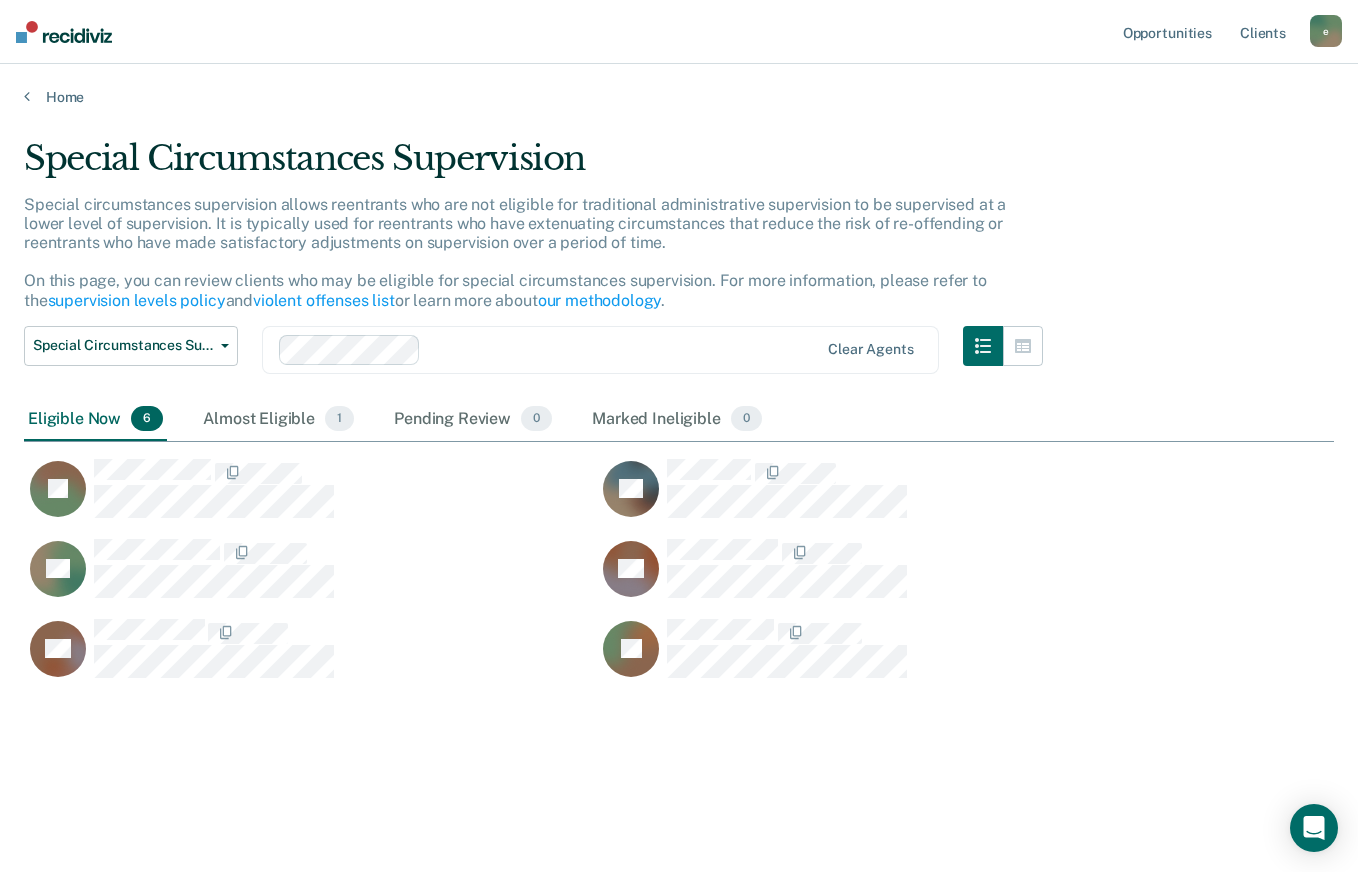 click on "supervision levels policy" at bounding box center (137, 300) 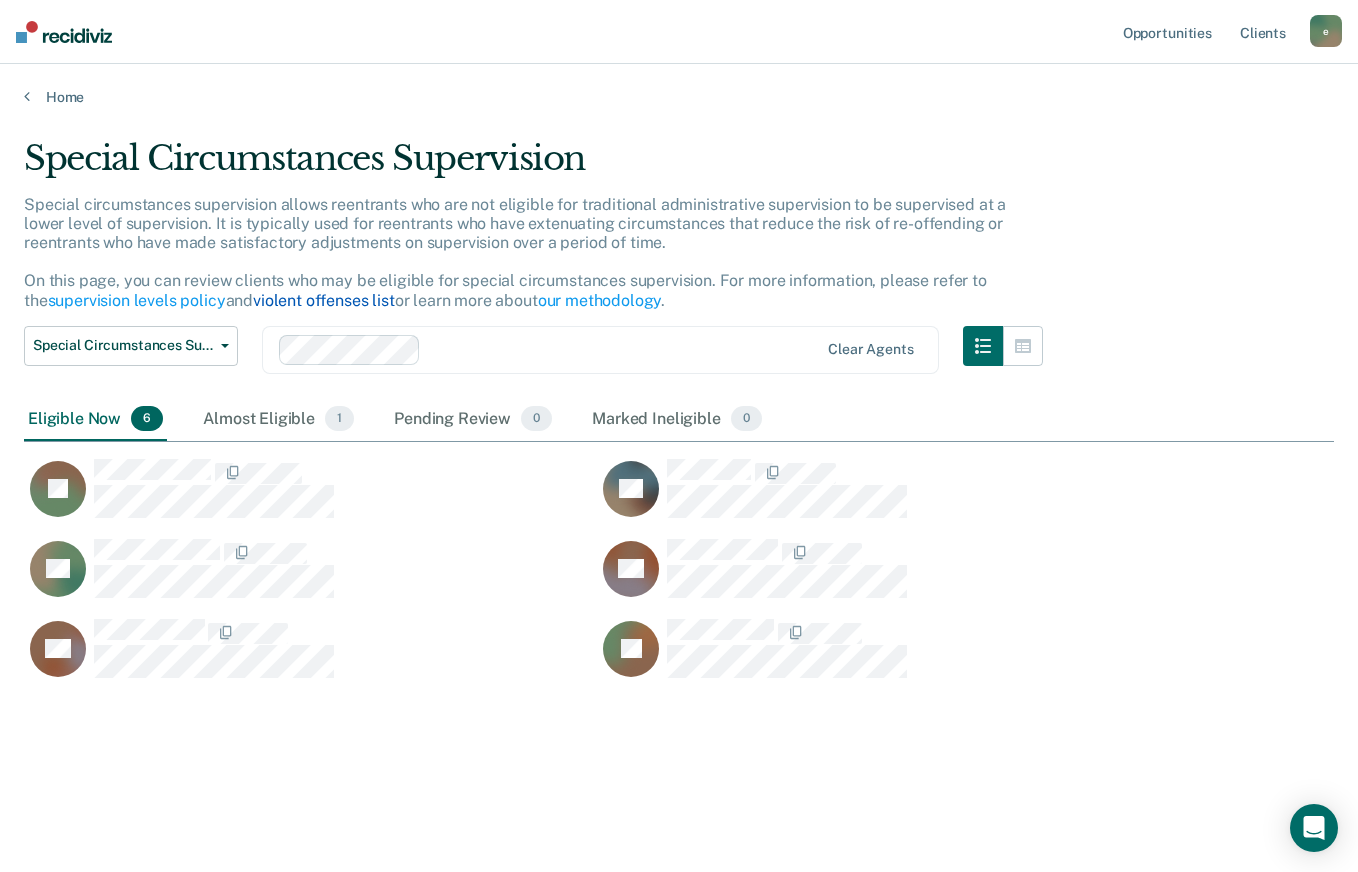 click on "violent offenses list" at bounding box center [324, 300] 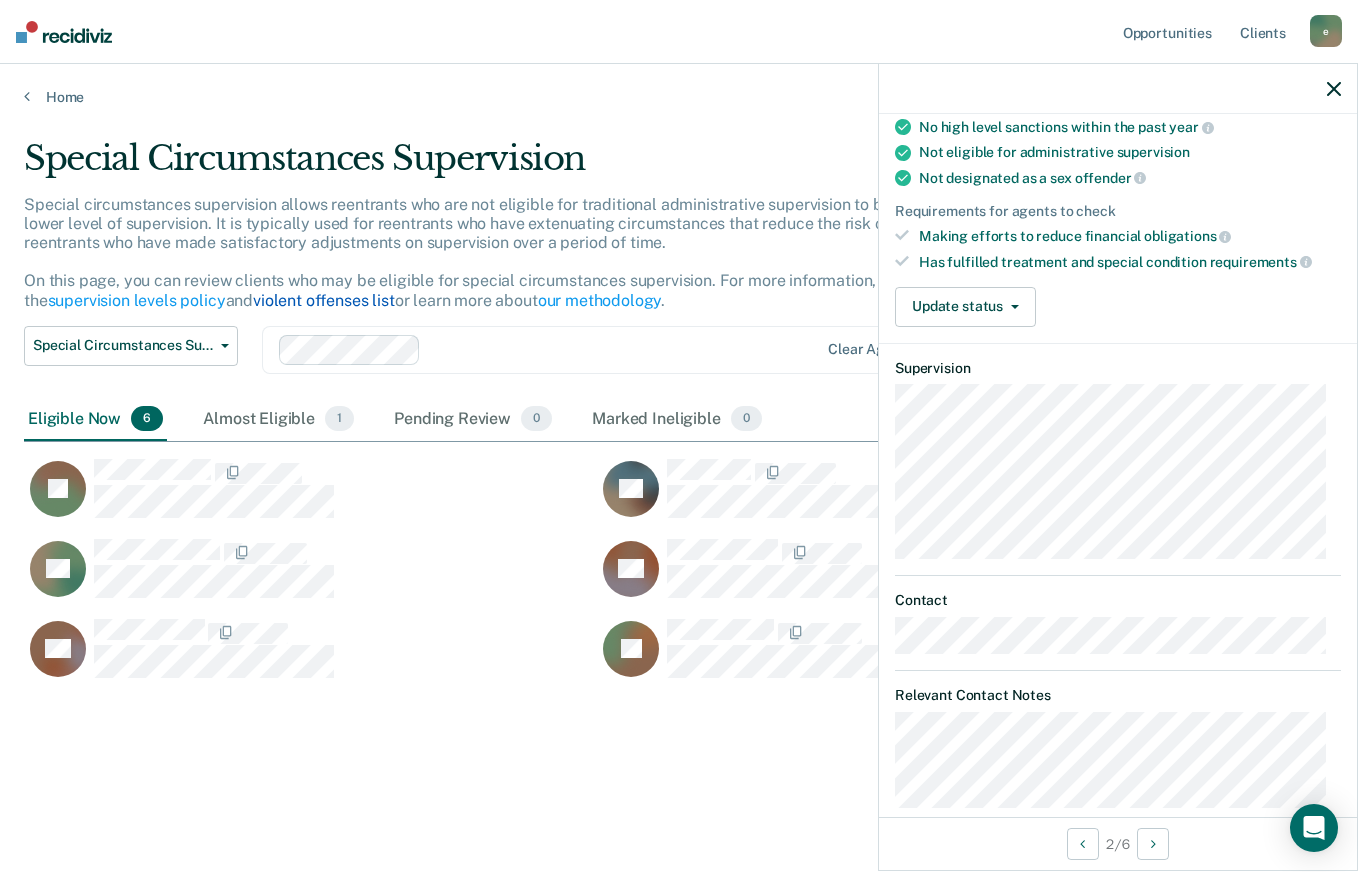 scroll, scrollTop: 247, scrollLeft: 0, axis: vertical 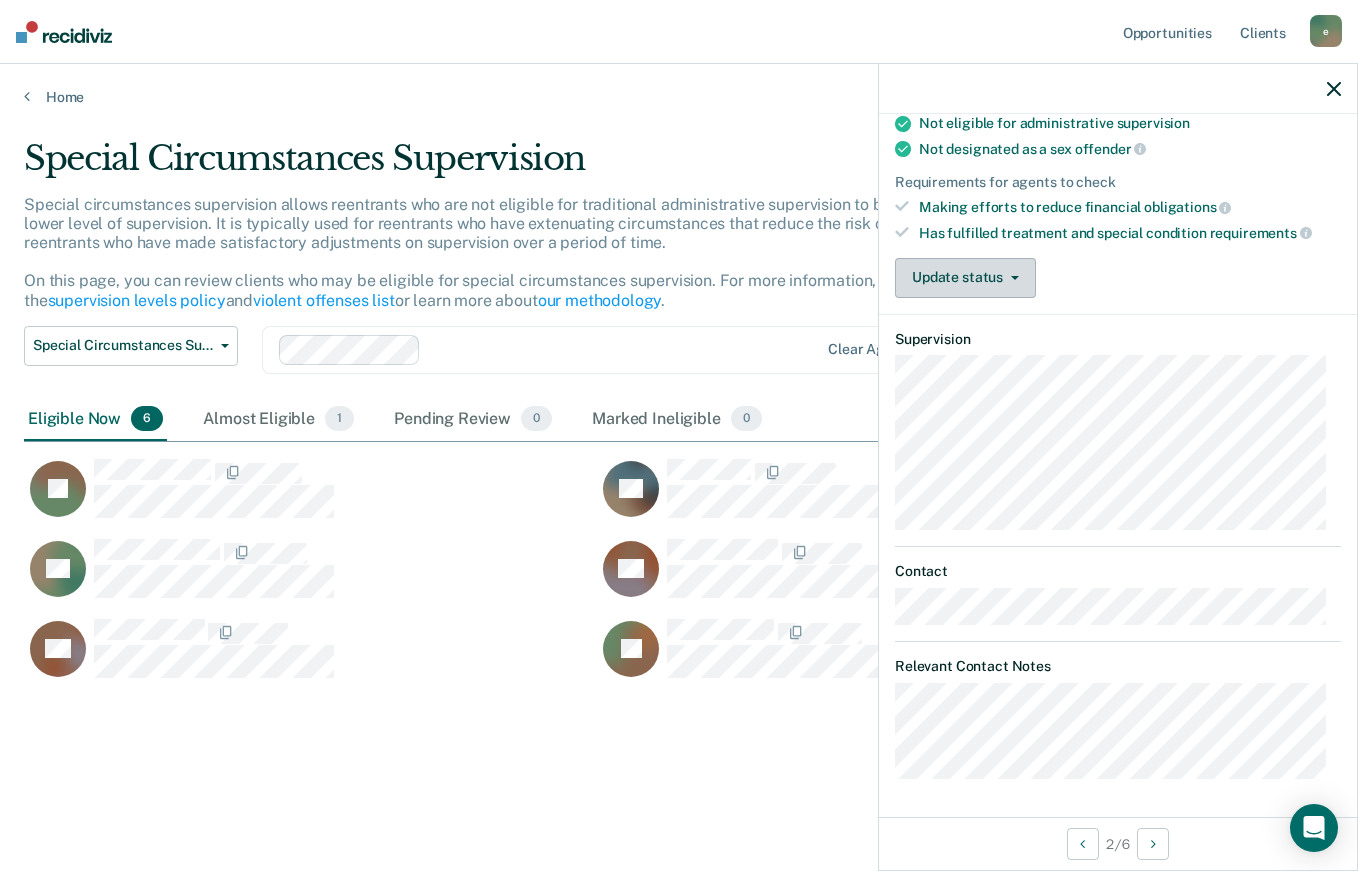 click on "Update status" at bounding box center [965, 278] 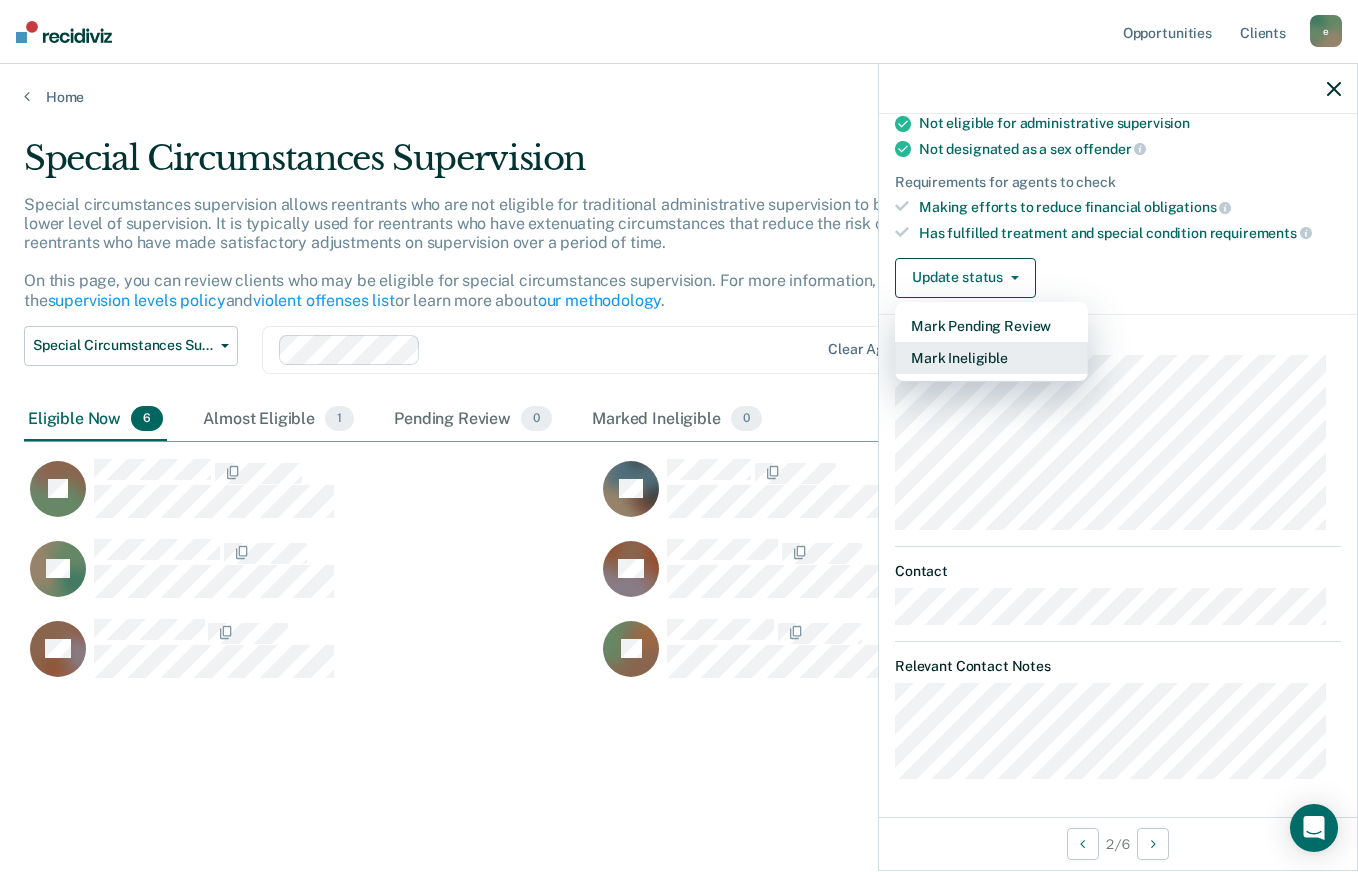 click on "Mark Ineligible" at bounding box center [991, 358] 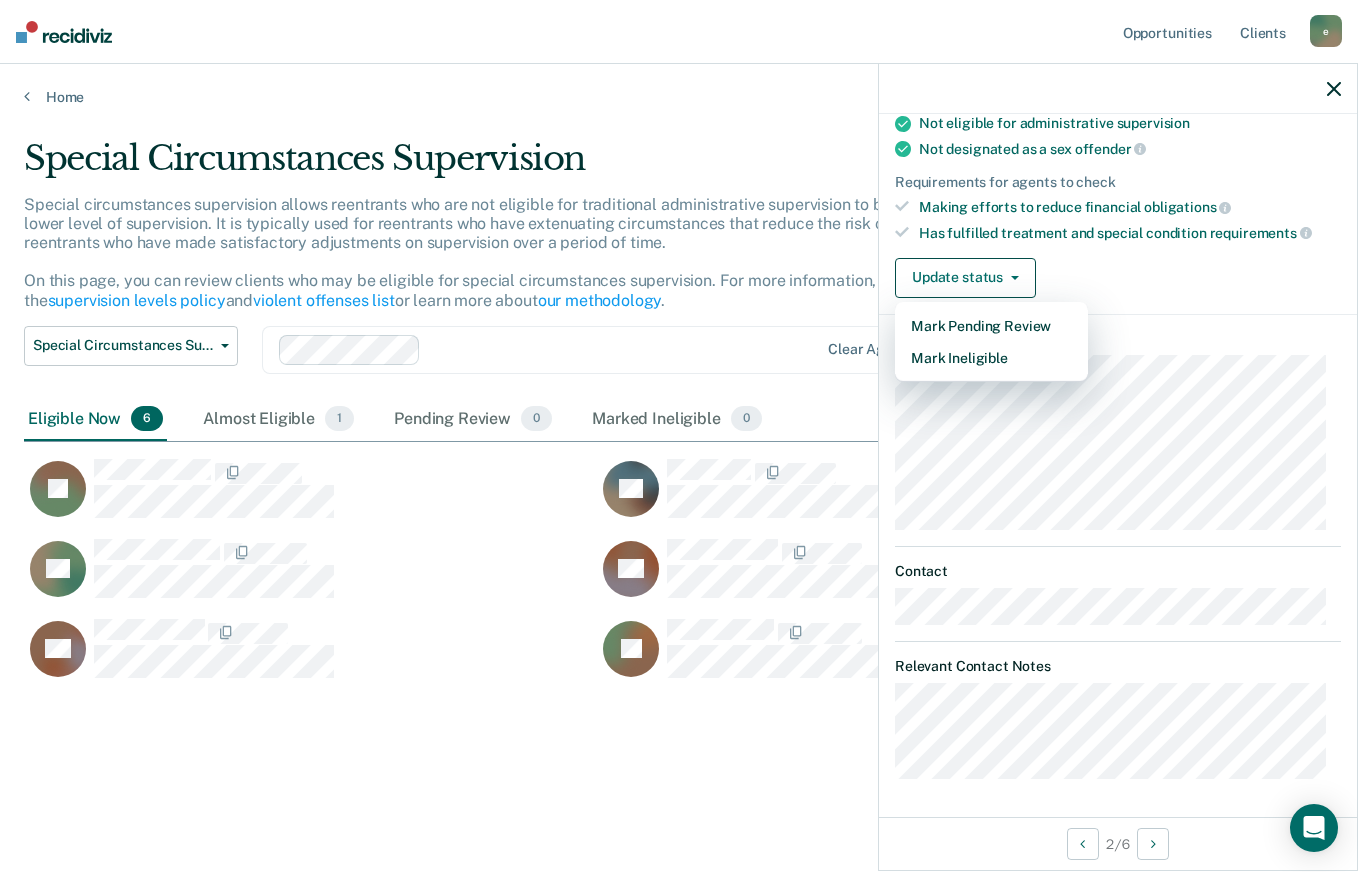 scroll, scrollTop: 0, scrollLeft: 0, axis: both 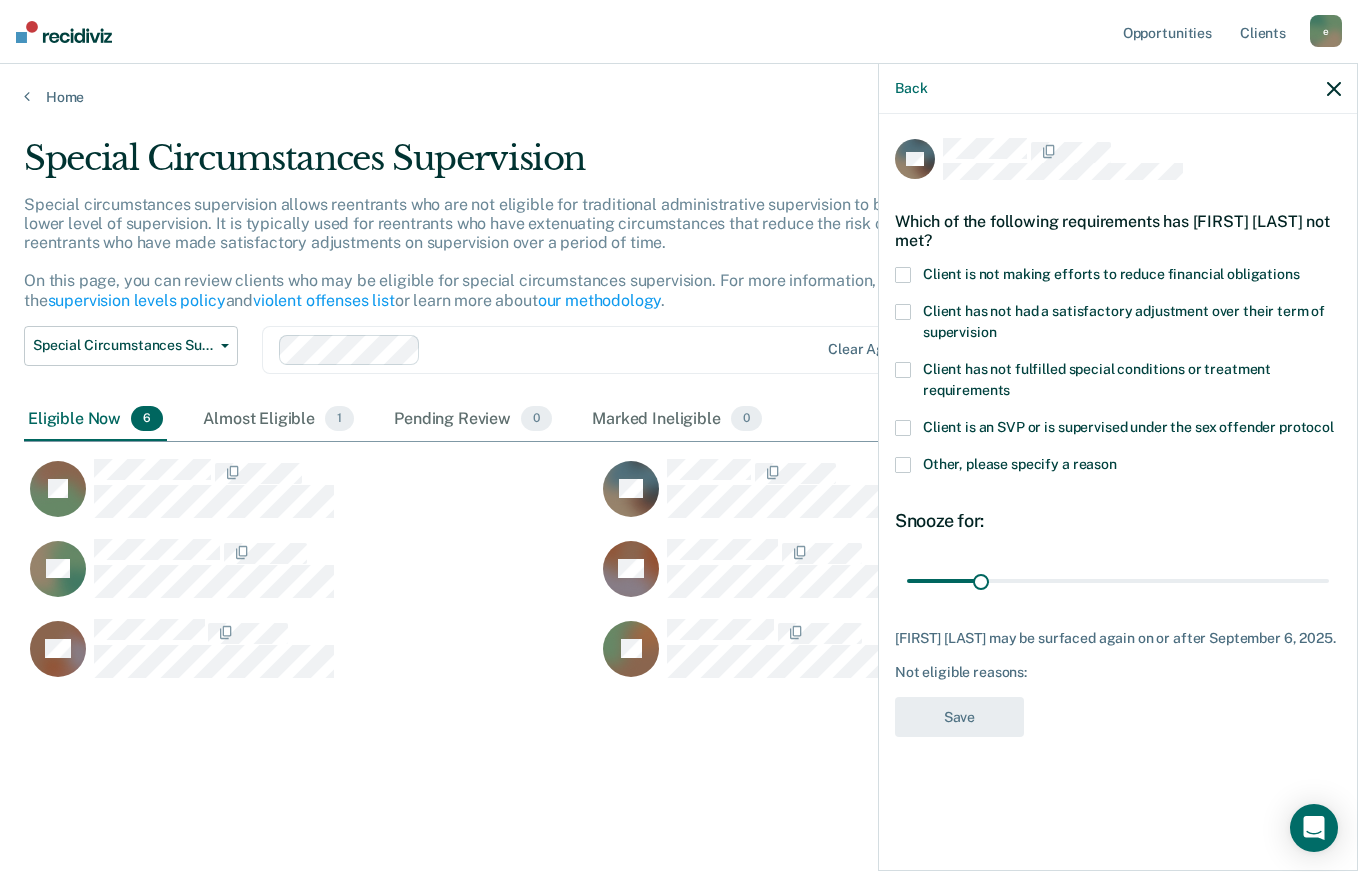 click at bounding box center [903, 465] 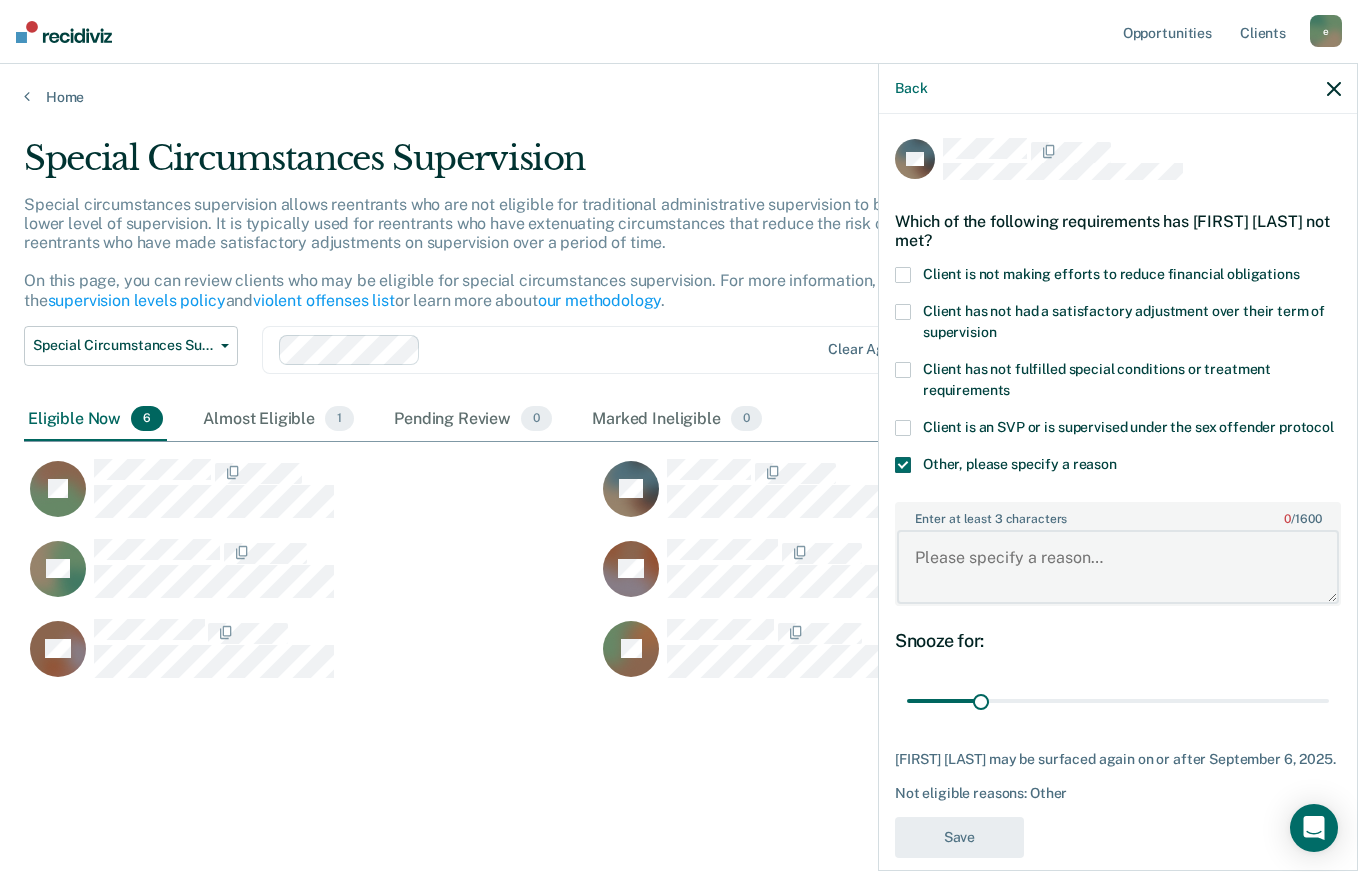 click on "Enter at least 3 characters 0  /  1600" at bounding box center [1118, 567] 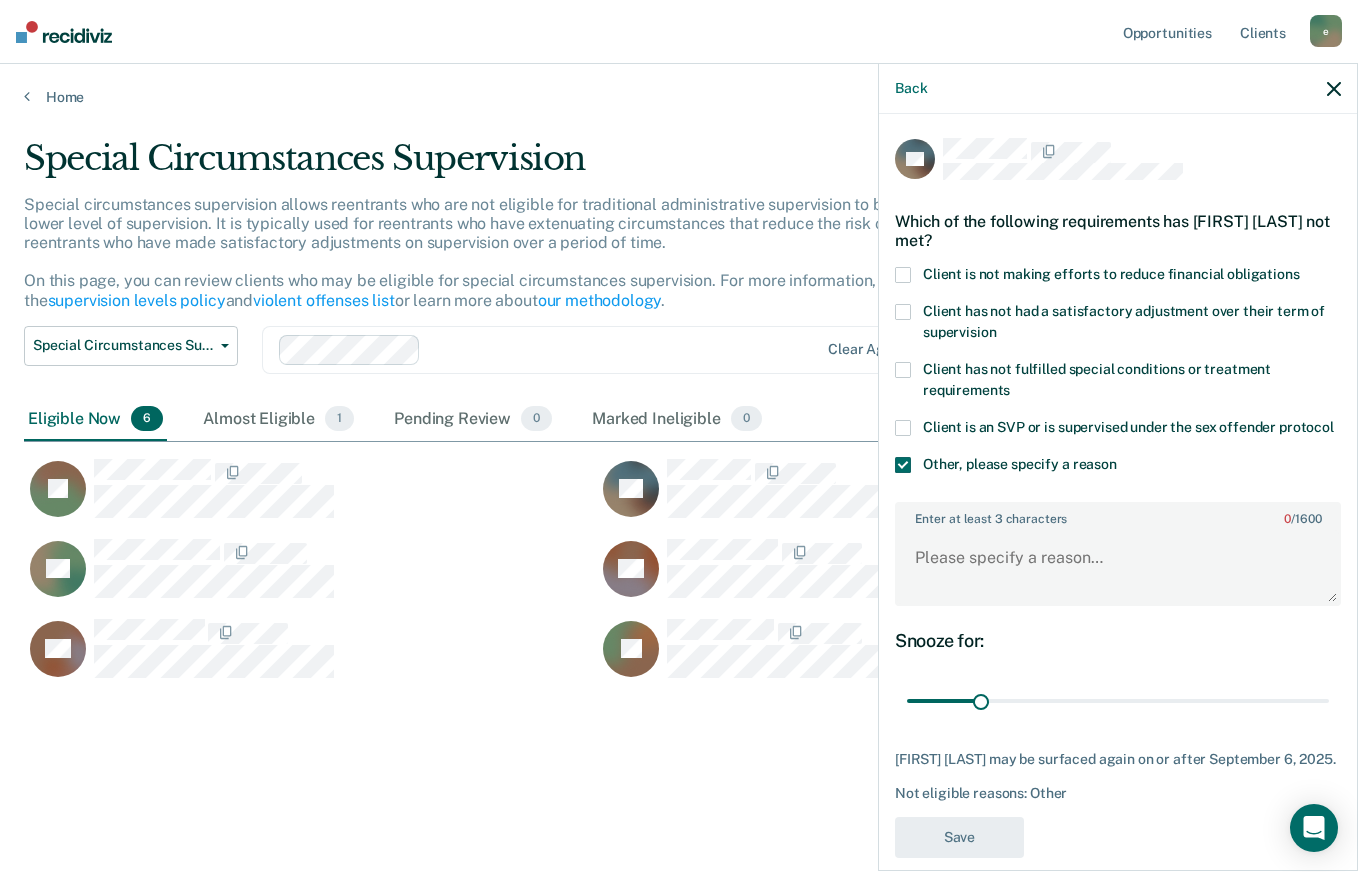 click at bounding box center [903, 275] 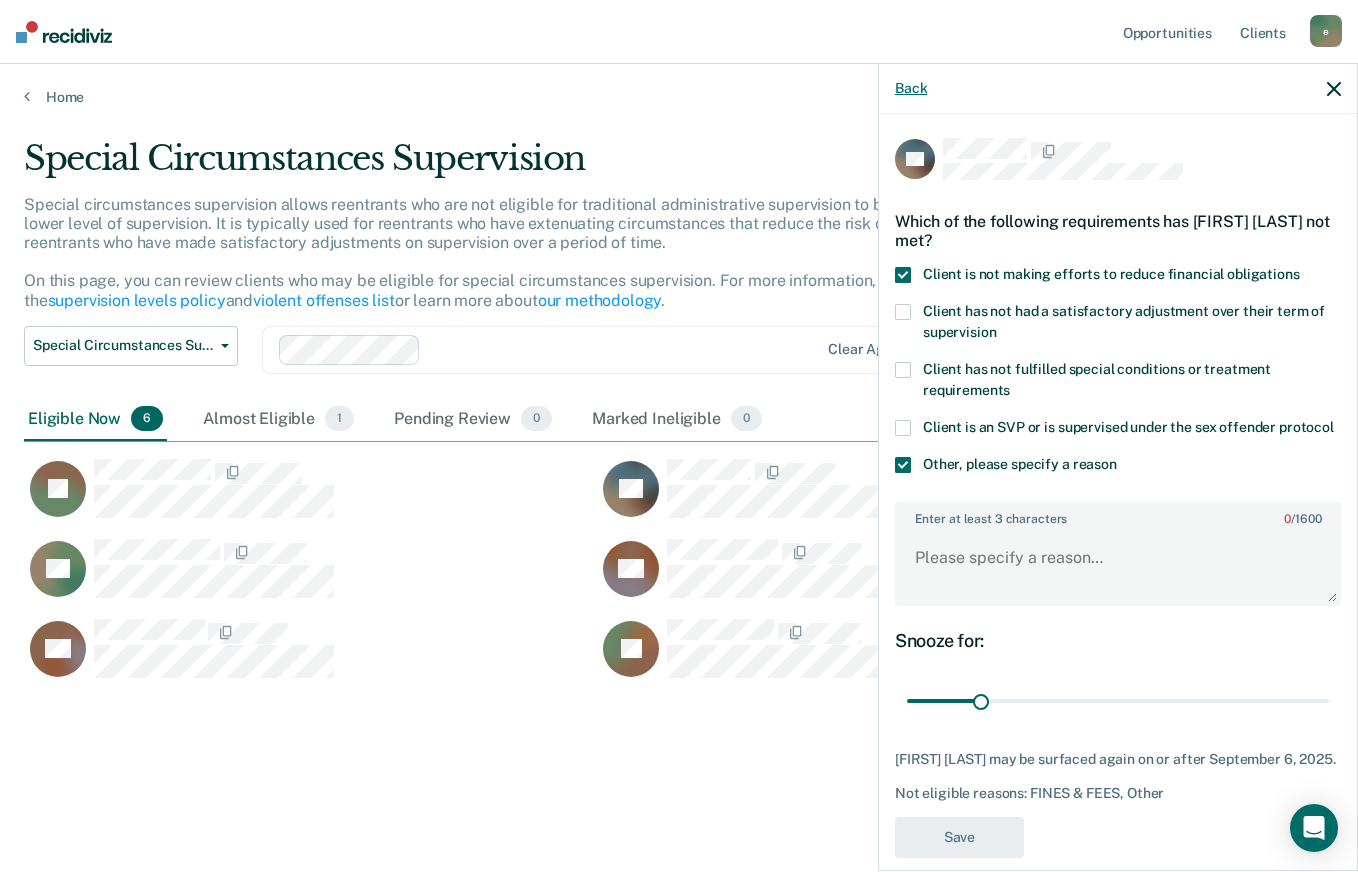 type 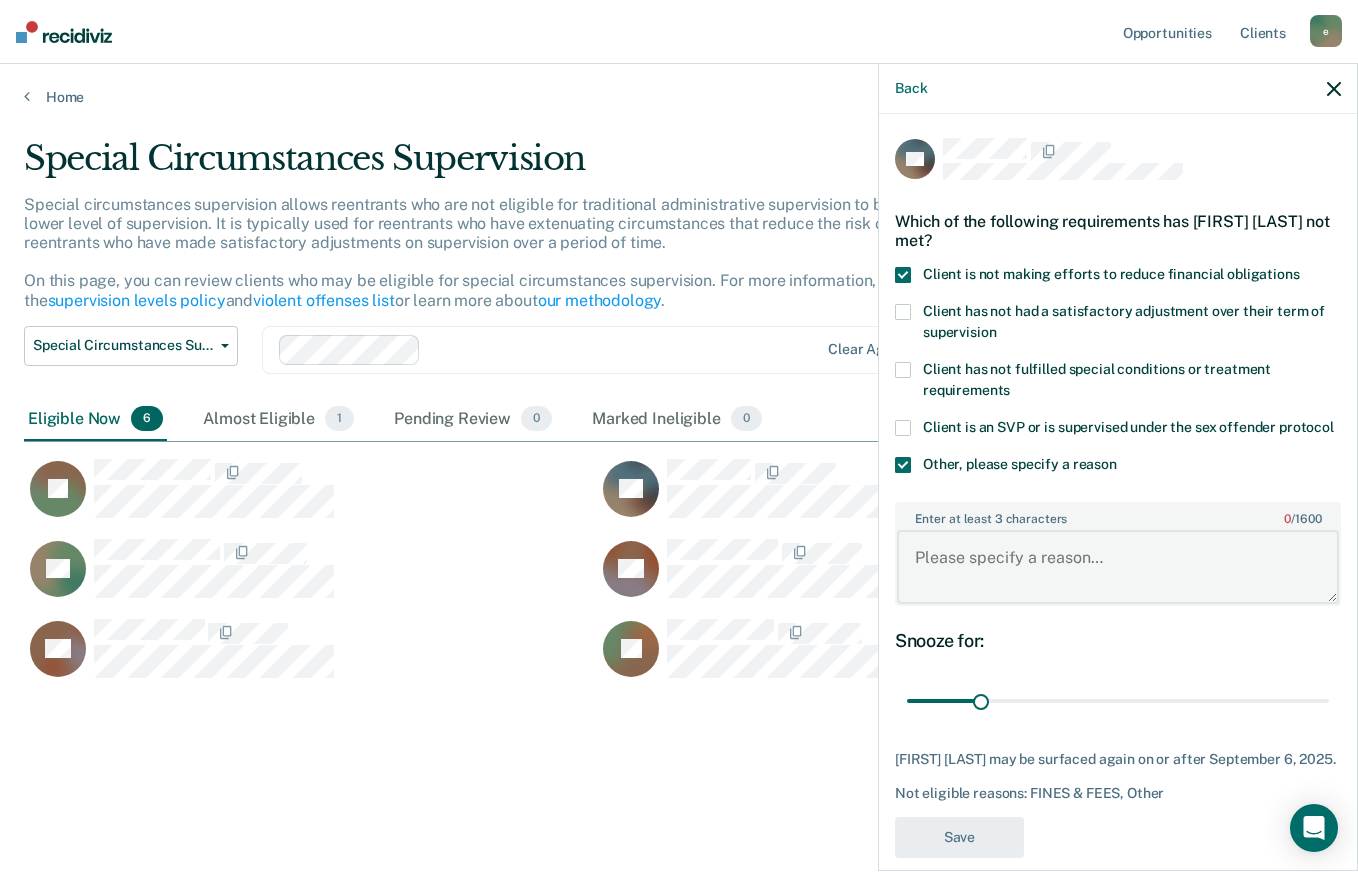 click on "Enter at least 3 characters 0  /  1600" at bounding box center [1118, 567] 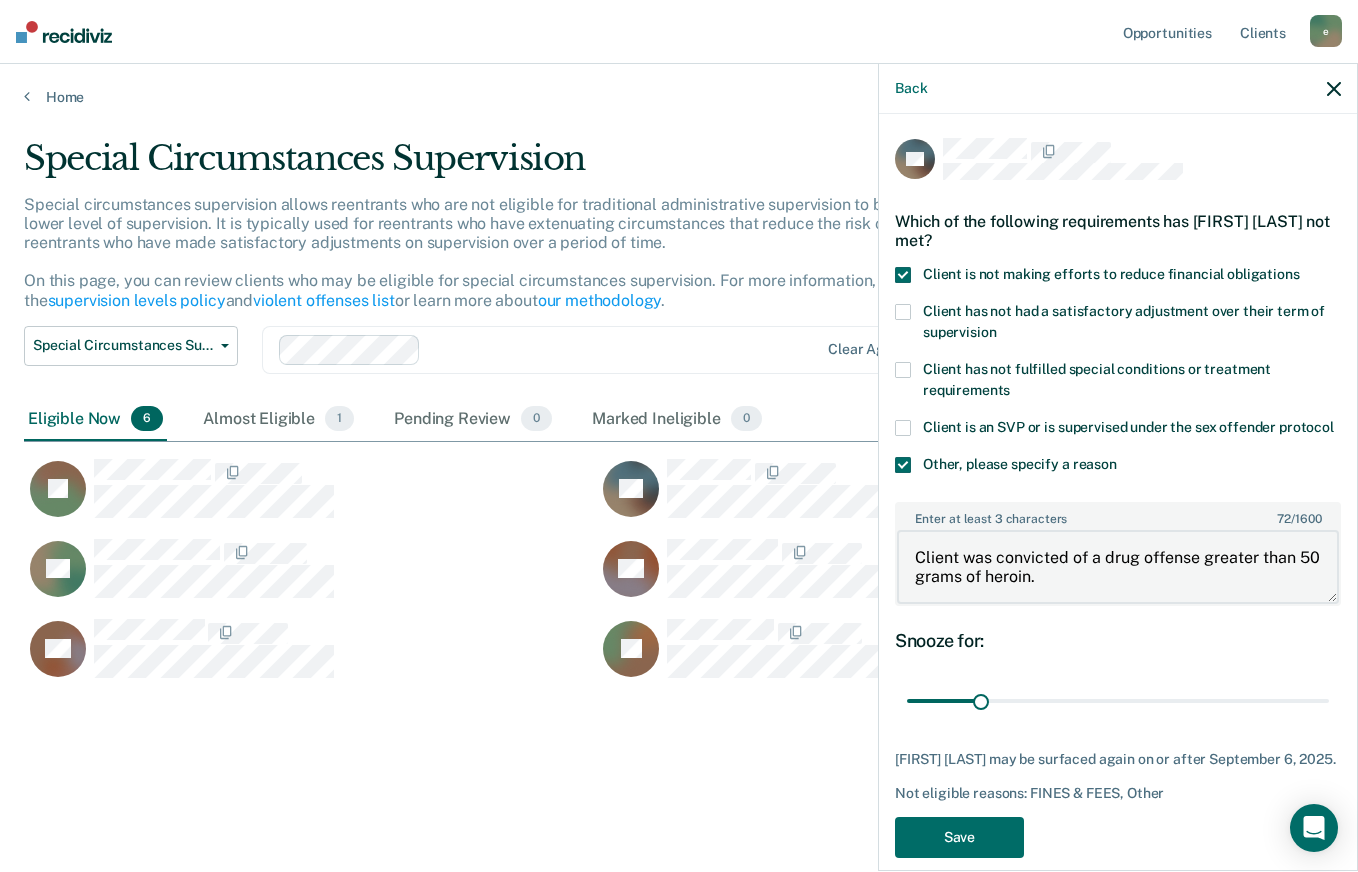 type on "Client was convicted of a drug offense greater than 50 grams of heroin." 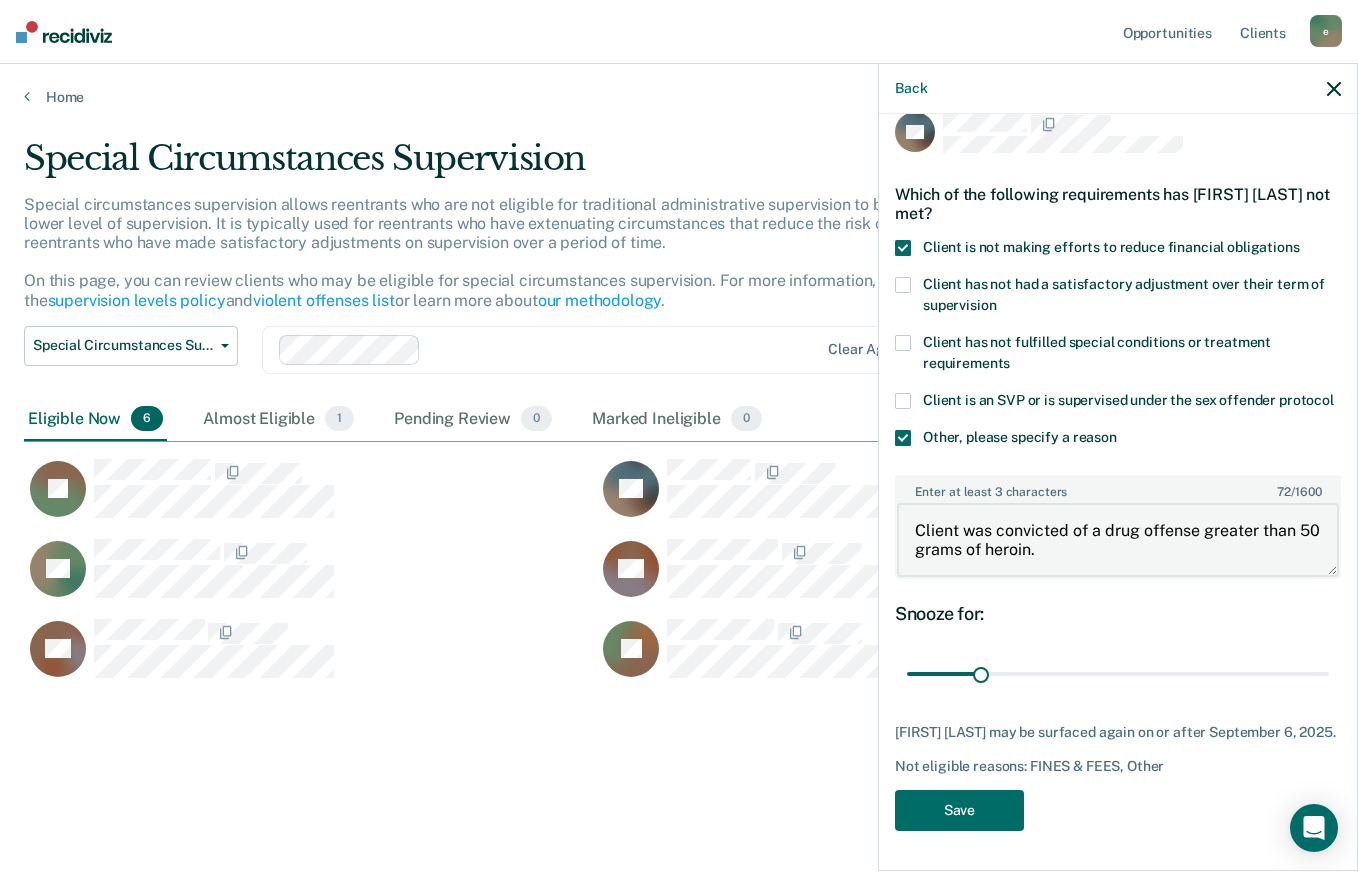 scroll, scrollTop: 36, scrollLeft: 0, axis: vertical 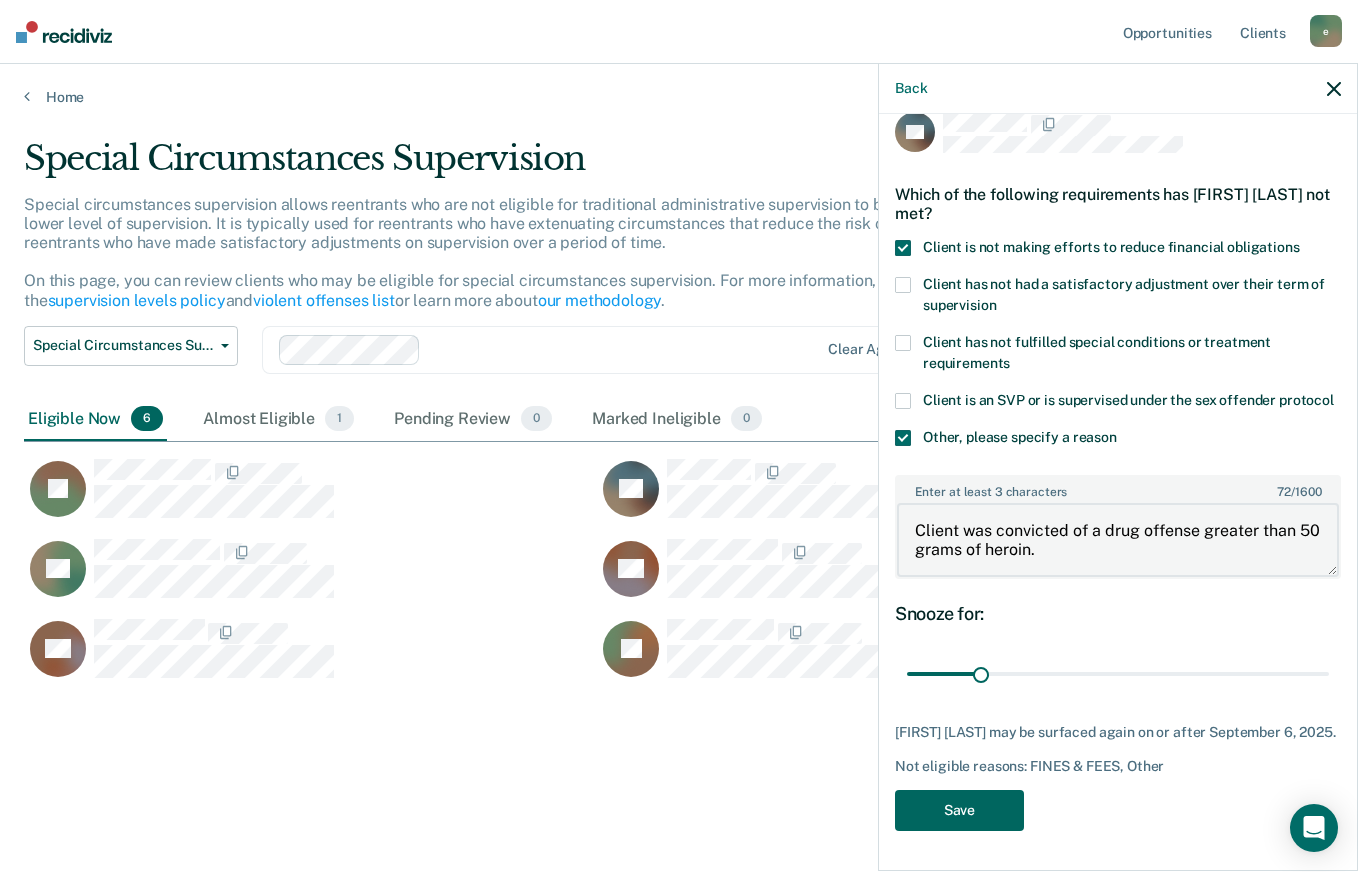 click on "Save" at bounding box center [959, 810] 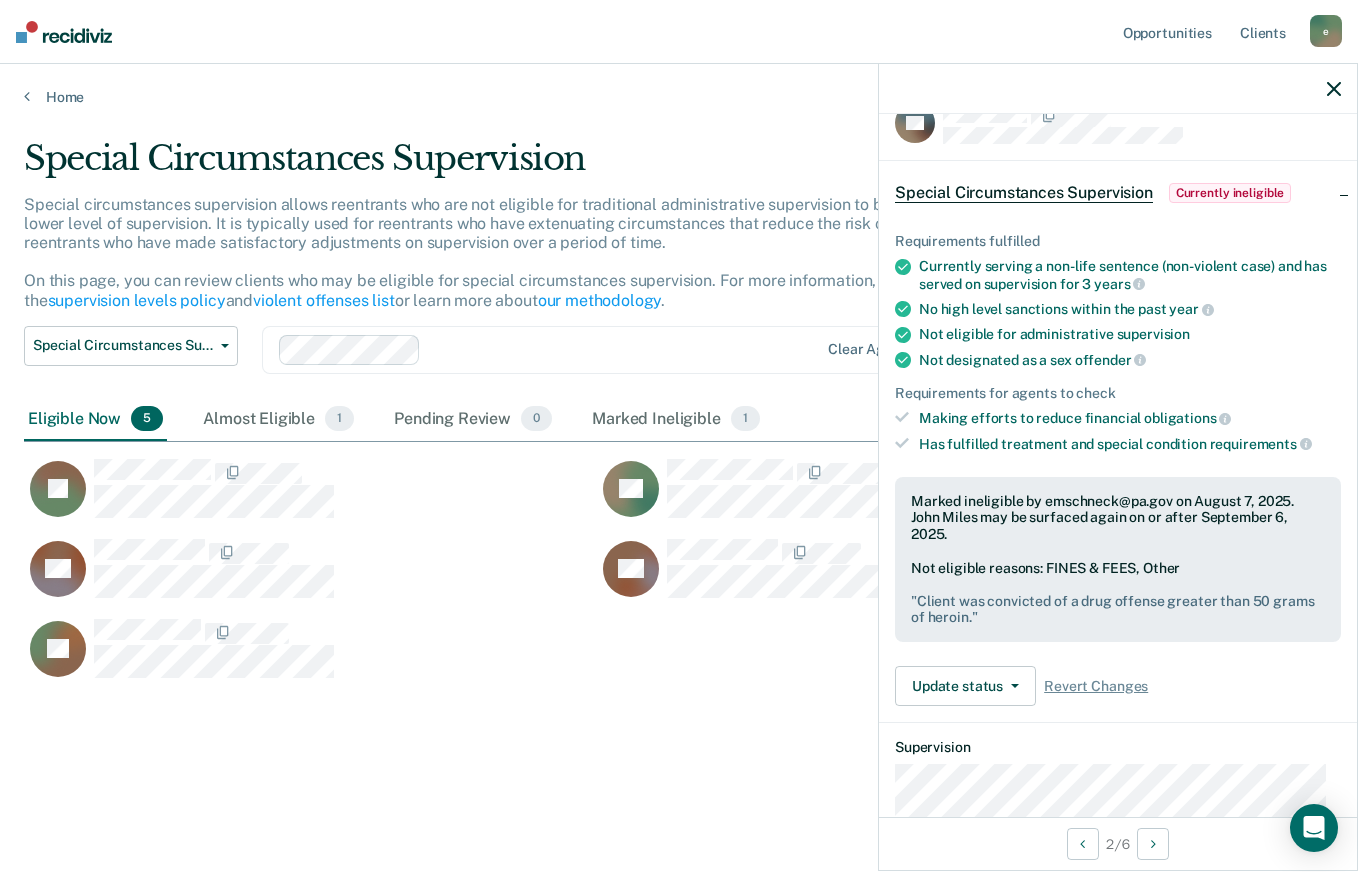 scroll, scrollTop: 0, scrollLeft: 0, axis: both 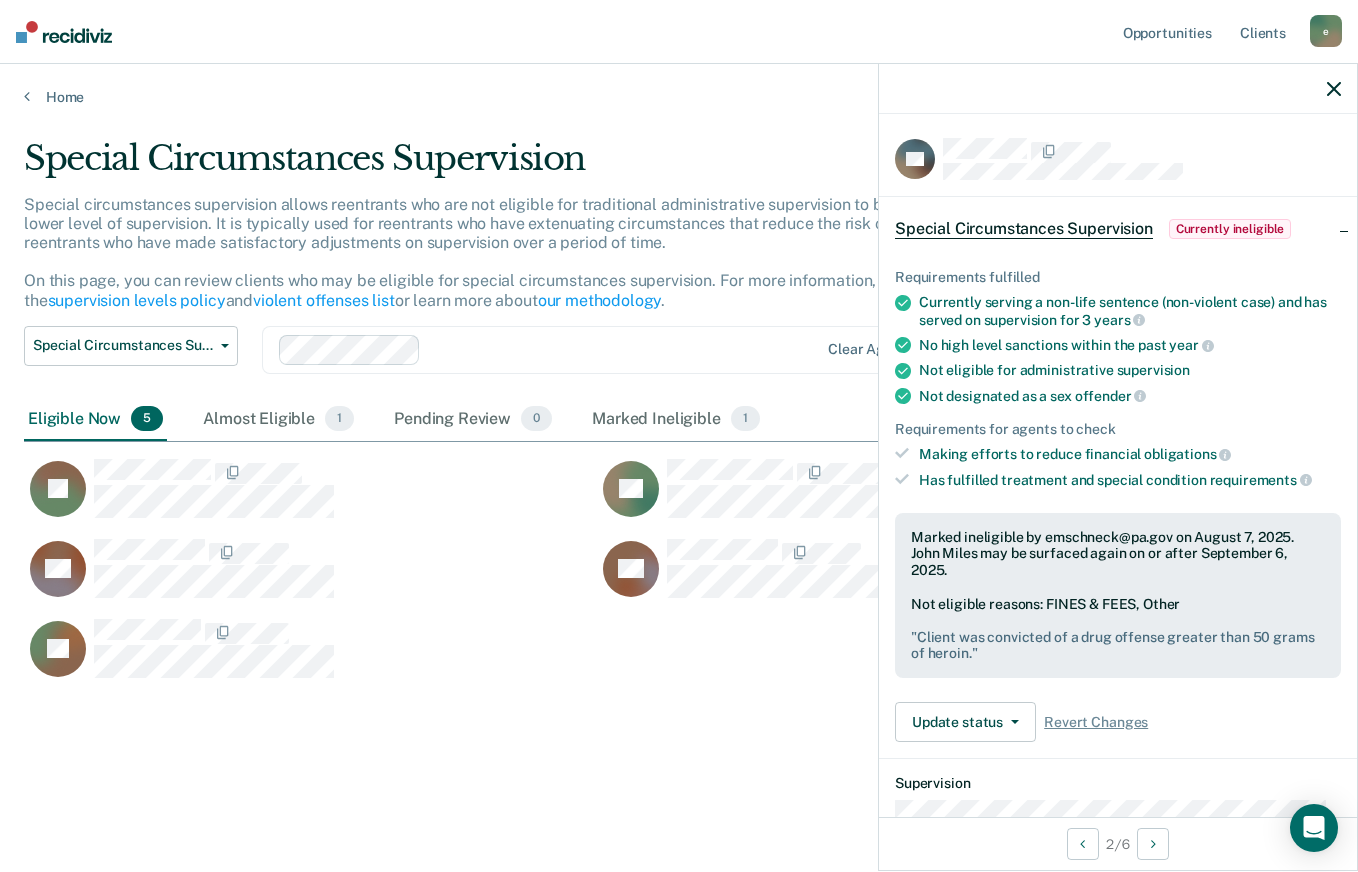 click 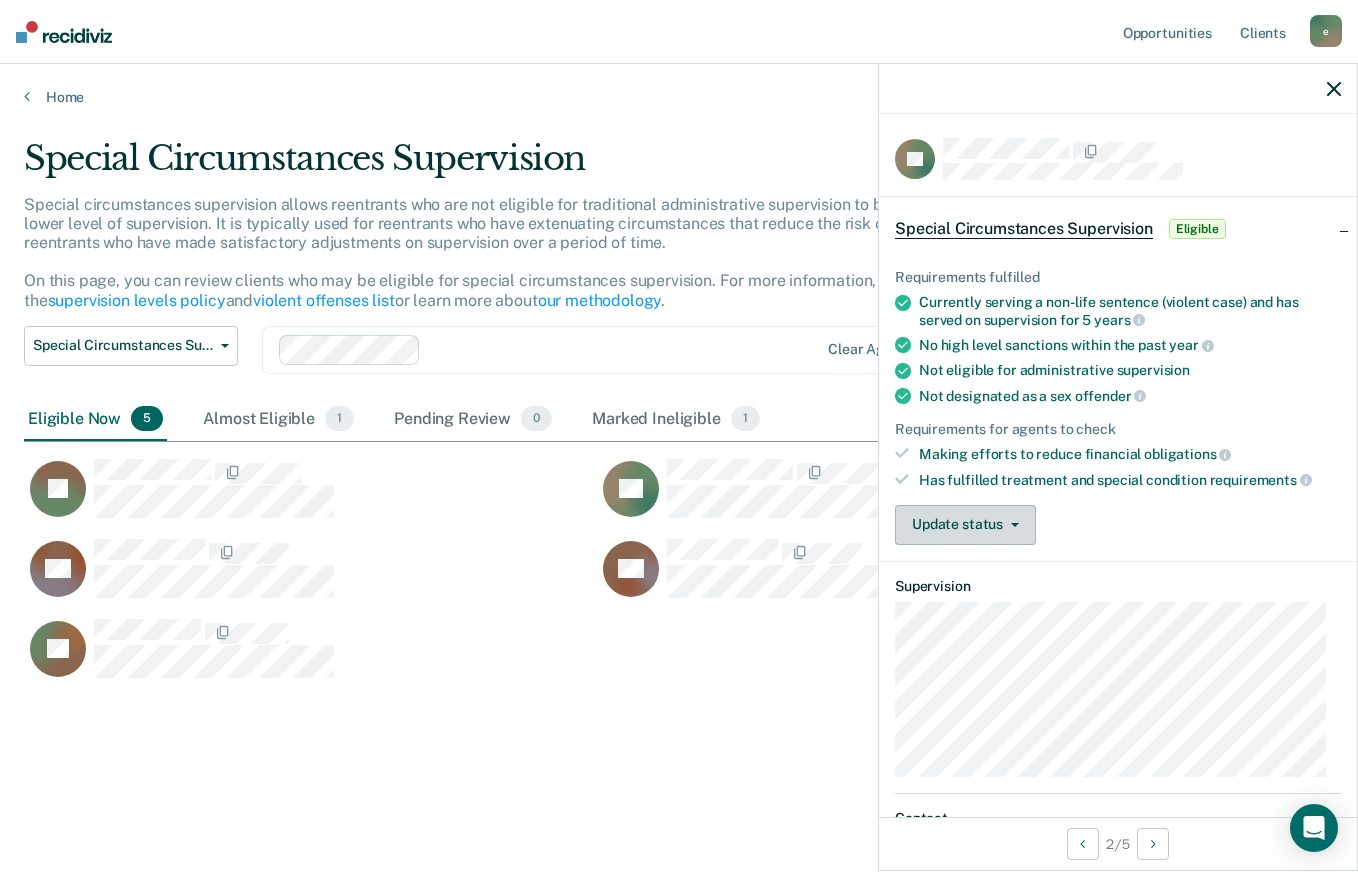 click on "Update status" at bounding box center [965, 525] 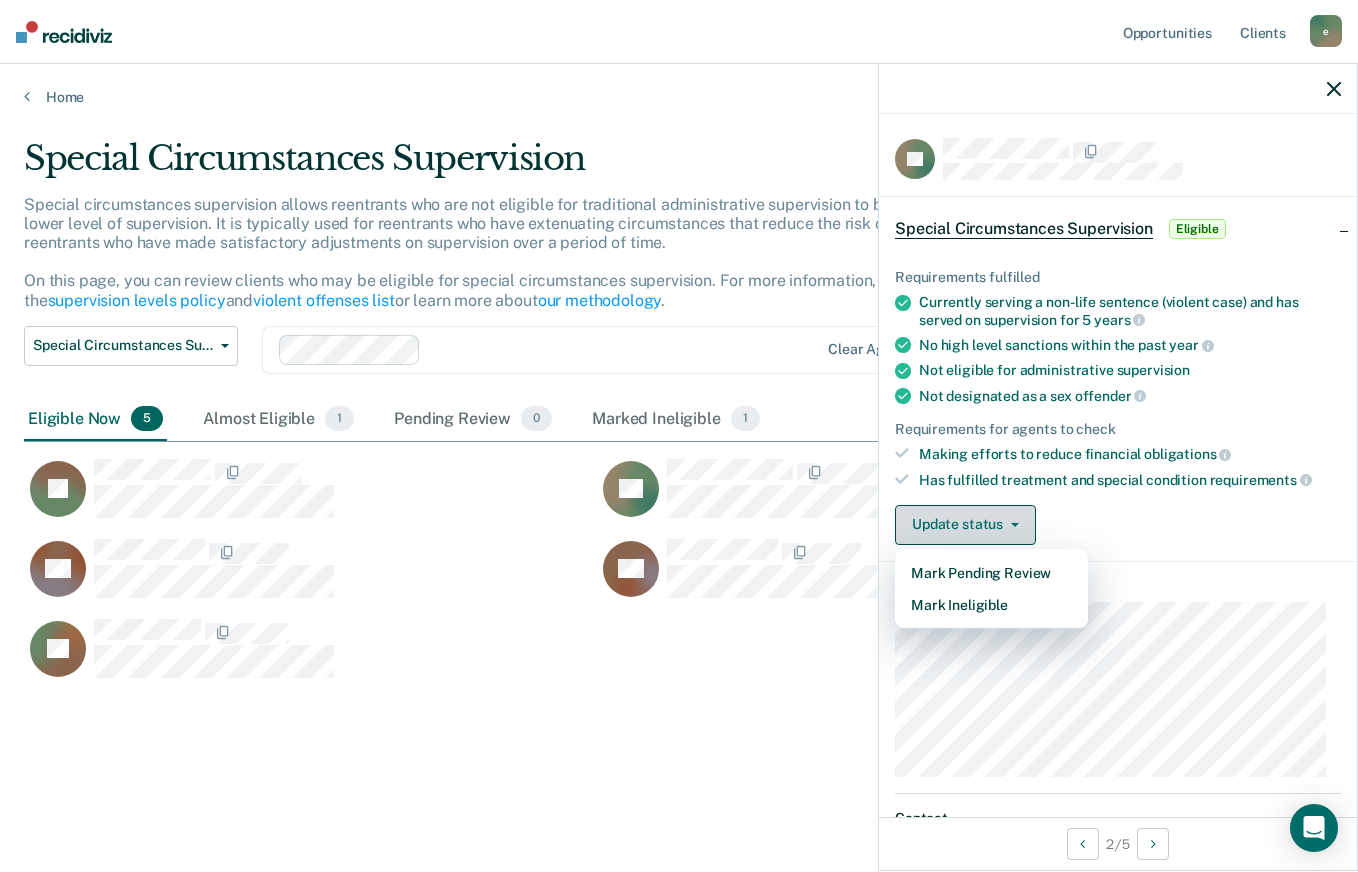 click on "Mark Ineligible" at bounding box center (991, 605) 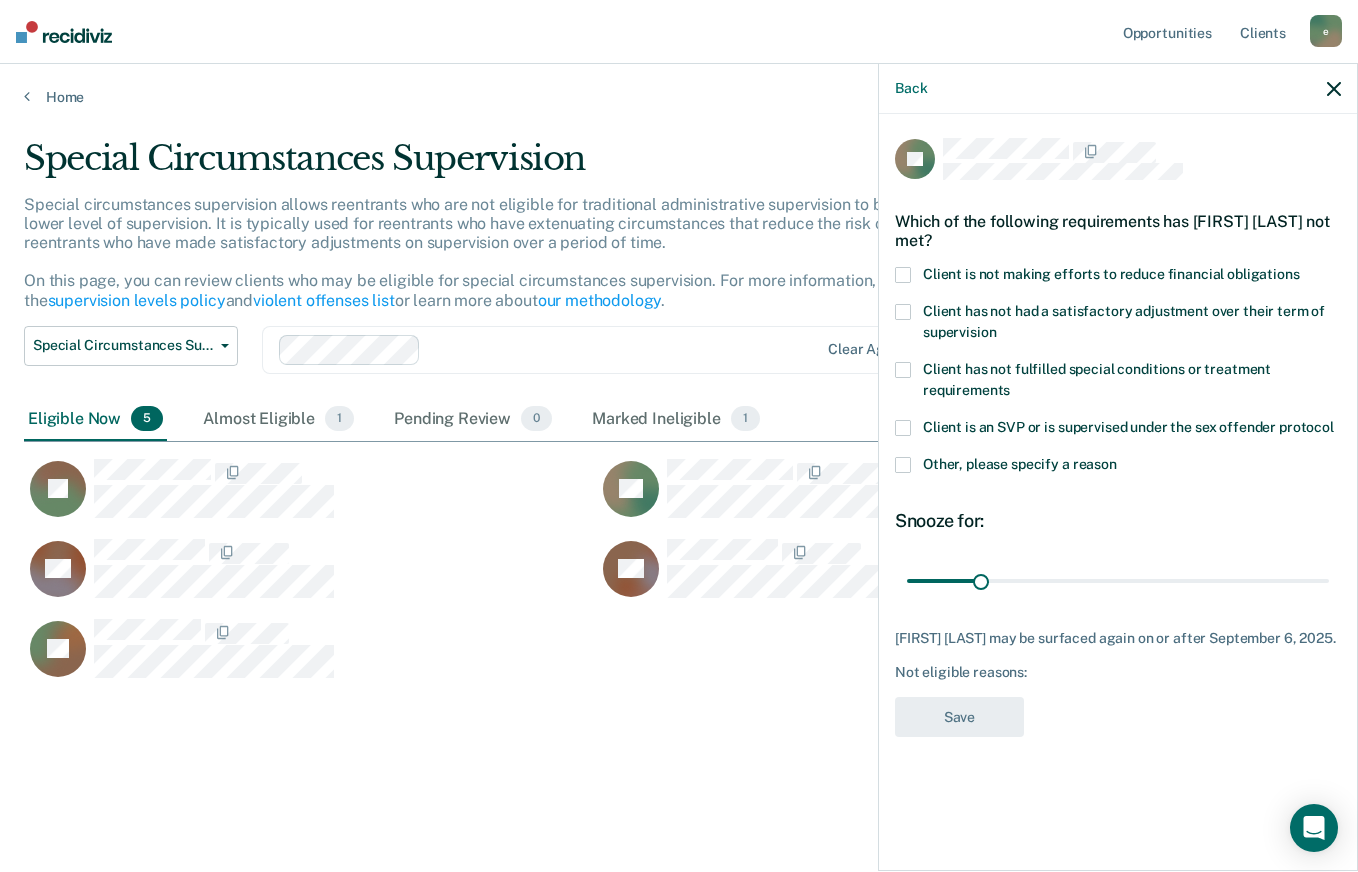 click on "Client is not making efforts to reduce financial obligations" at bounding box center (1111, 274) 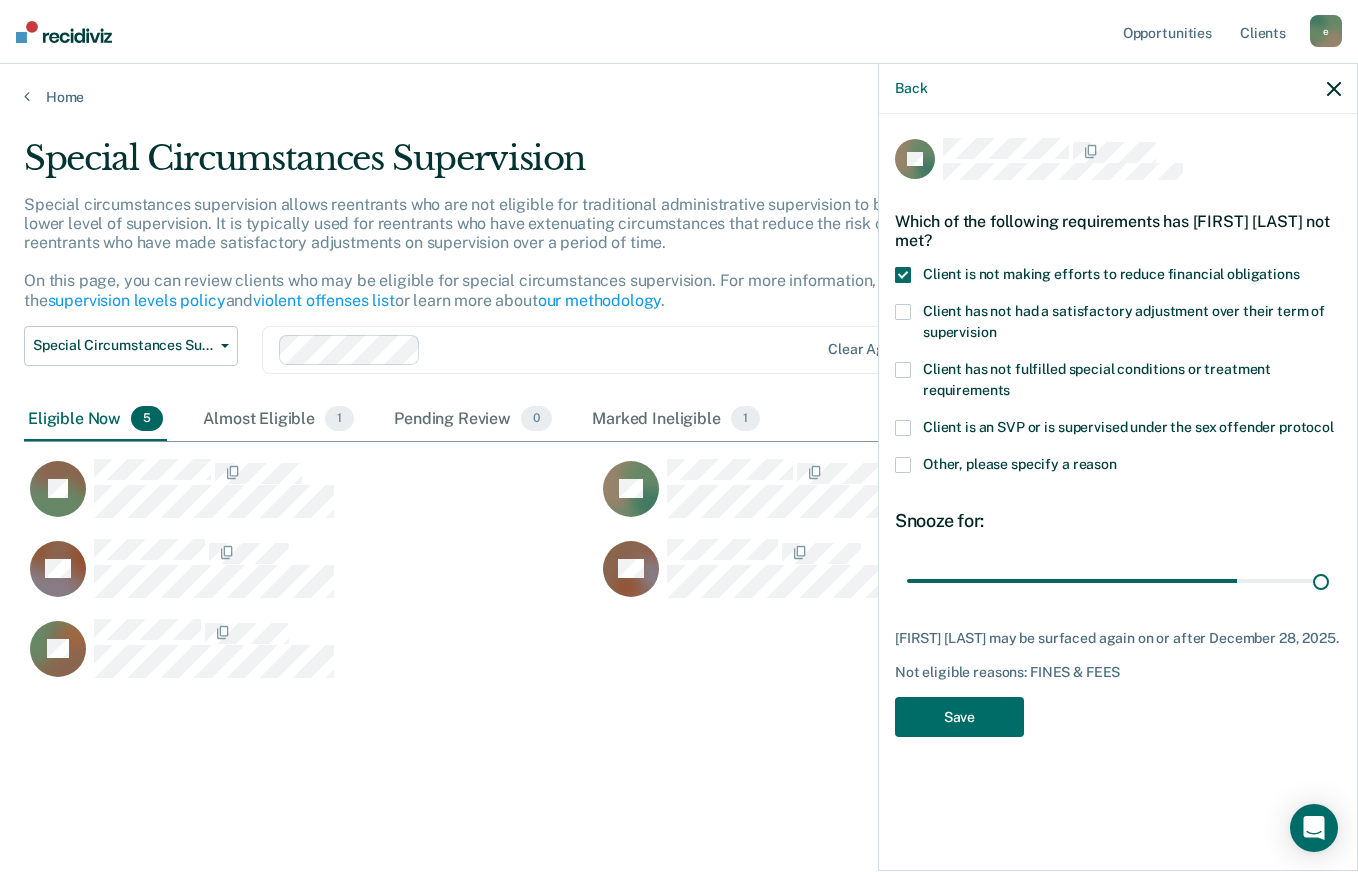 type on "180" 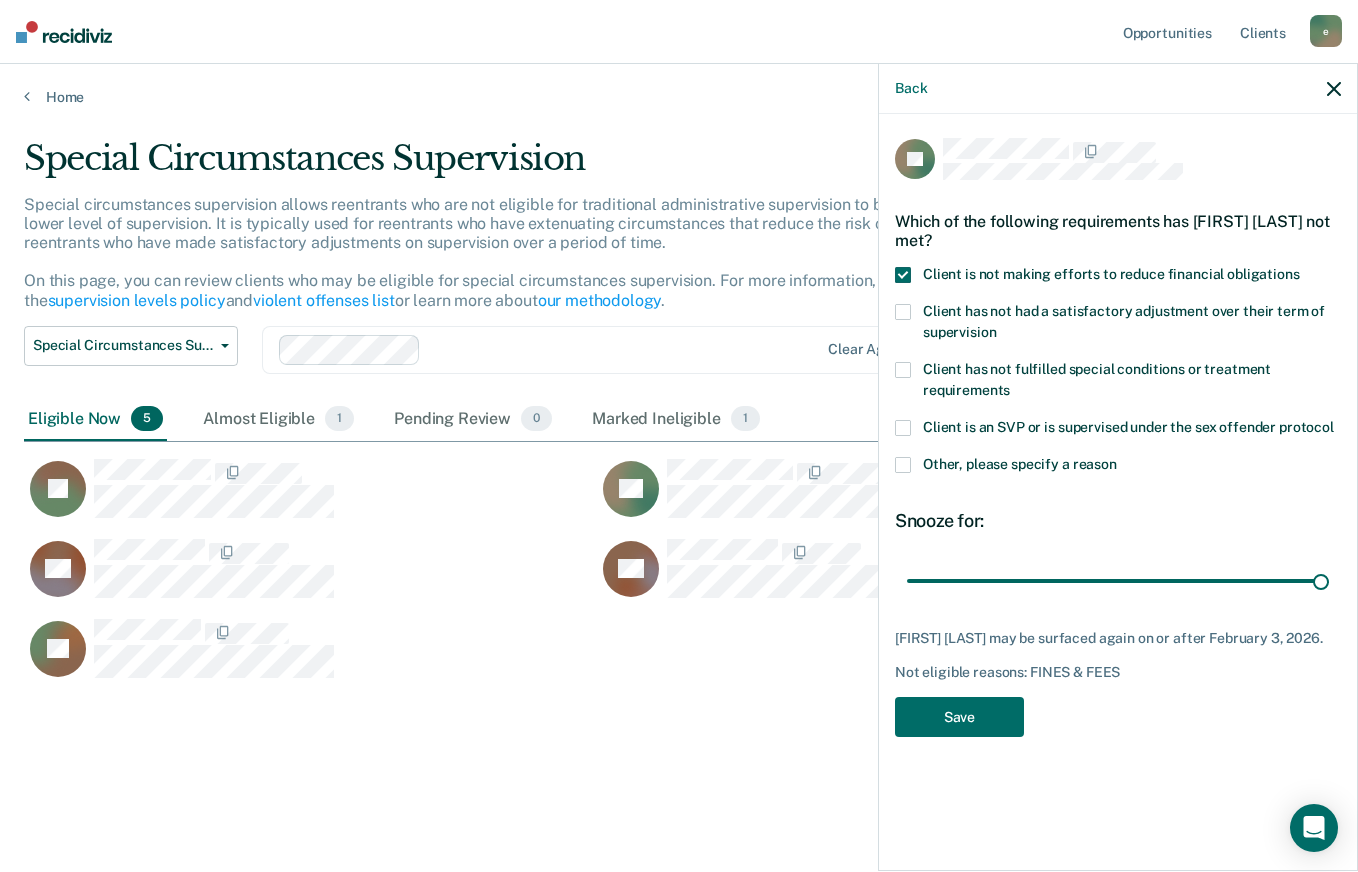 click on "Save" at bounding box center [959, 717] 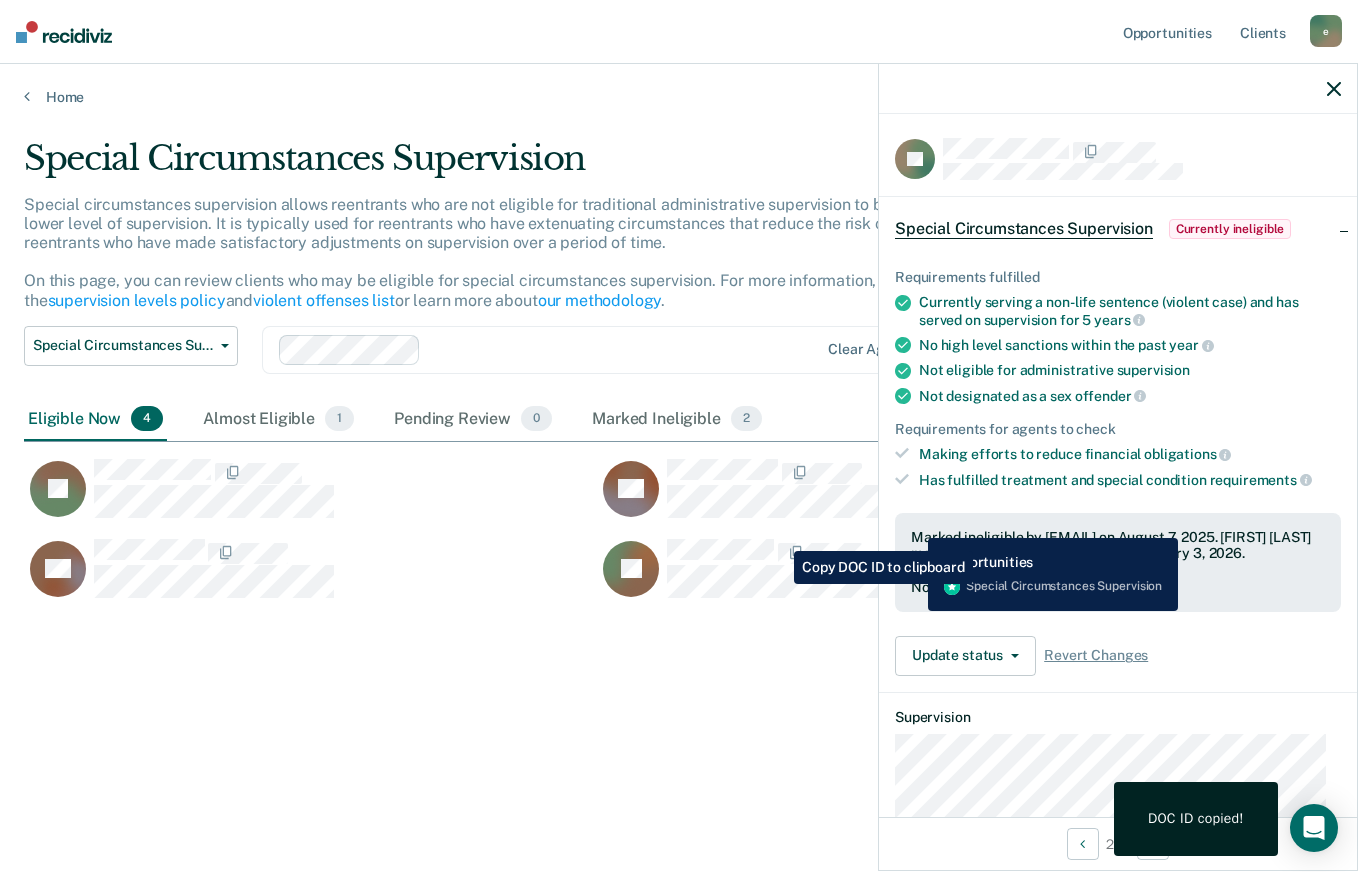 scroll, scrollTop: 7, scrollLeft: 0, axis: vertical 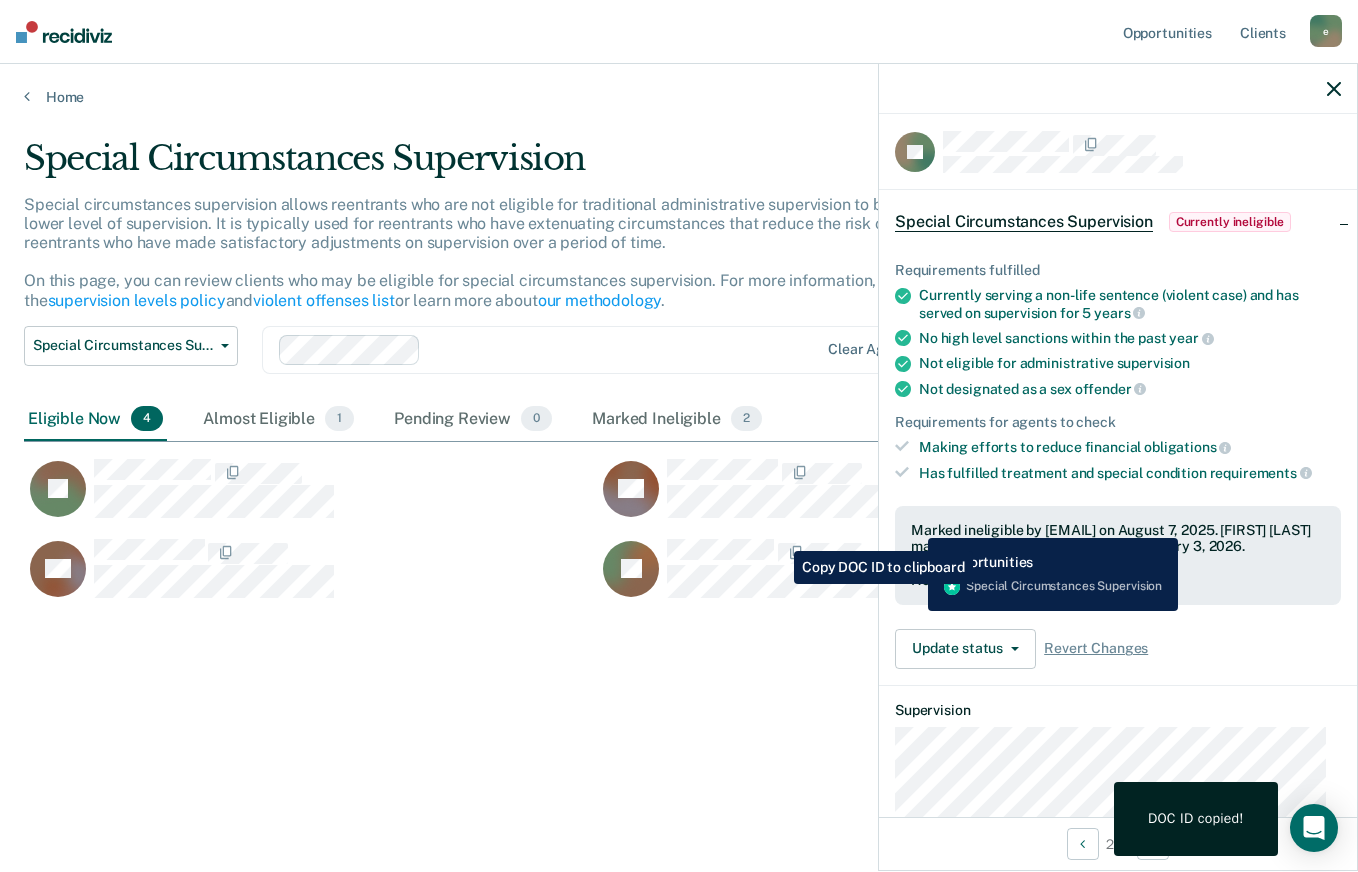 click on "Requirements fulfilled Currently serving a non-life sentence (violent case) and has served on supervision for 5   years   No high level sanctions within the past   year   Not eligible for administrative   supervision Not designated as a sex   offender   Requirements for agents to check Making efforts to reduce financial   obligations   Has fulfilled treatment and special condition   requirements" at bounding box center (1118, 371) 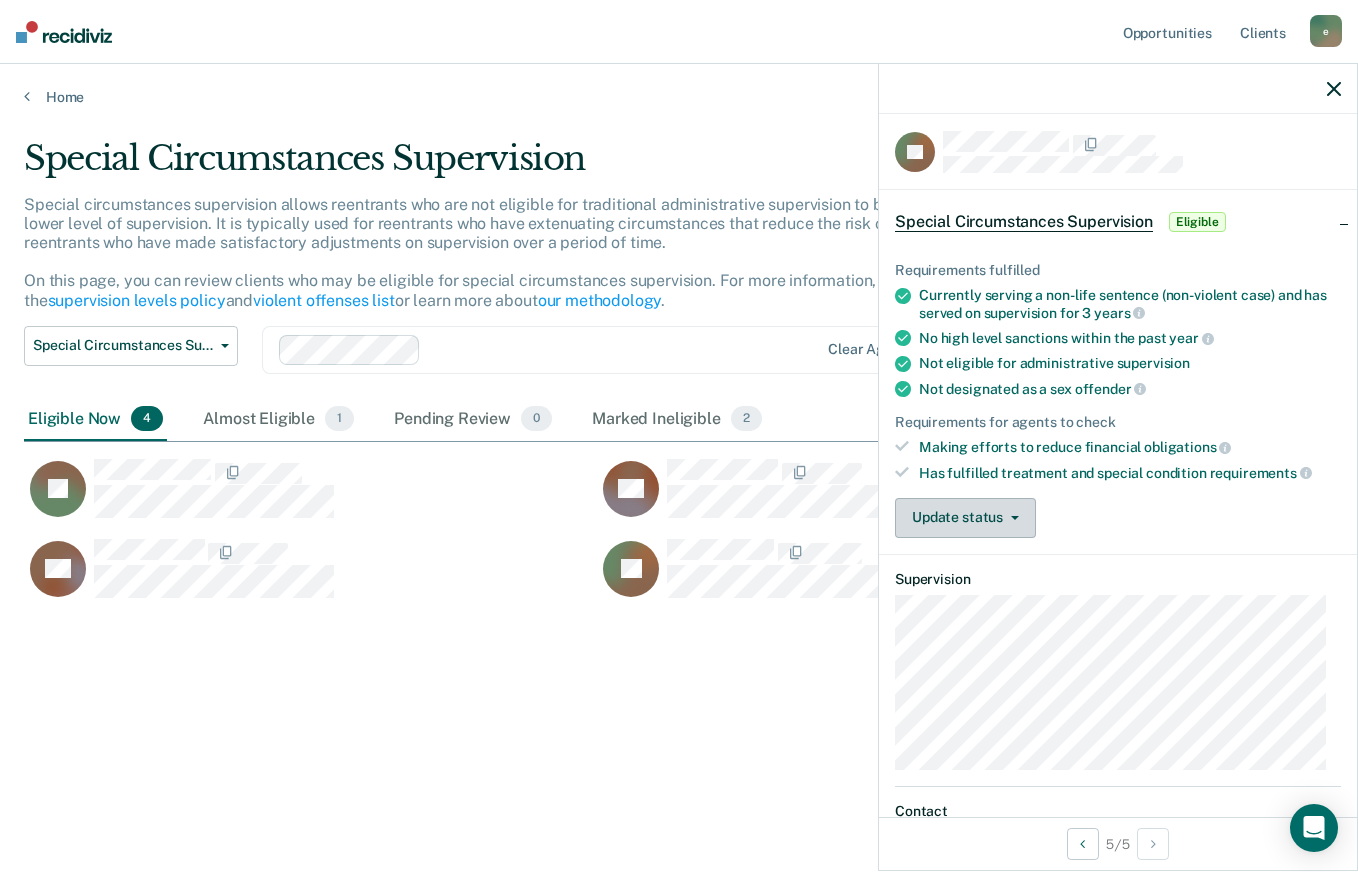 click on "Update status" at bounding box center [965, 518] 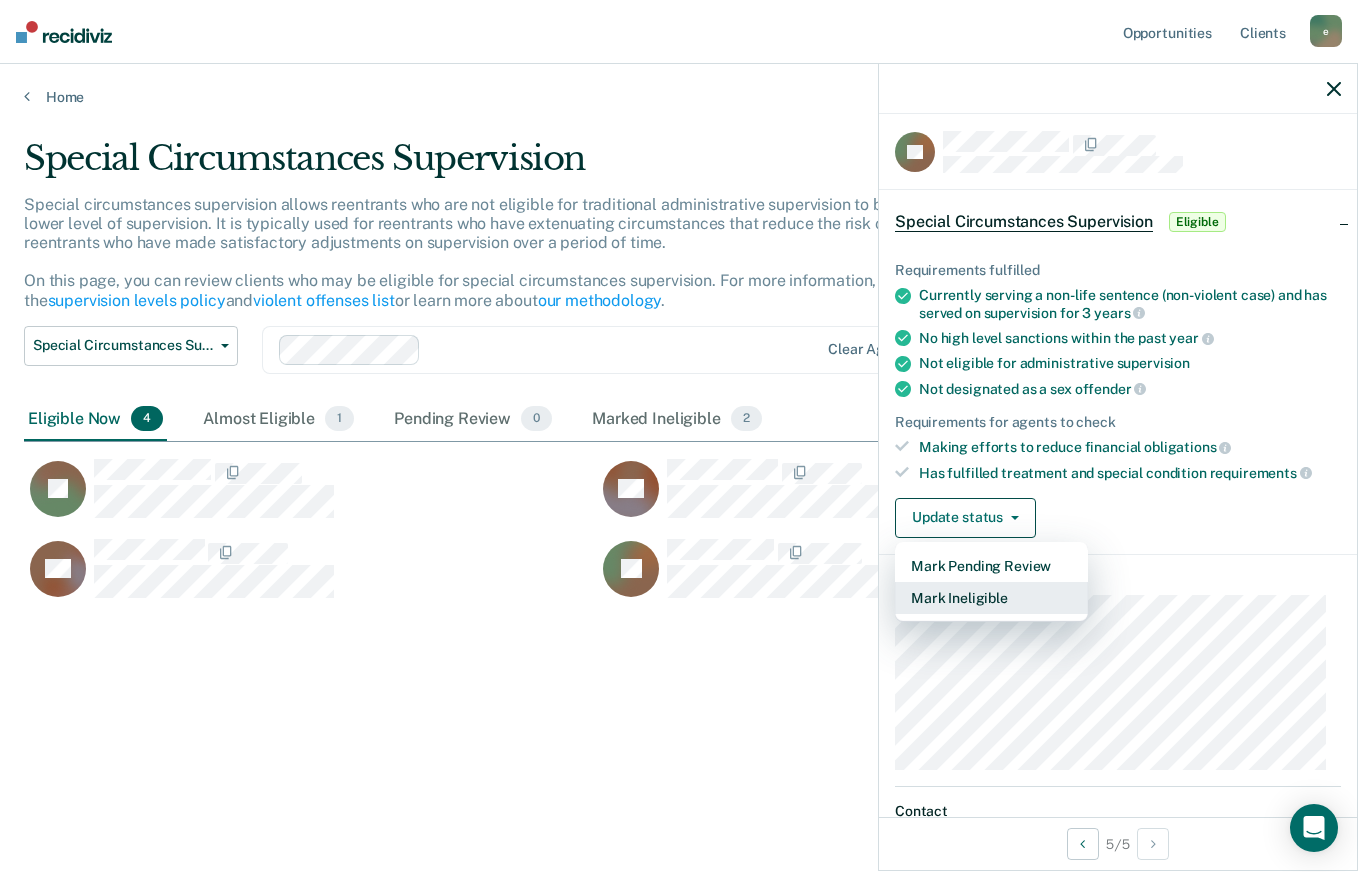 click on "Mark Ineligible" at bounding box center [991, 598] 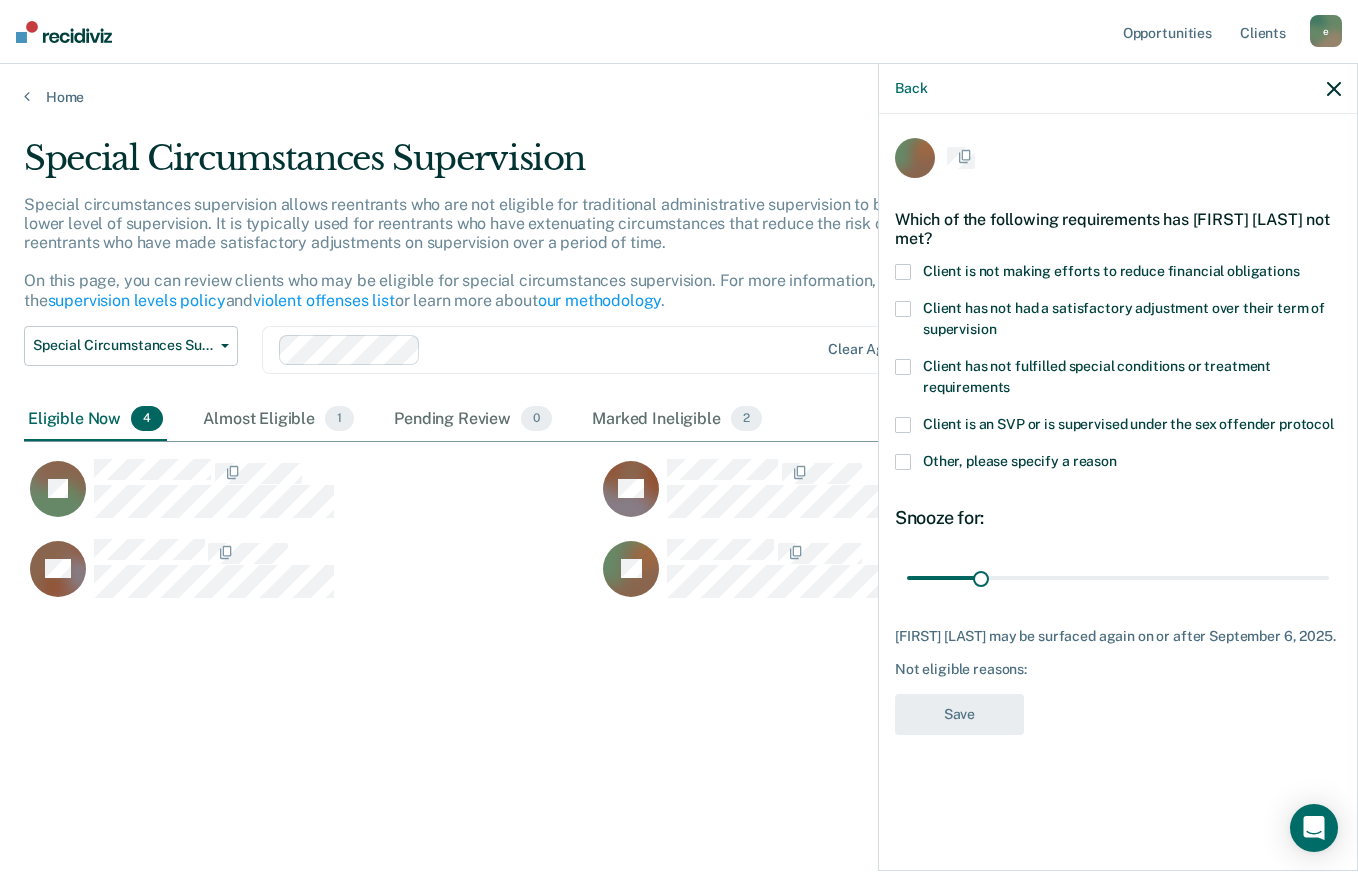 scroll, scrollTop: 0, scrollLeft: 0, axis: both 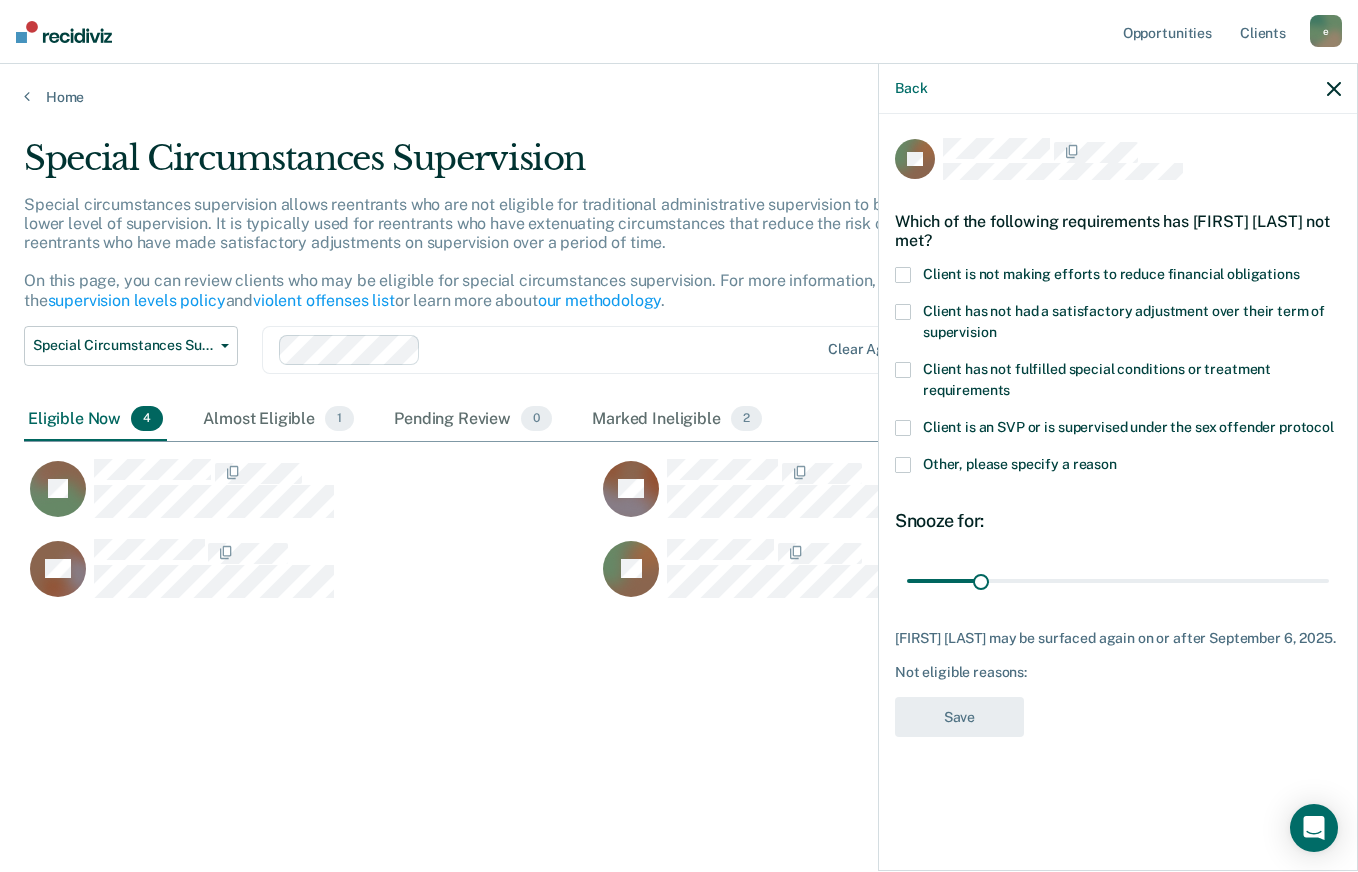 click on "Client is not making efforts to reduce financial obligations" at bounding box center [1111, 274] 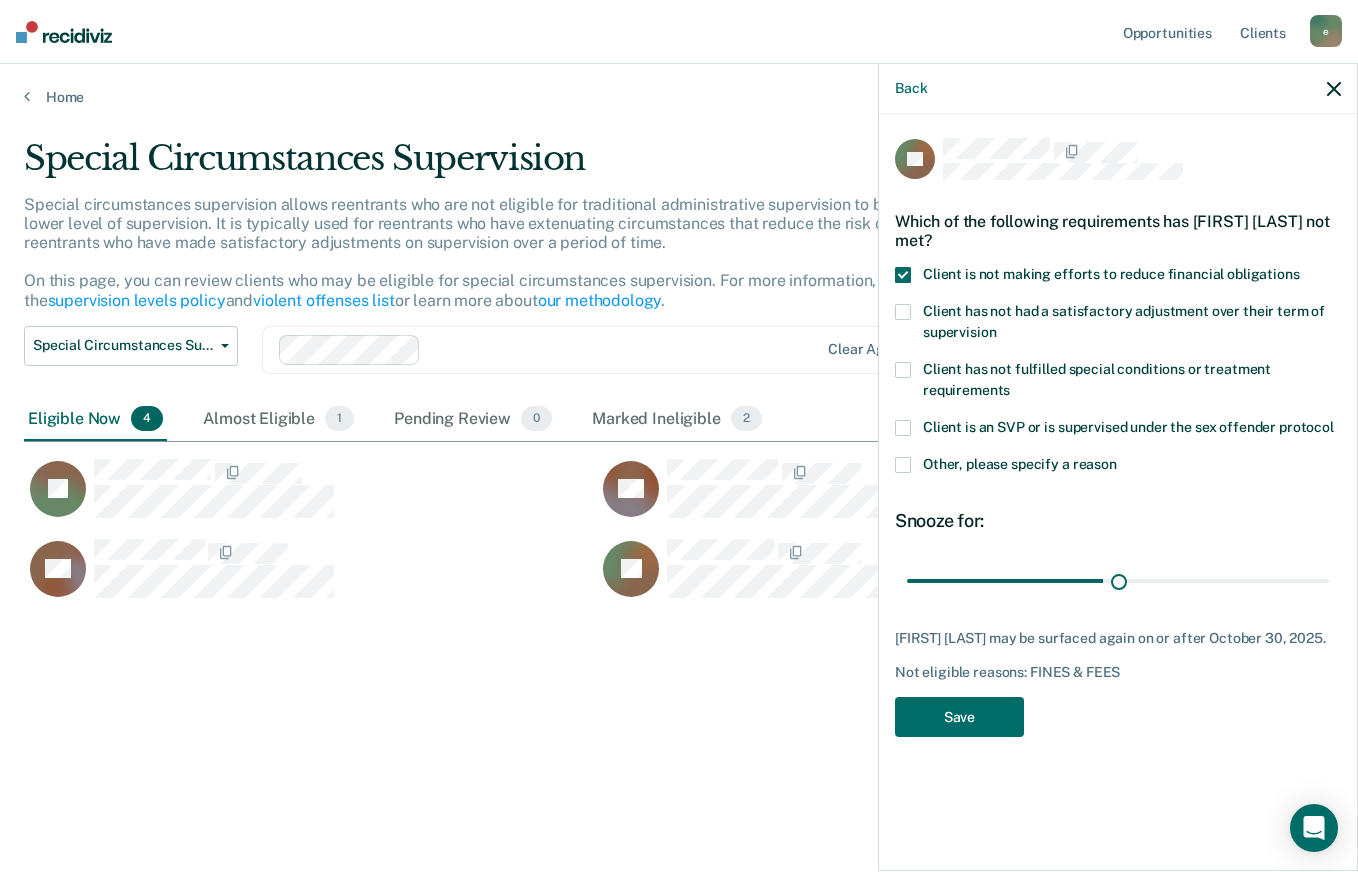 type on "[NUMBER]" 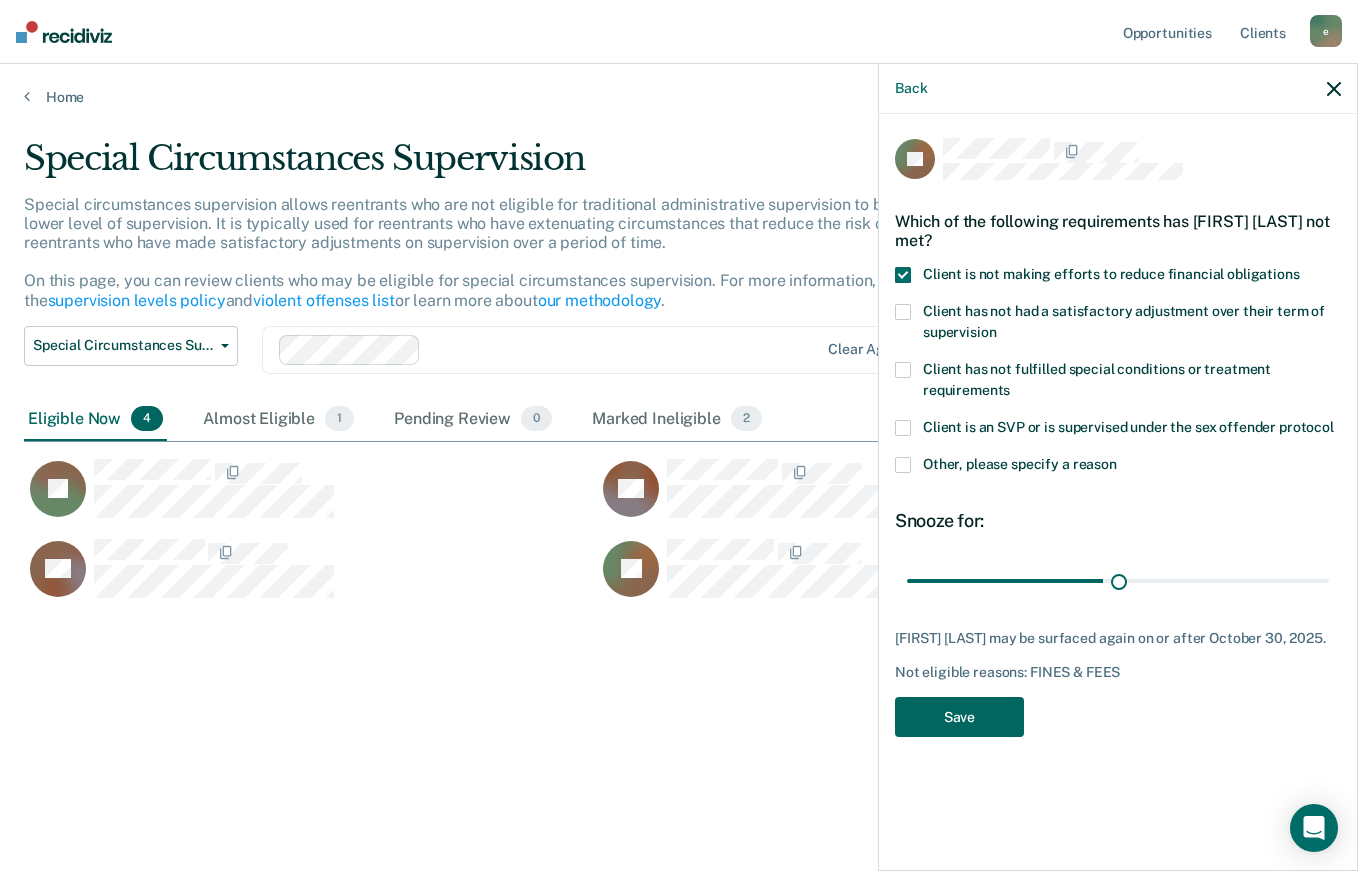 click on "Save" at bounding box center [959, 717] 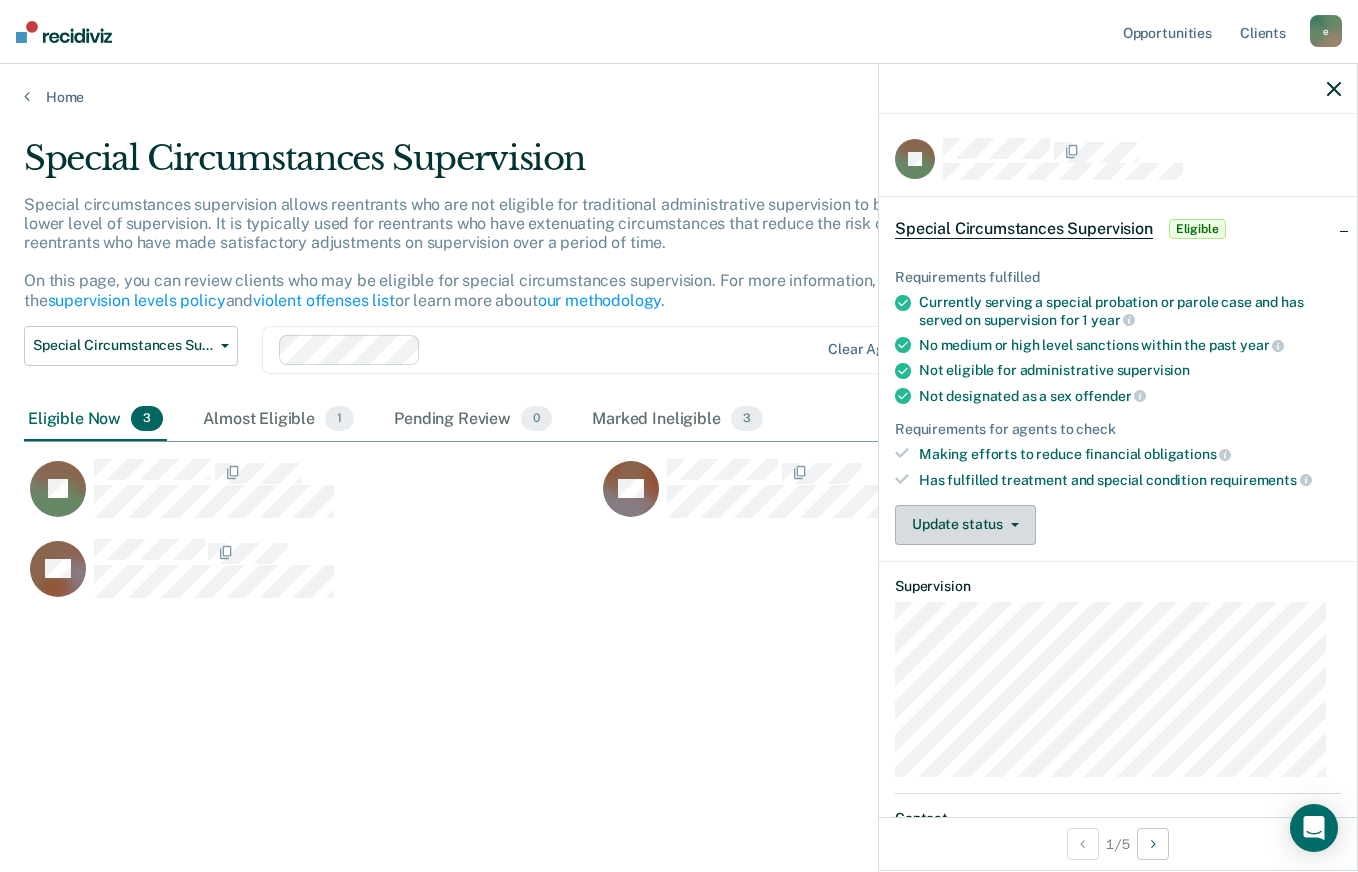 click 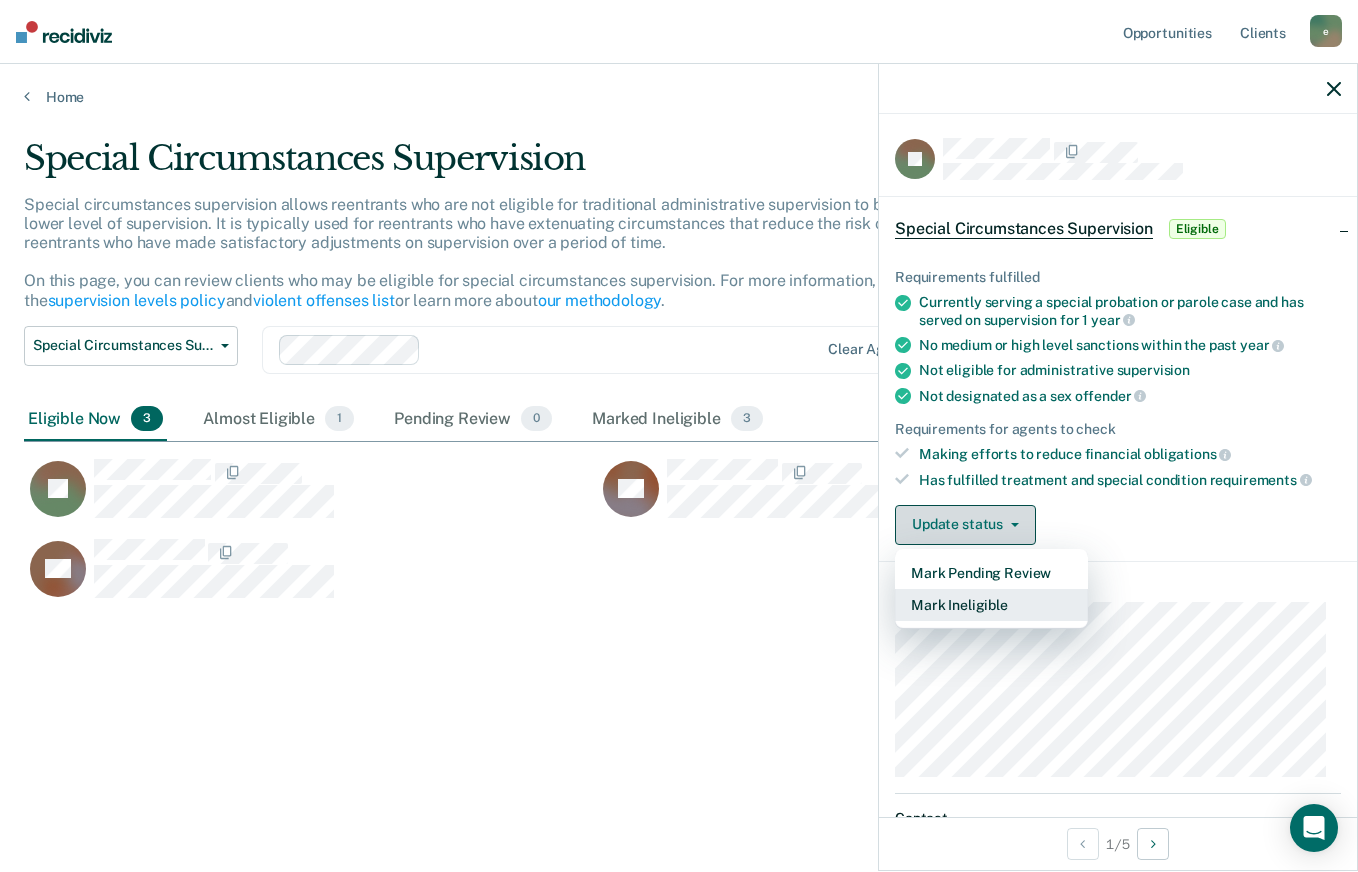click on "Mark Ineligible" at bounding box center [991, 605] 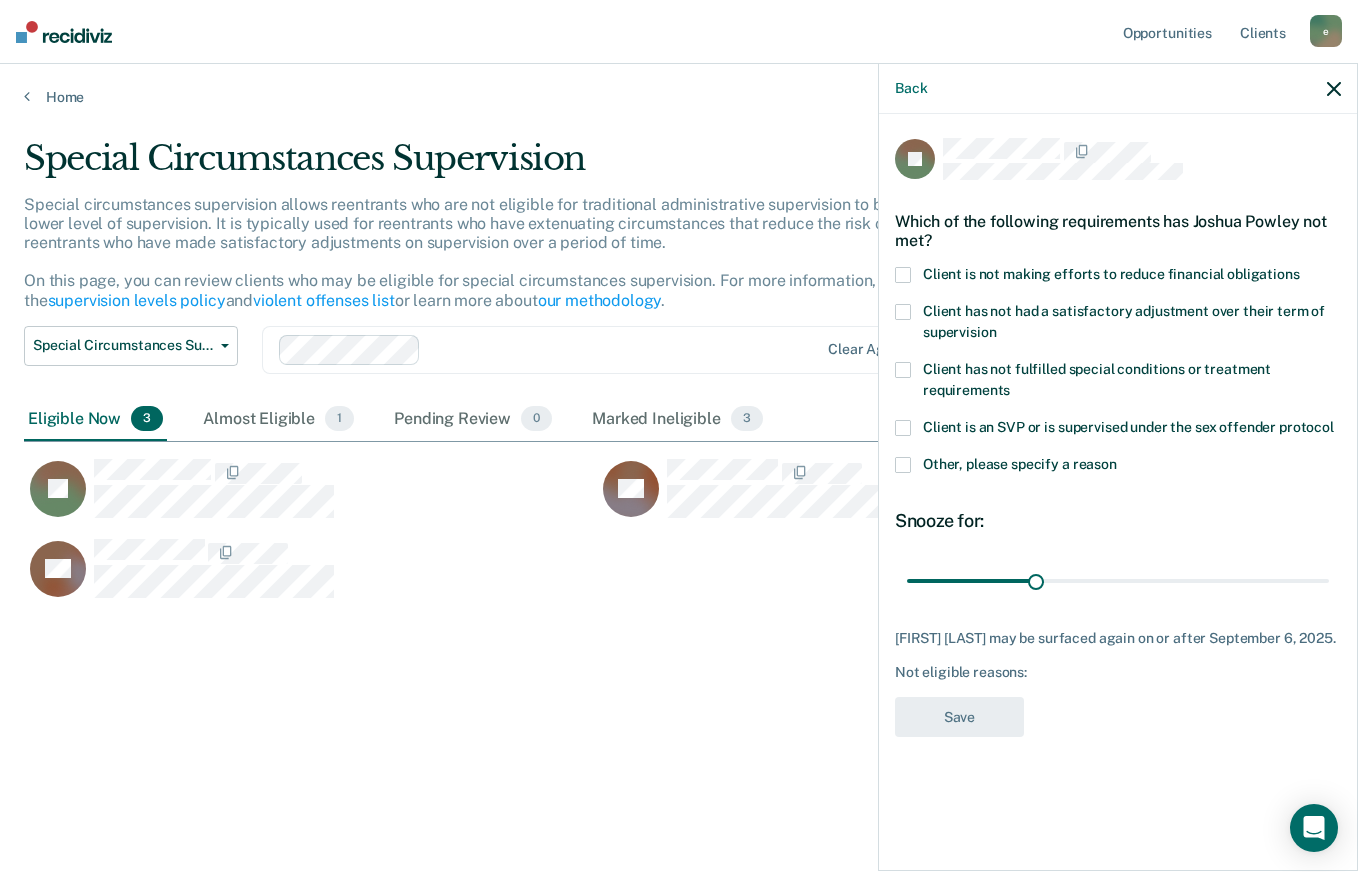 click on "Client is not making efforts to reduce financial obligations" at bounding box center [1111, 274] 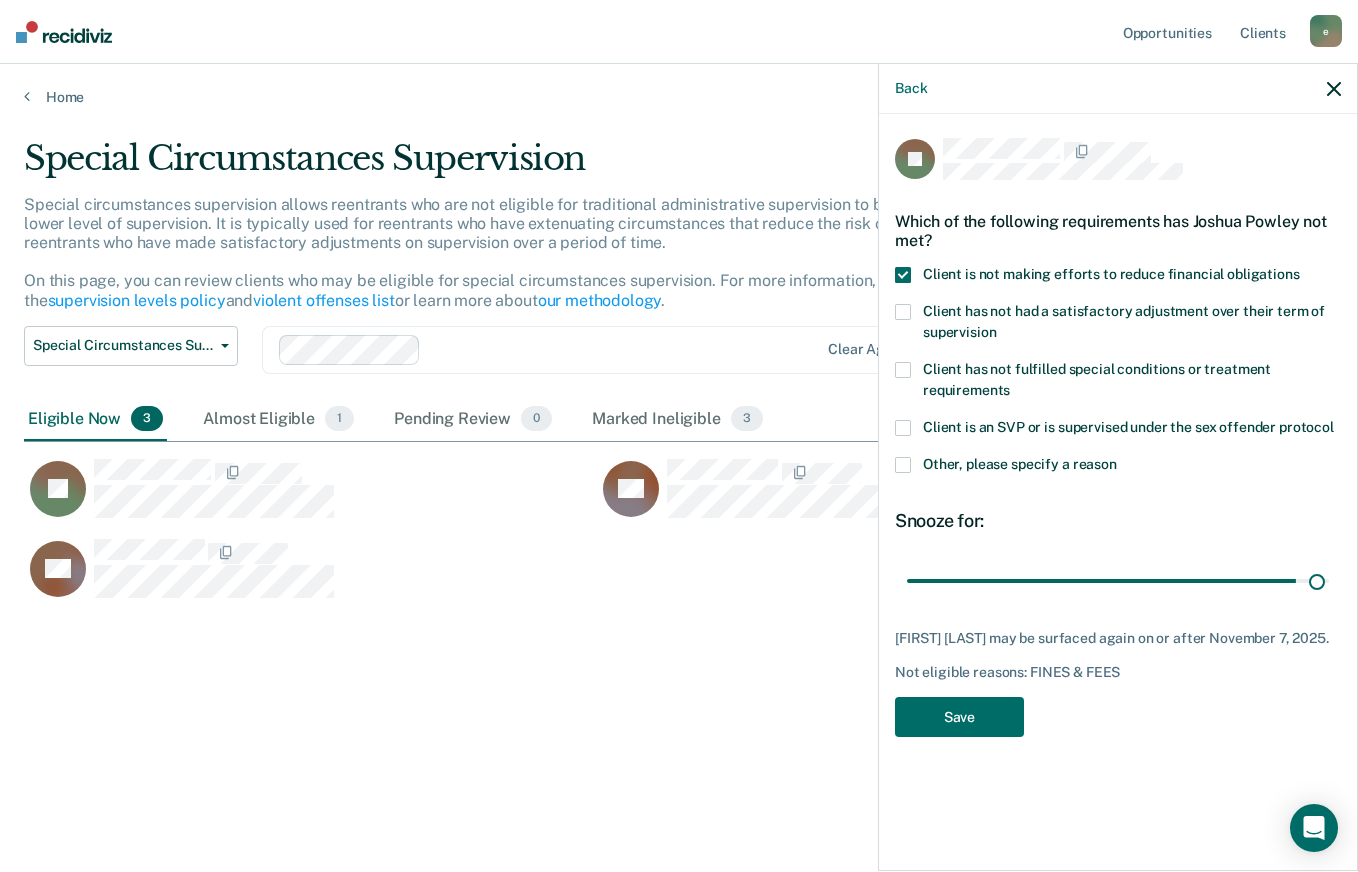 type on "98" 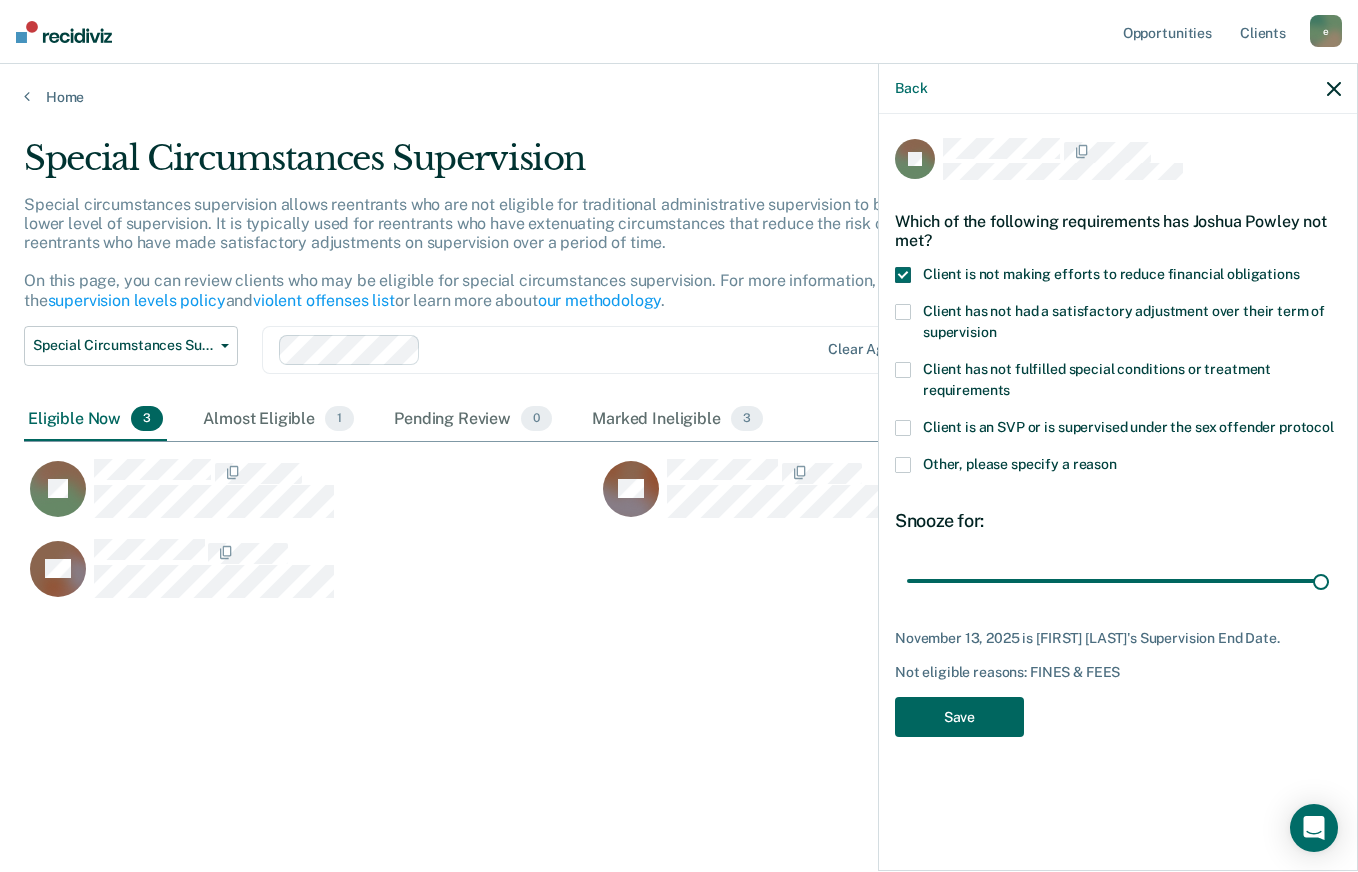 click on "Save" at bounding box center (959, 717) 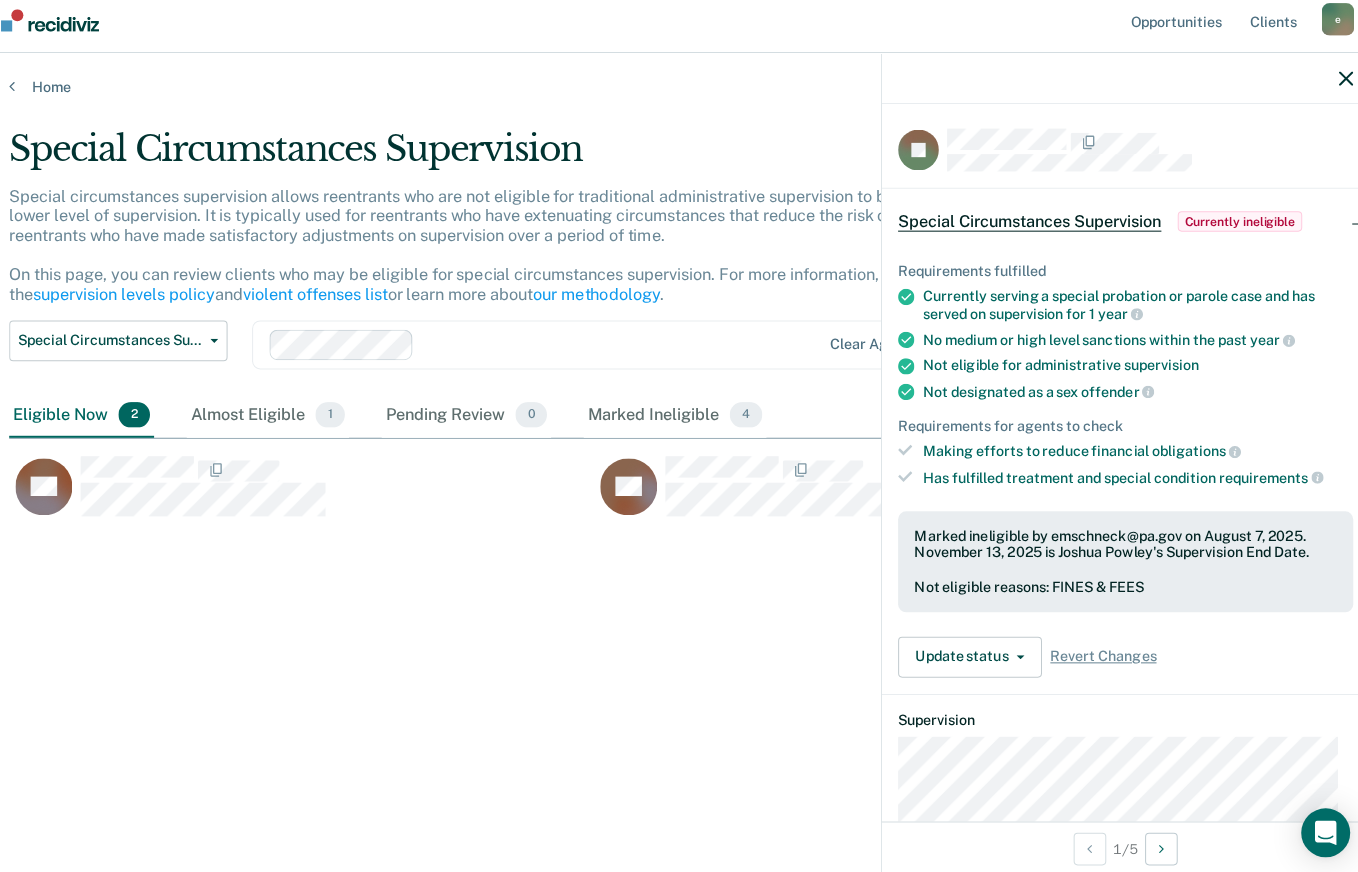 click 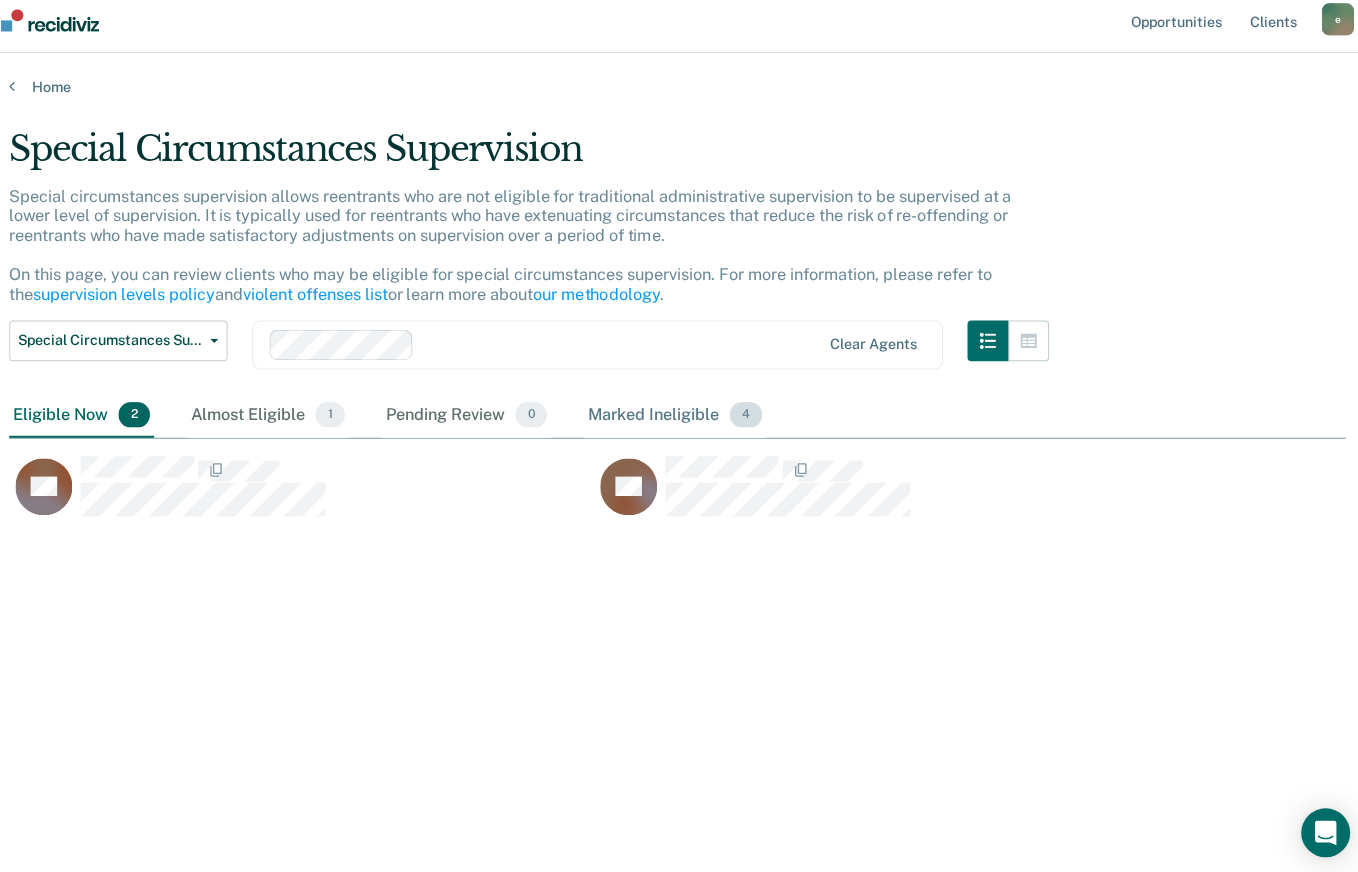 click on "Marked Ineligible 4" at bounding box center [676, 420] 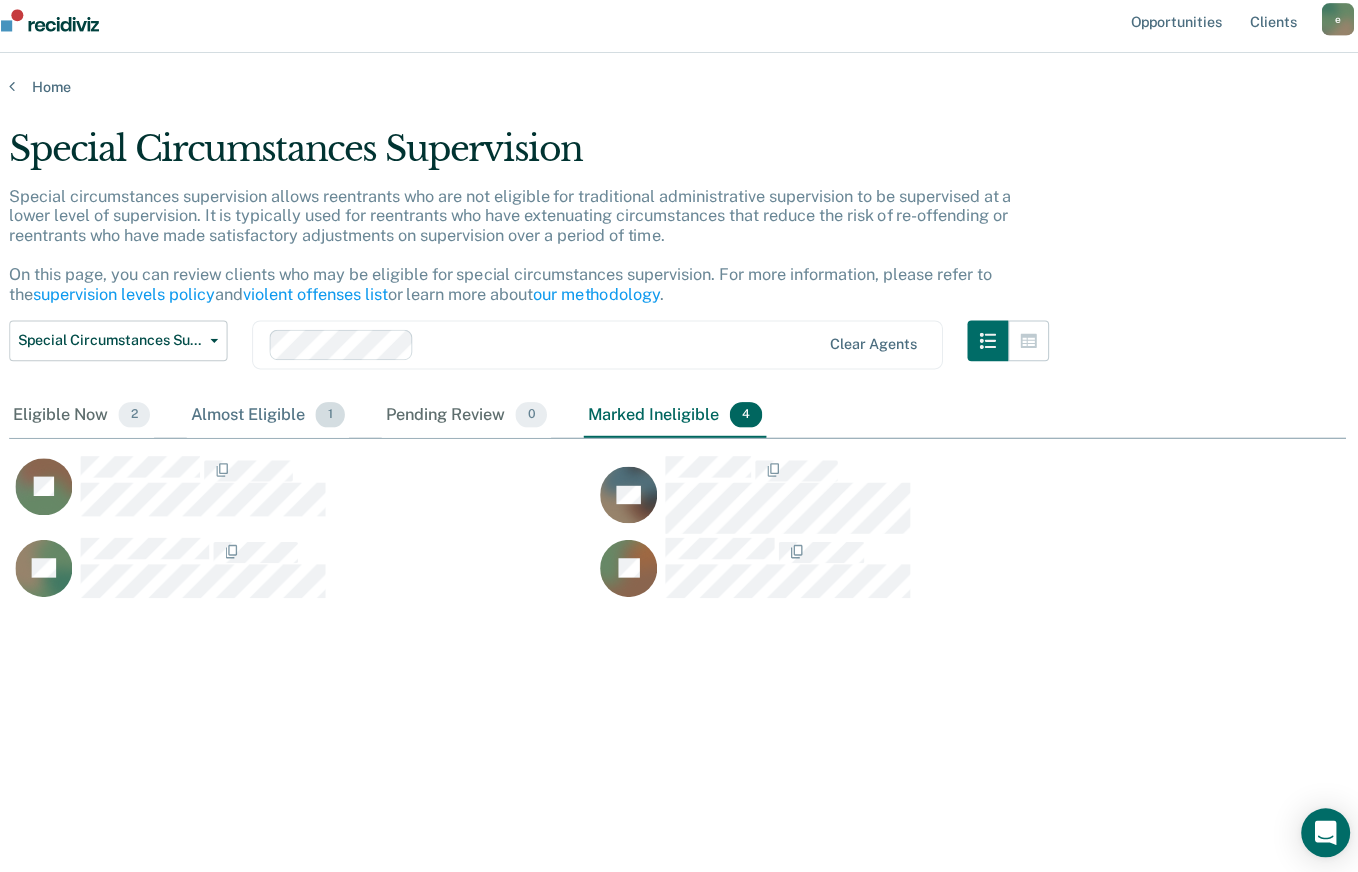 click on "Almost Eligible 1" at bounding box center (277, 420) 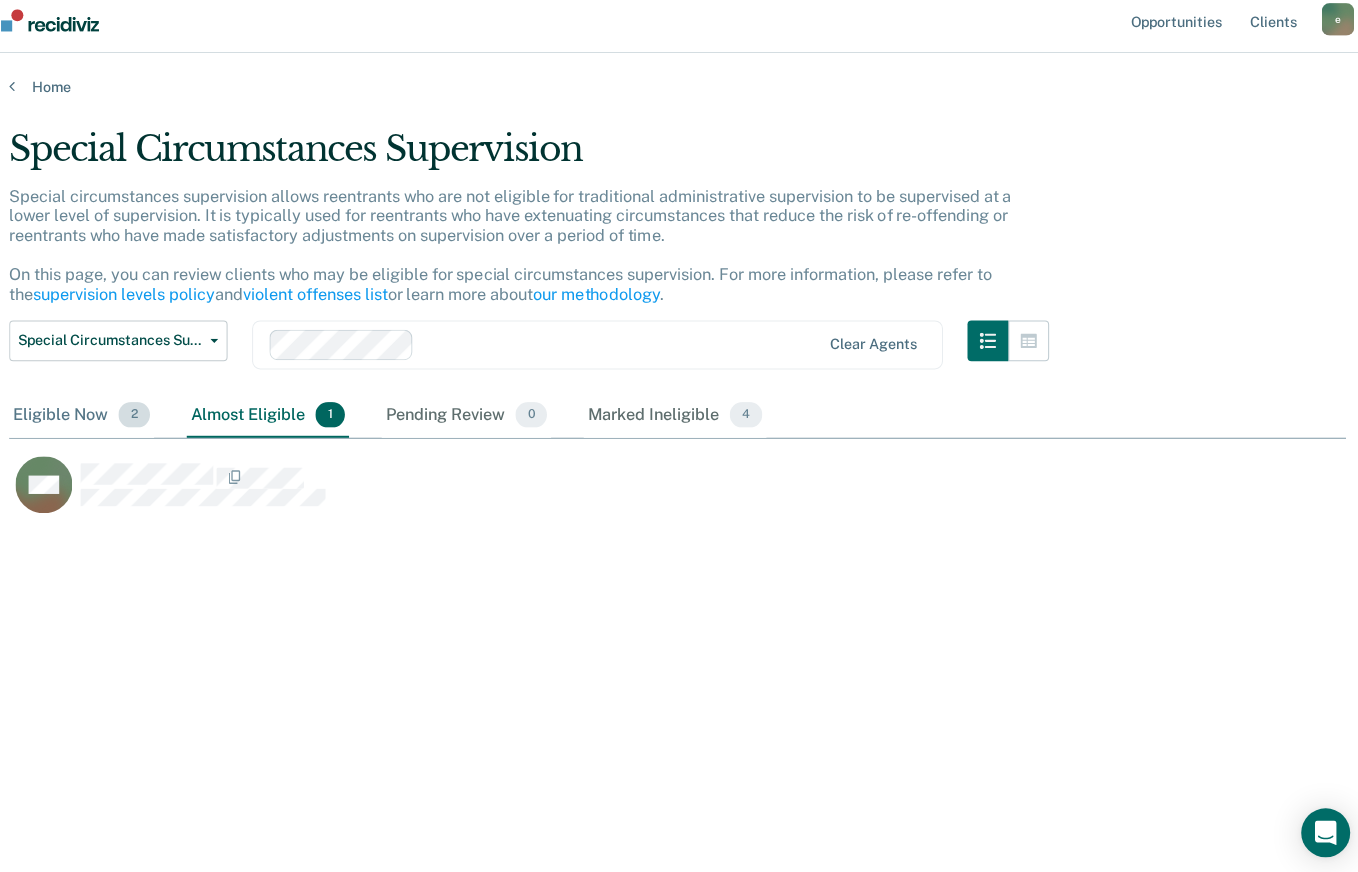 click on "Eligible Now 2" at bounding box center [95, 420] 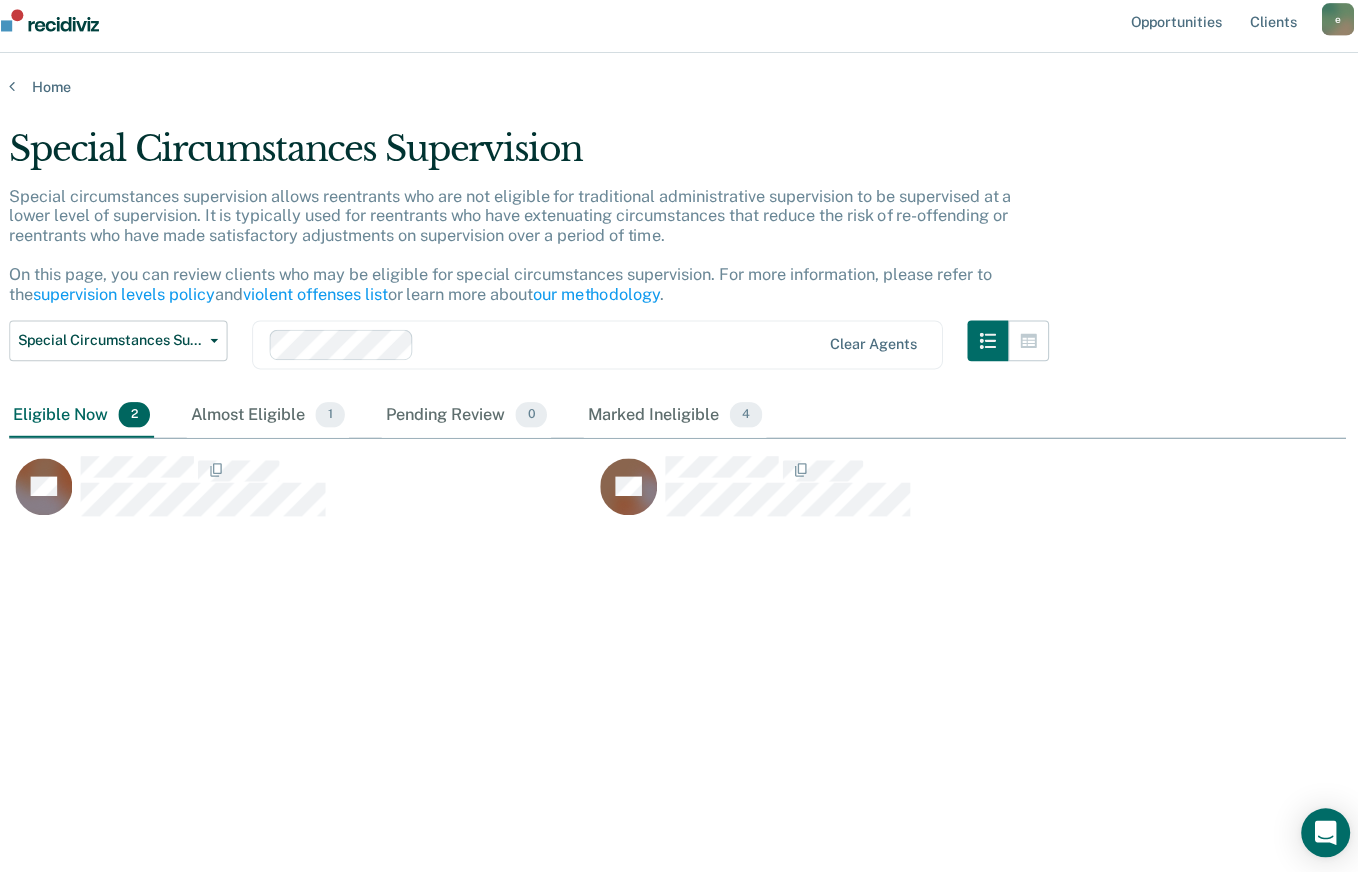 scroll, scrollTop: 0, scrollLeft: 0, axis: both 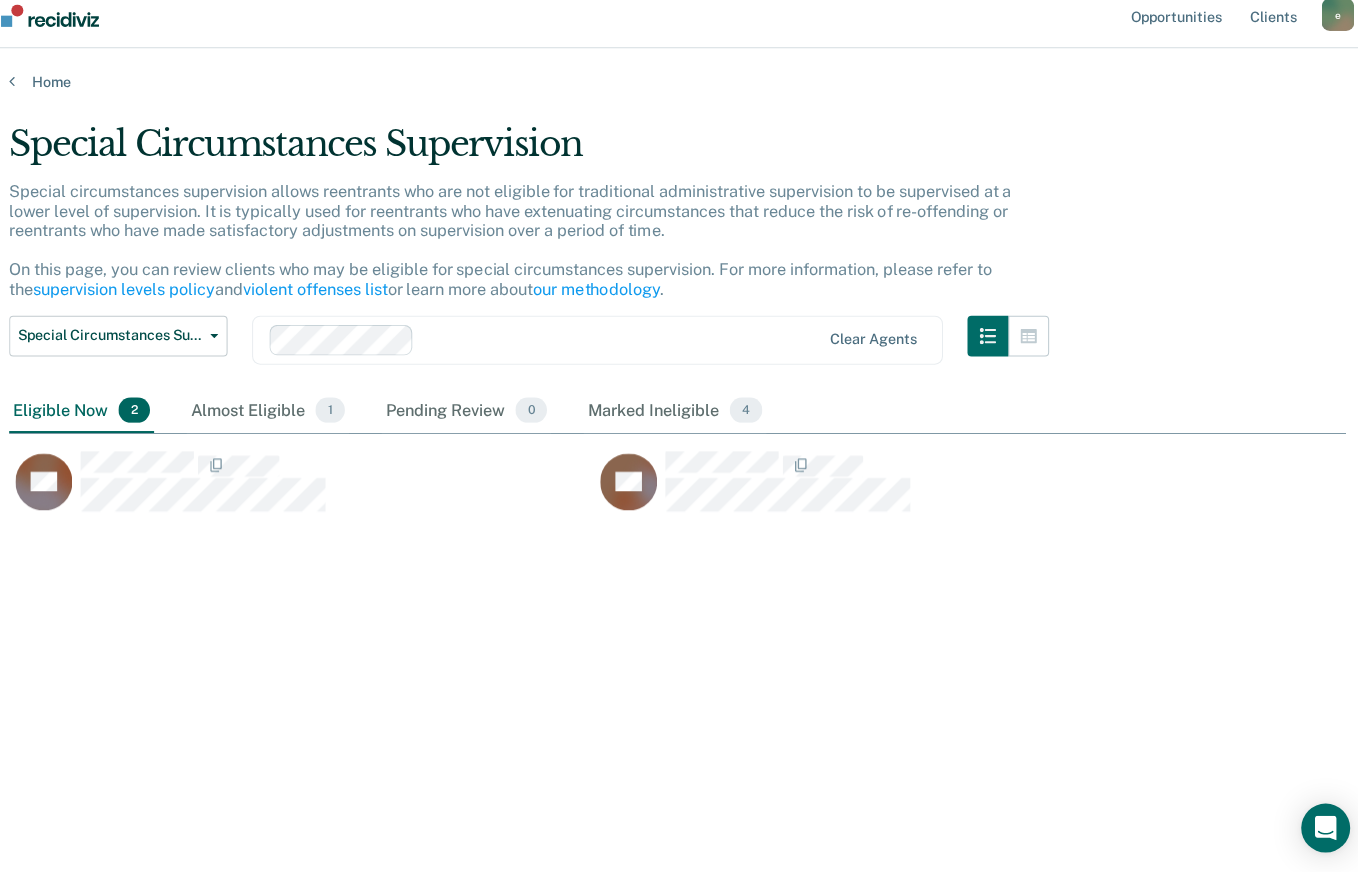 click on "our methodology" at bounding box center [600, 300] 